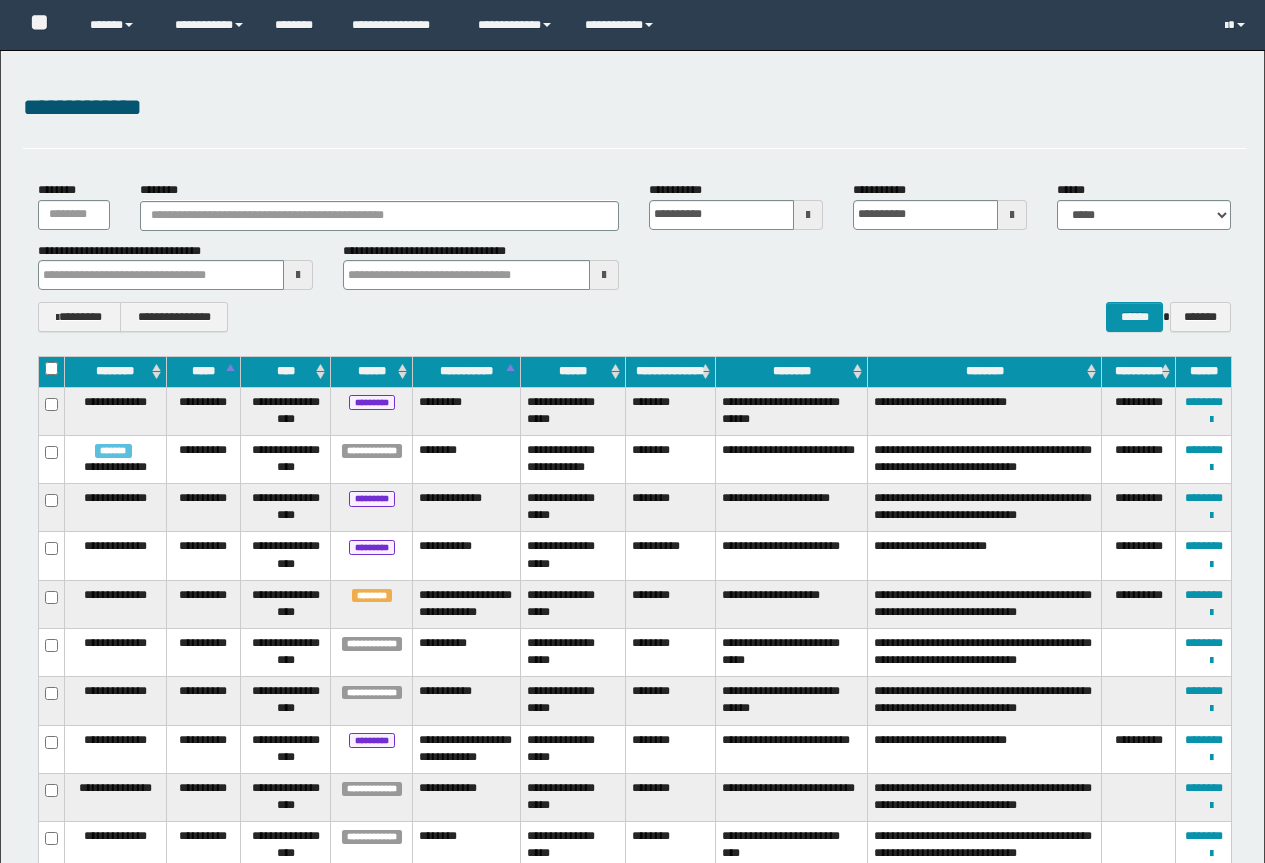 scroll, scrollTop: 0, scrollLeft: 0, axis: both 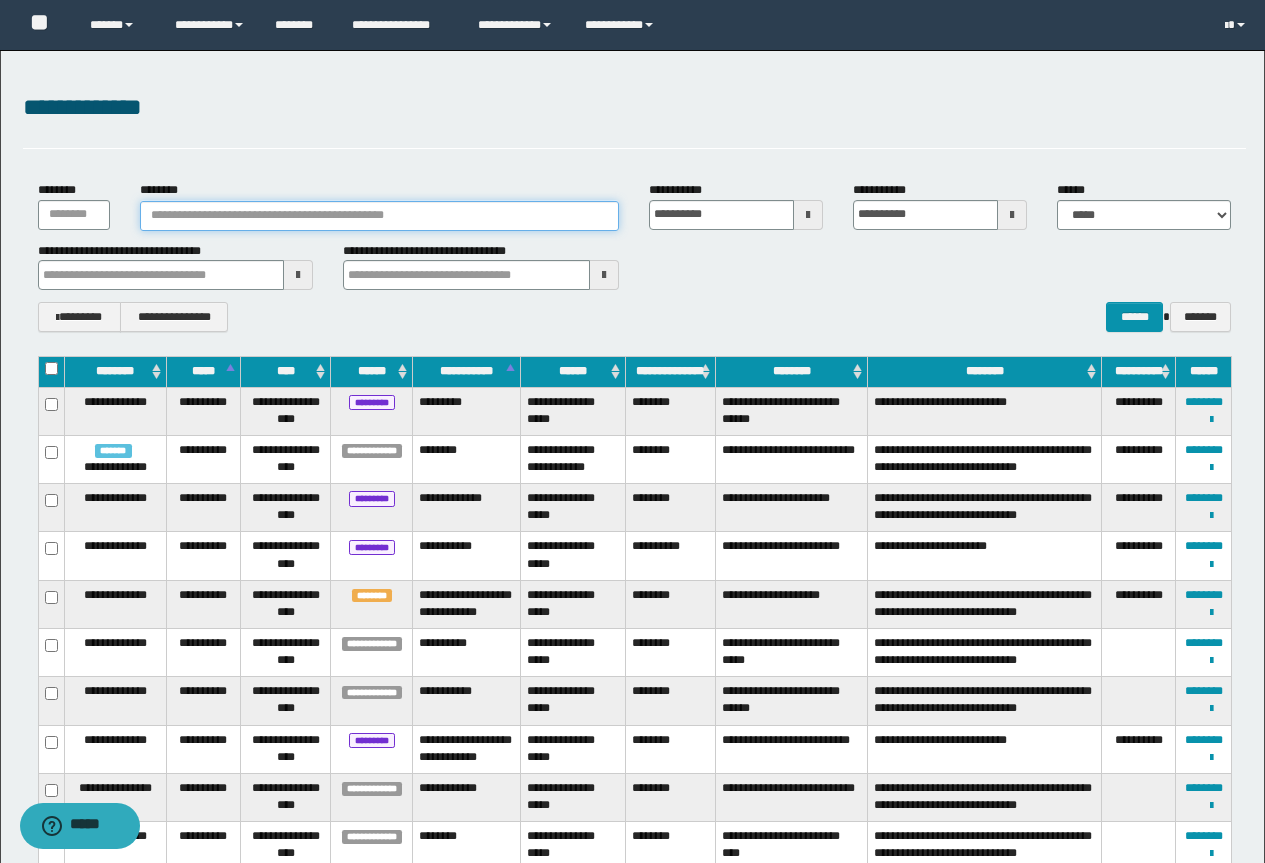 click on "********" at bounding box center (380, 216) 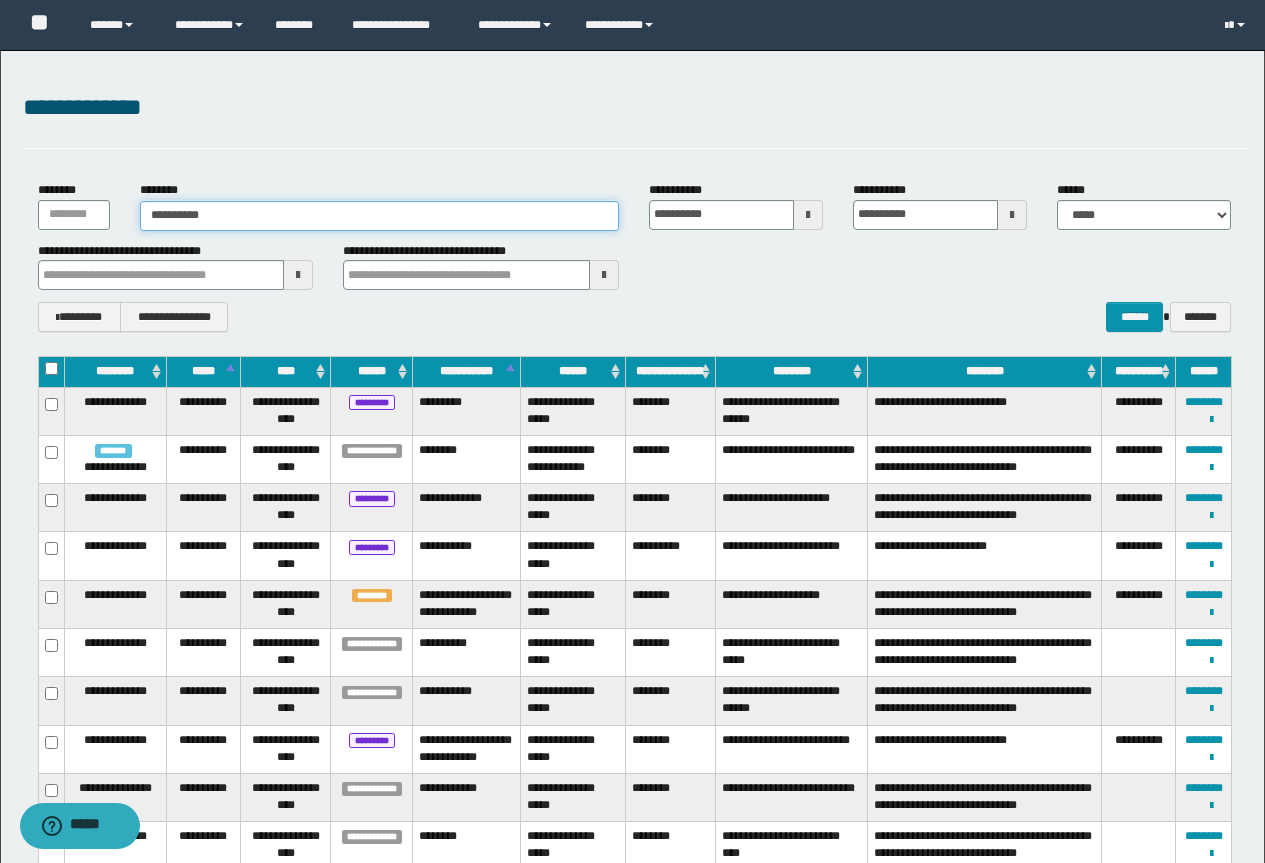 type on "**********" 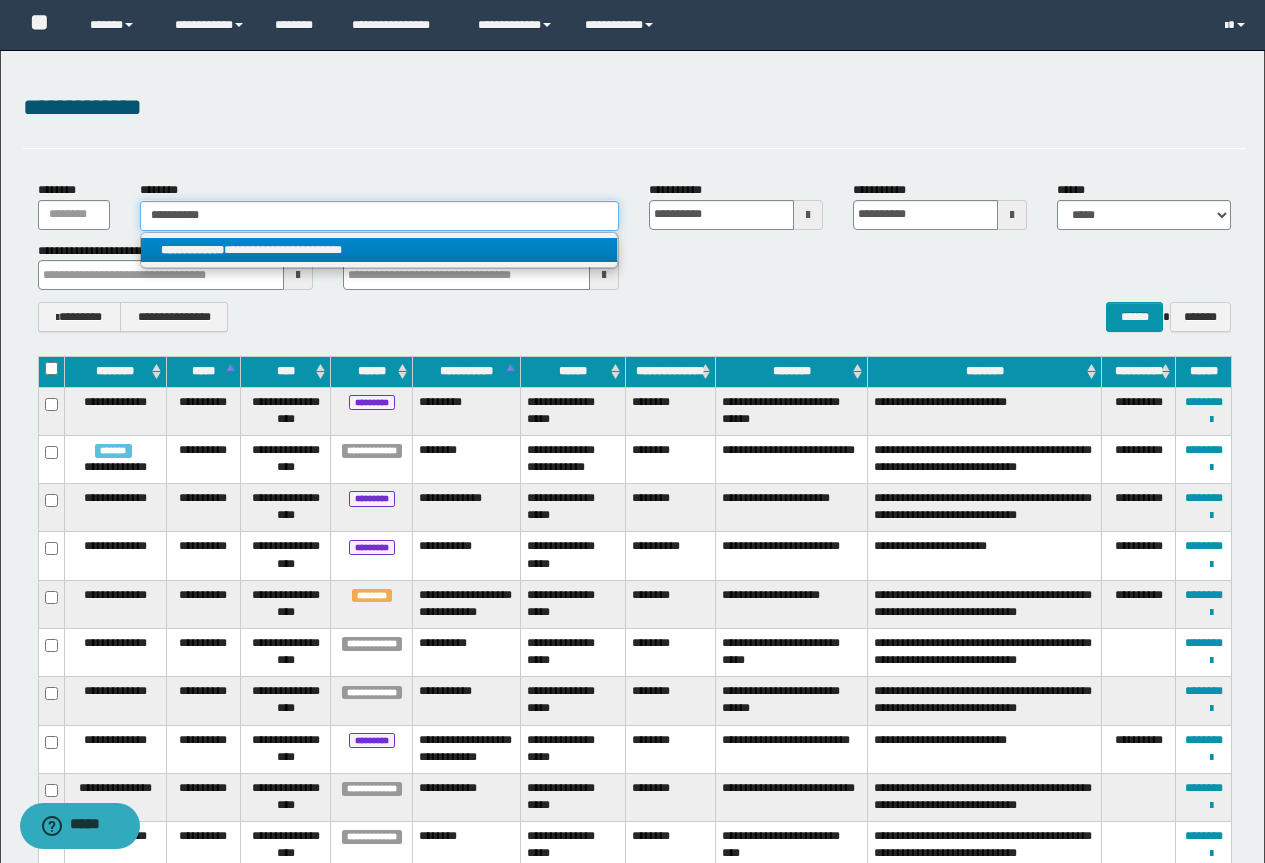 type on "**********" 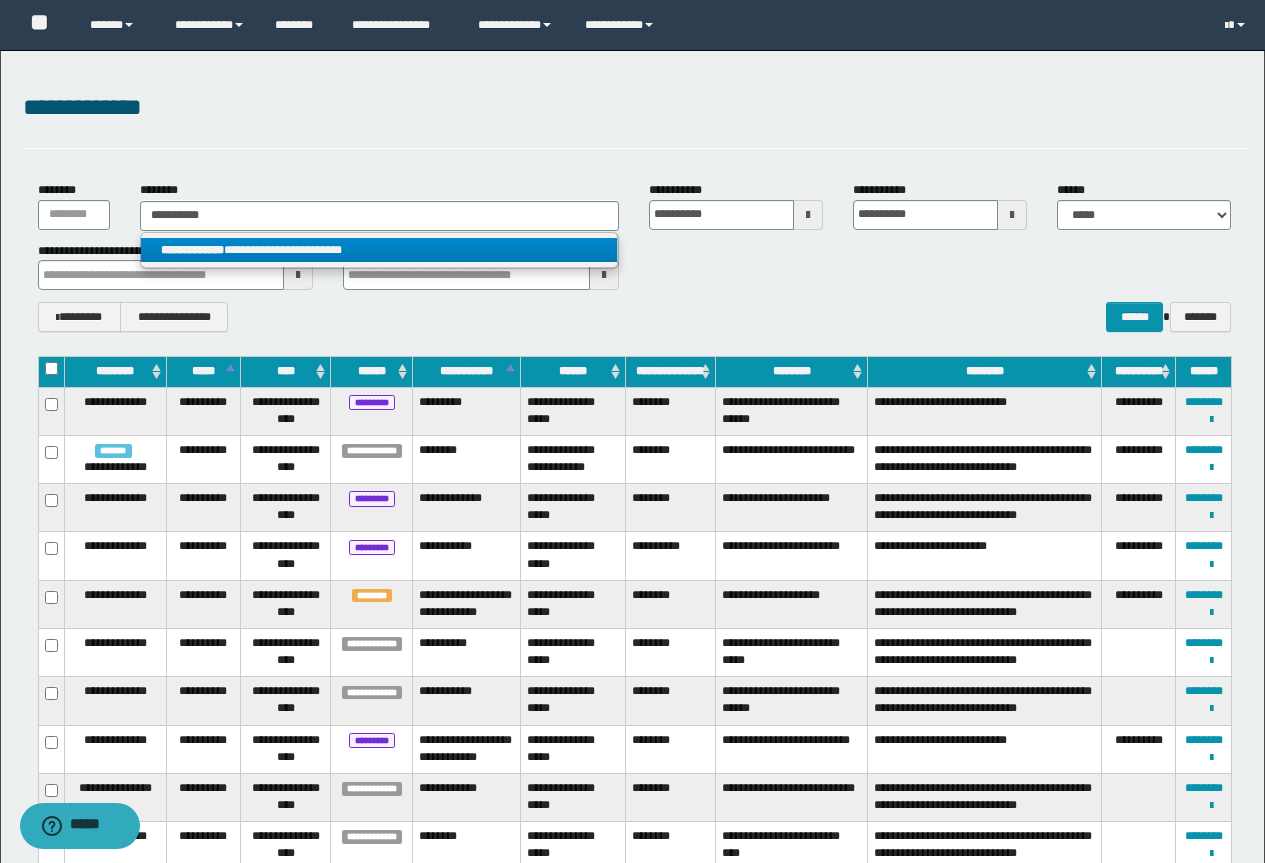 click on "**********" at bounding box center [379, 250] 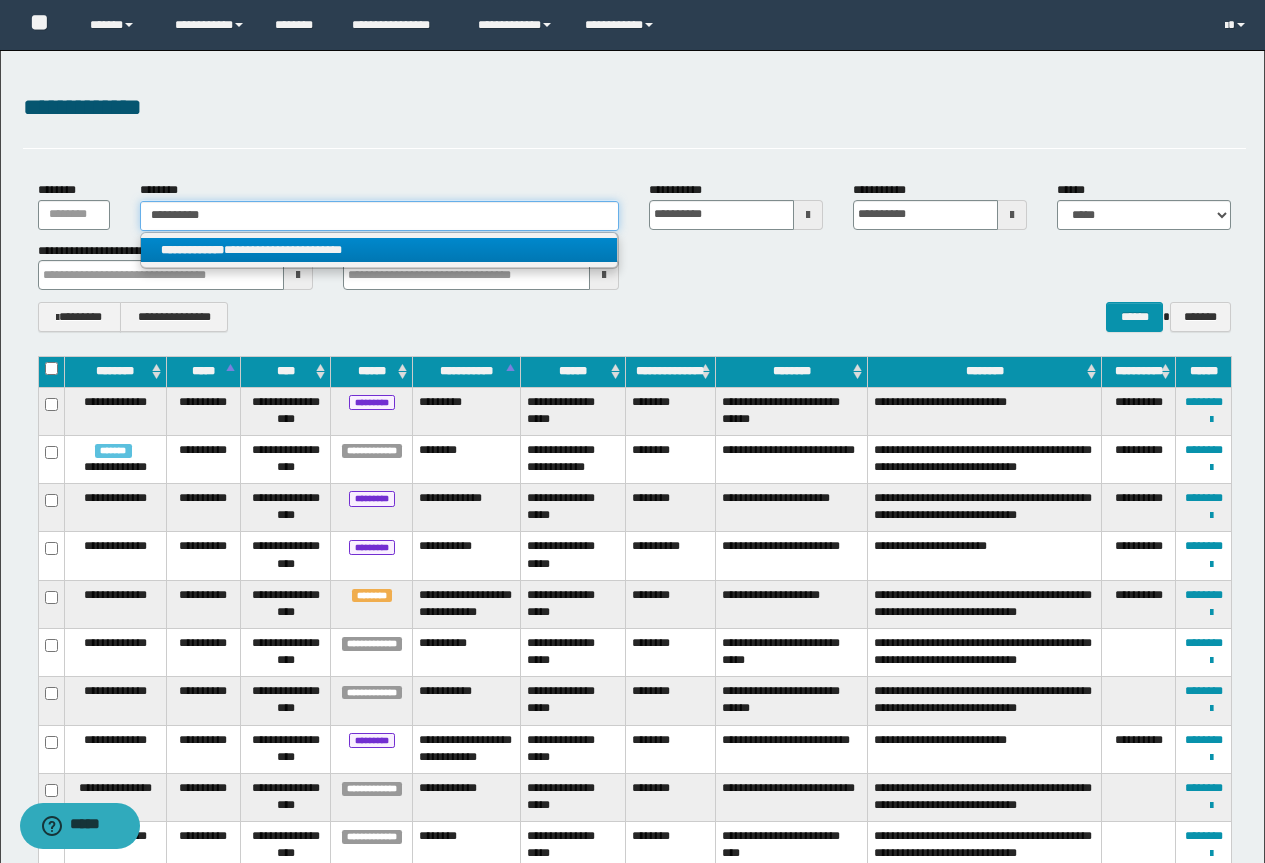 type 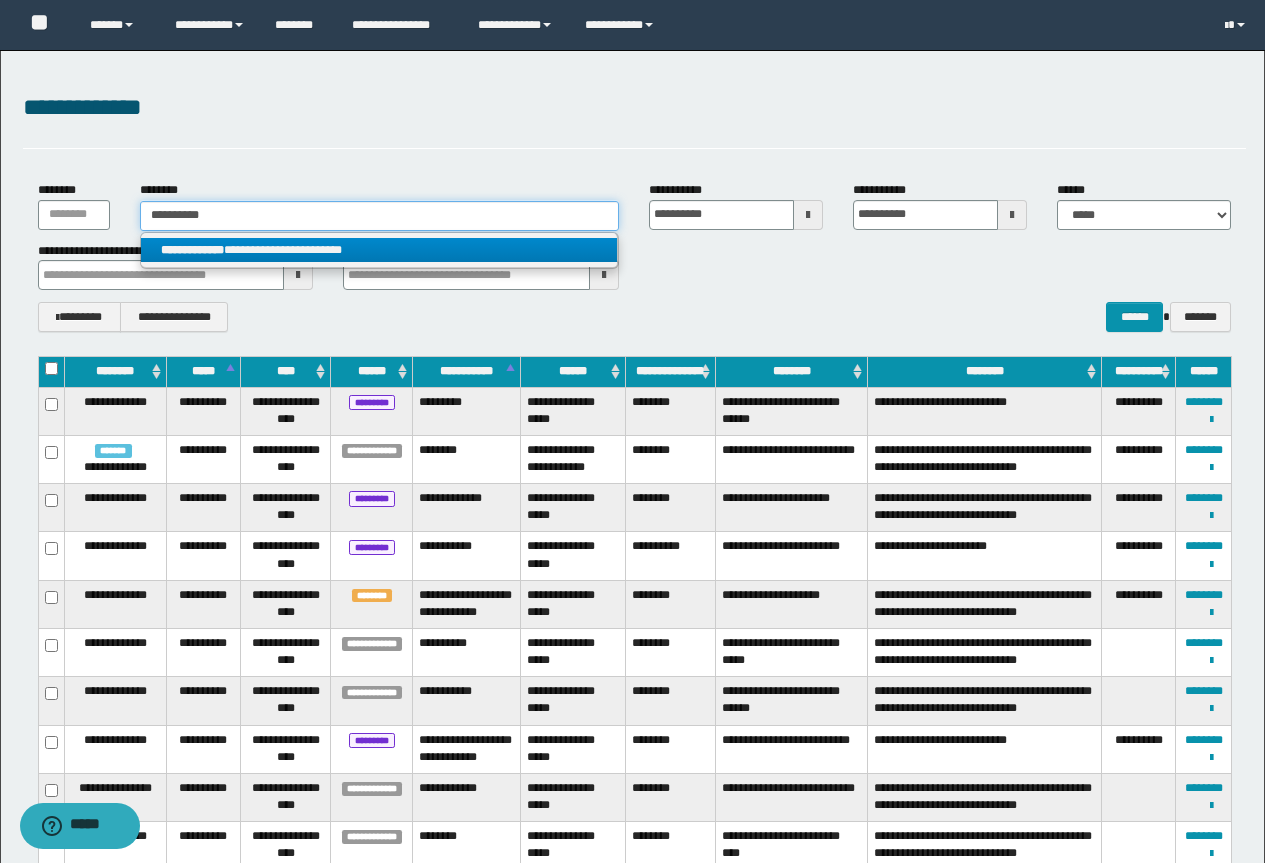 type on "**********" 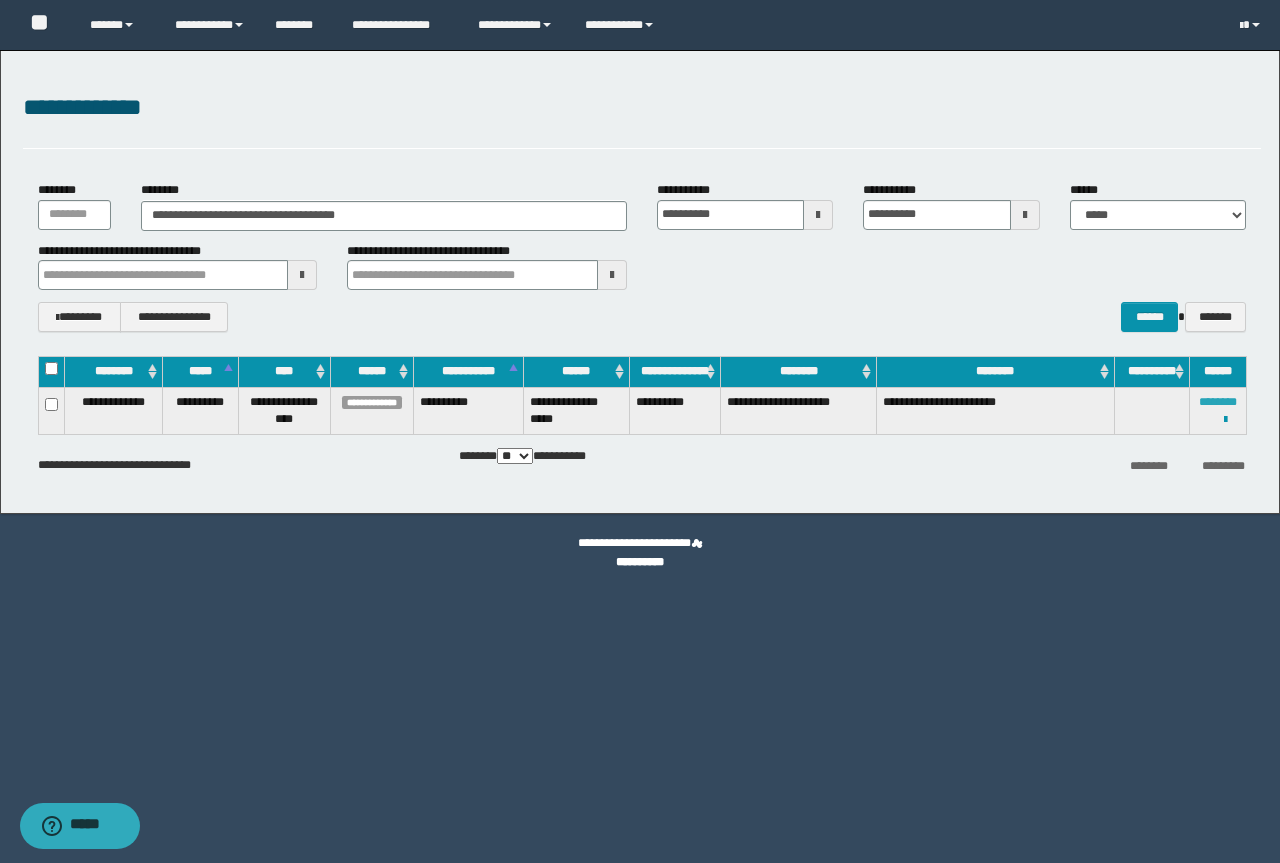 click on "********" at bounding box center [1218, 402] 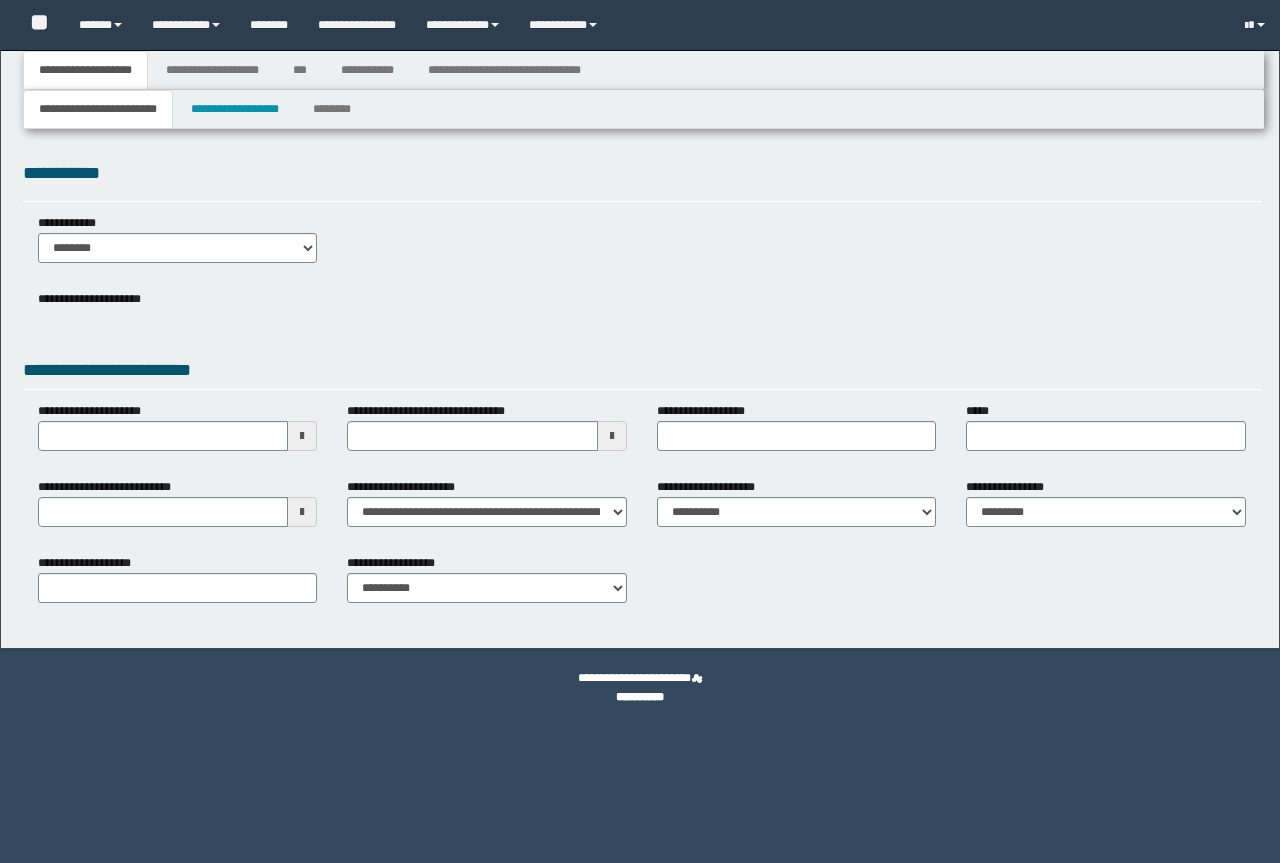 scroll, scrollTop: 0, scrollLeft: 0, axis: both 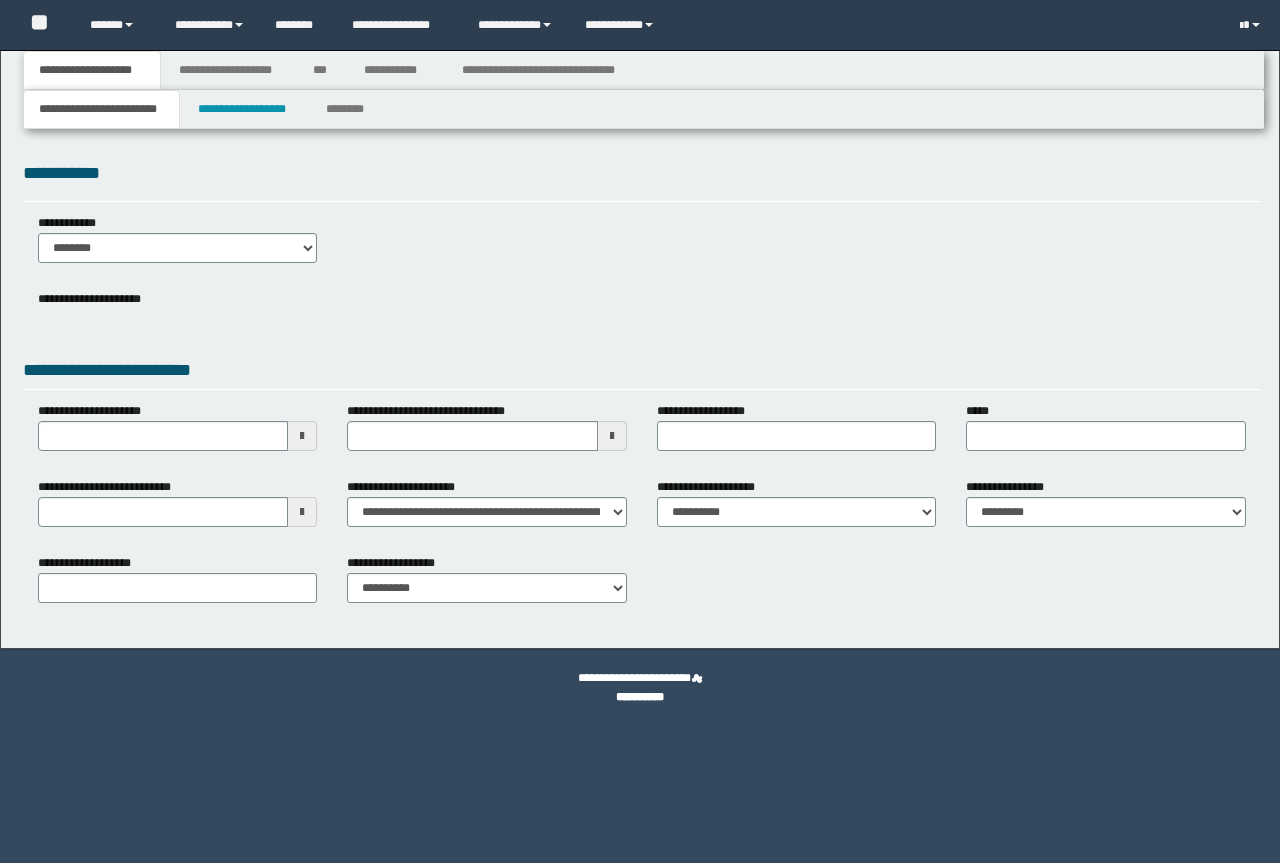 select on "*" 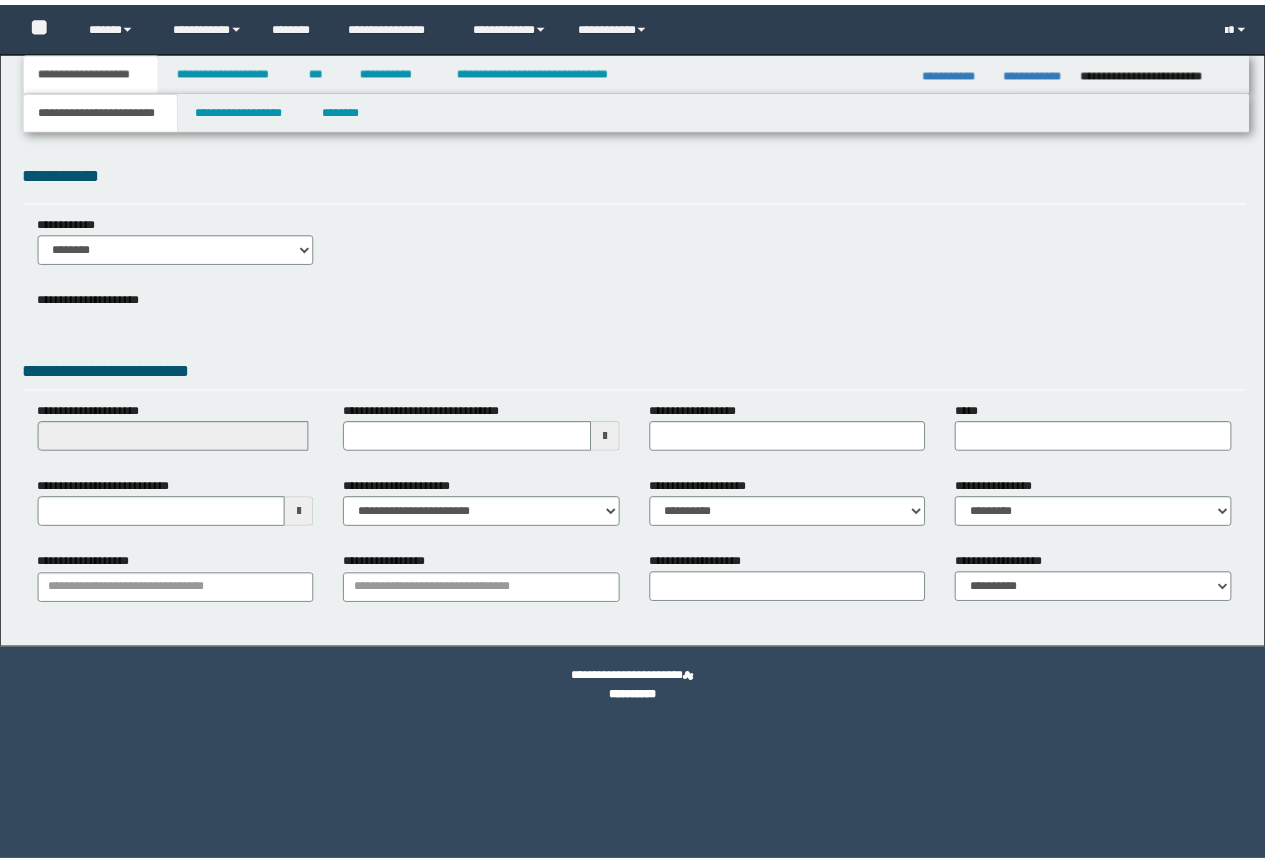 scroll, scrollTop: 0, scrollLeft: 0, axis: both 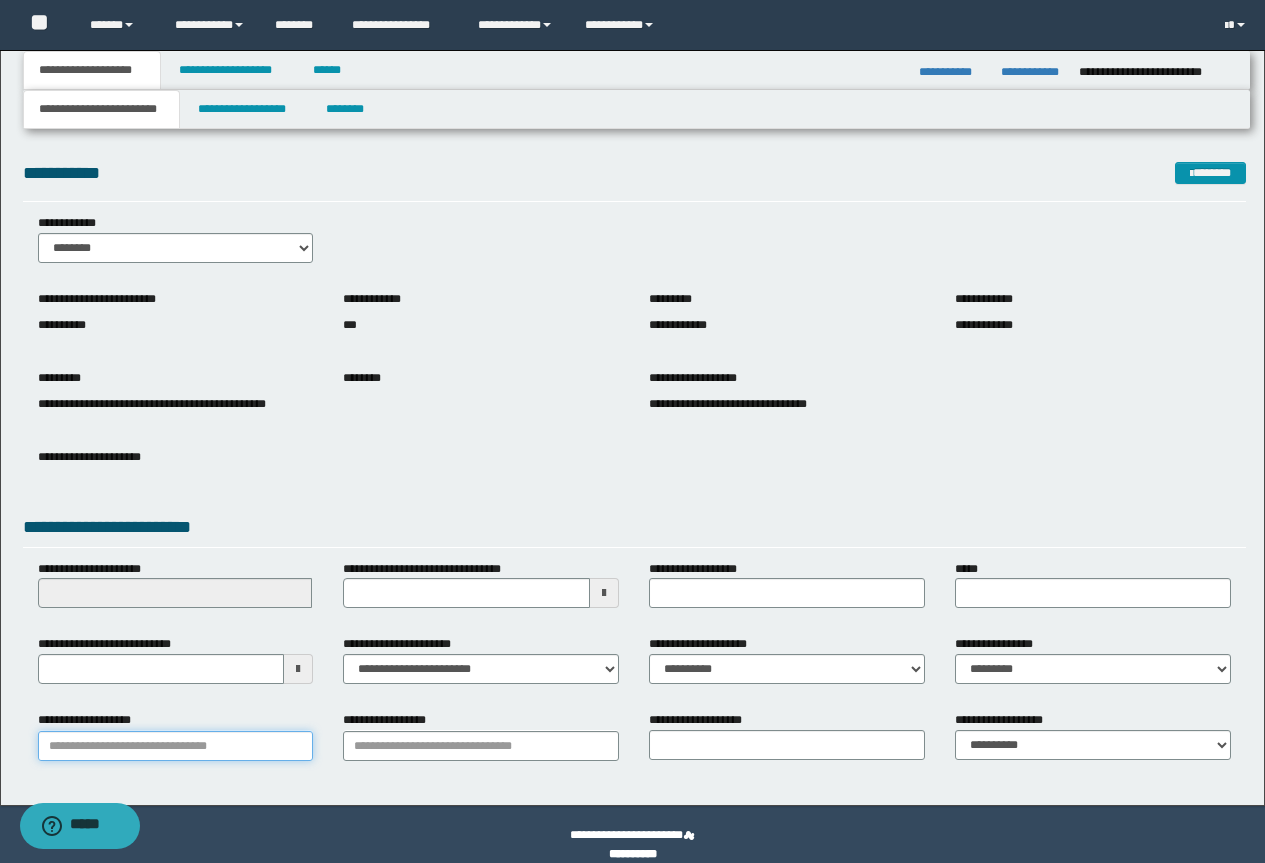 click on "**********" at bounding box center [176, 746] 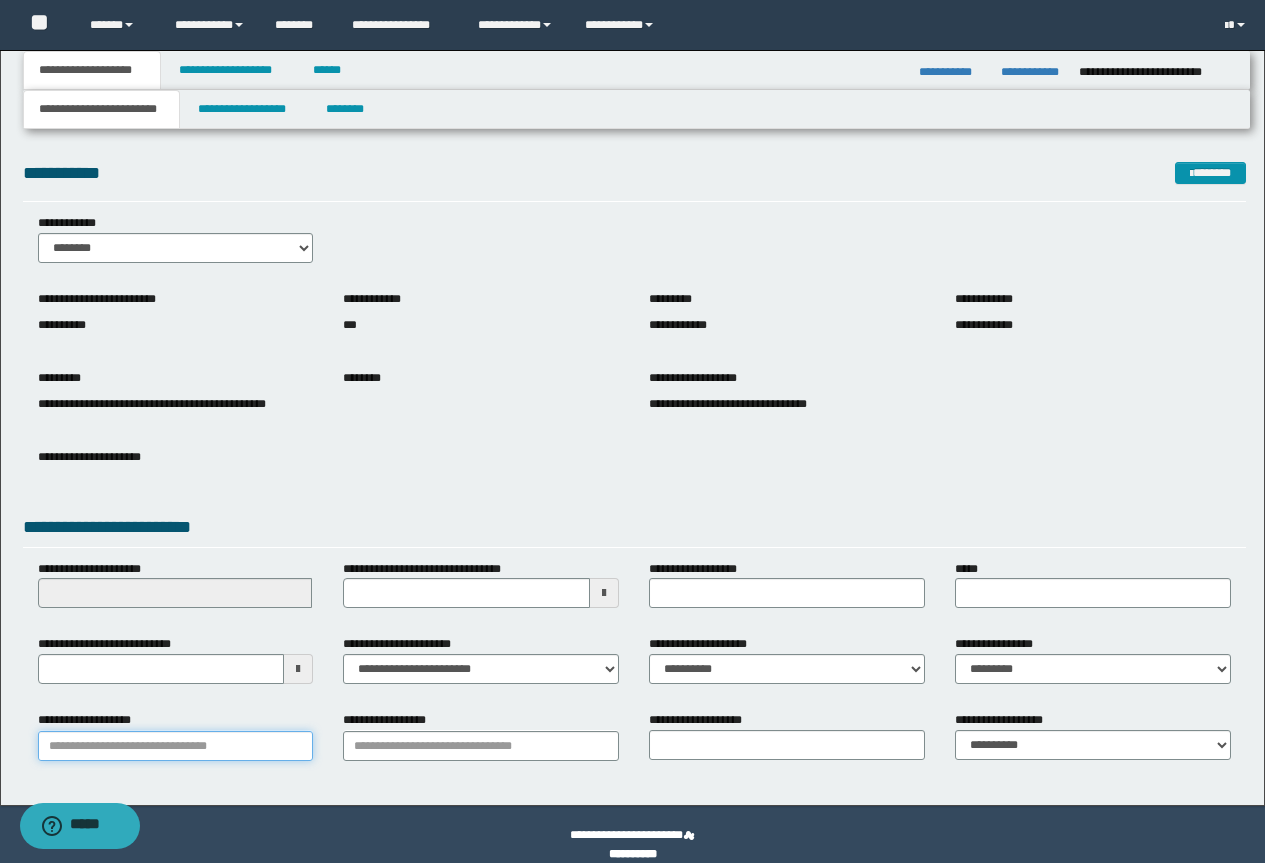 click on "**********" at bounding box center (176, 746) 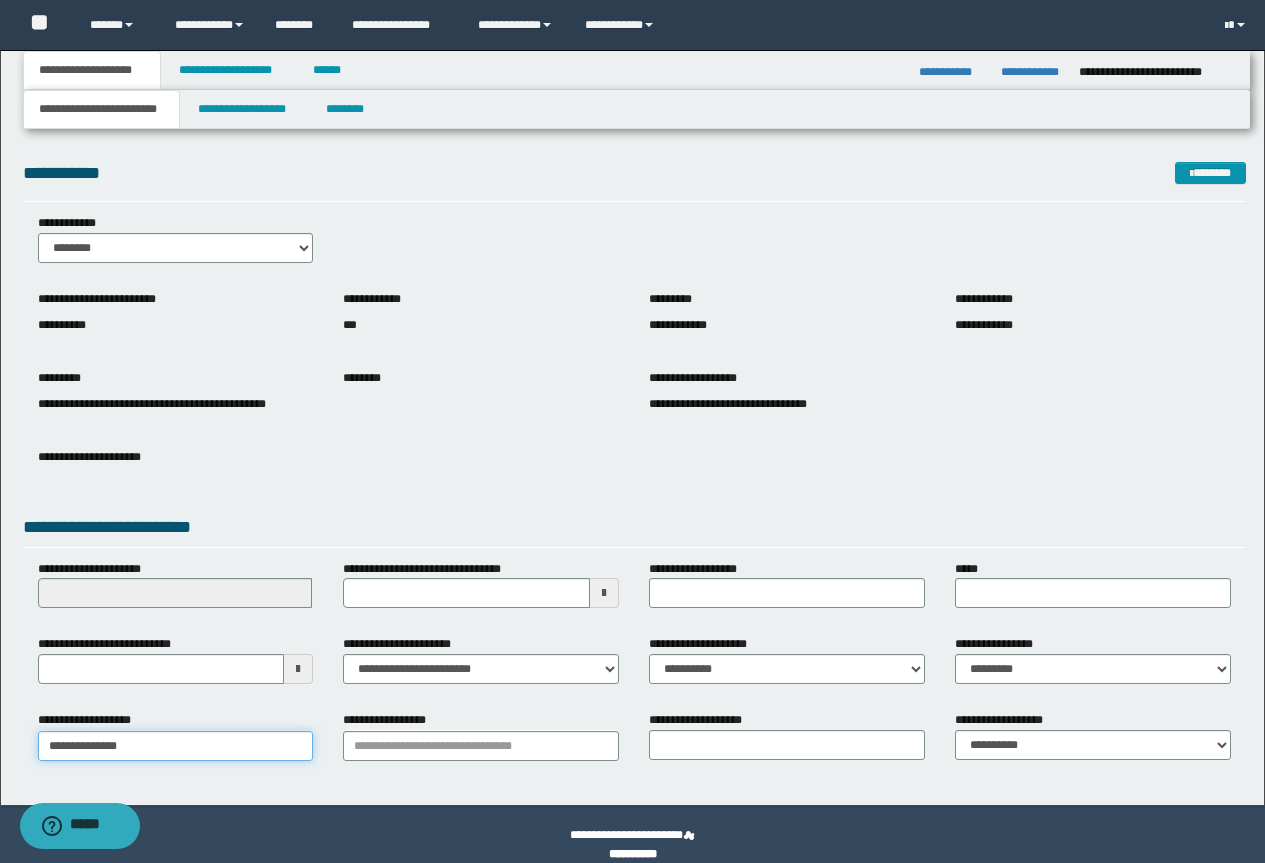 type on "**********" 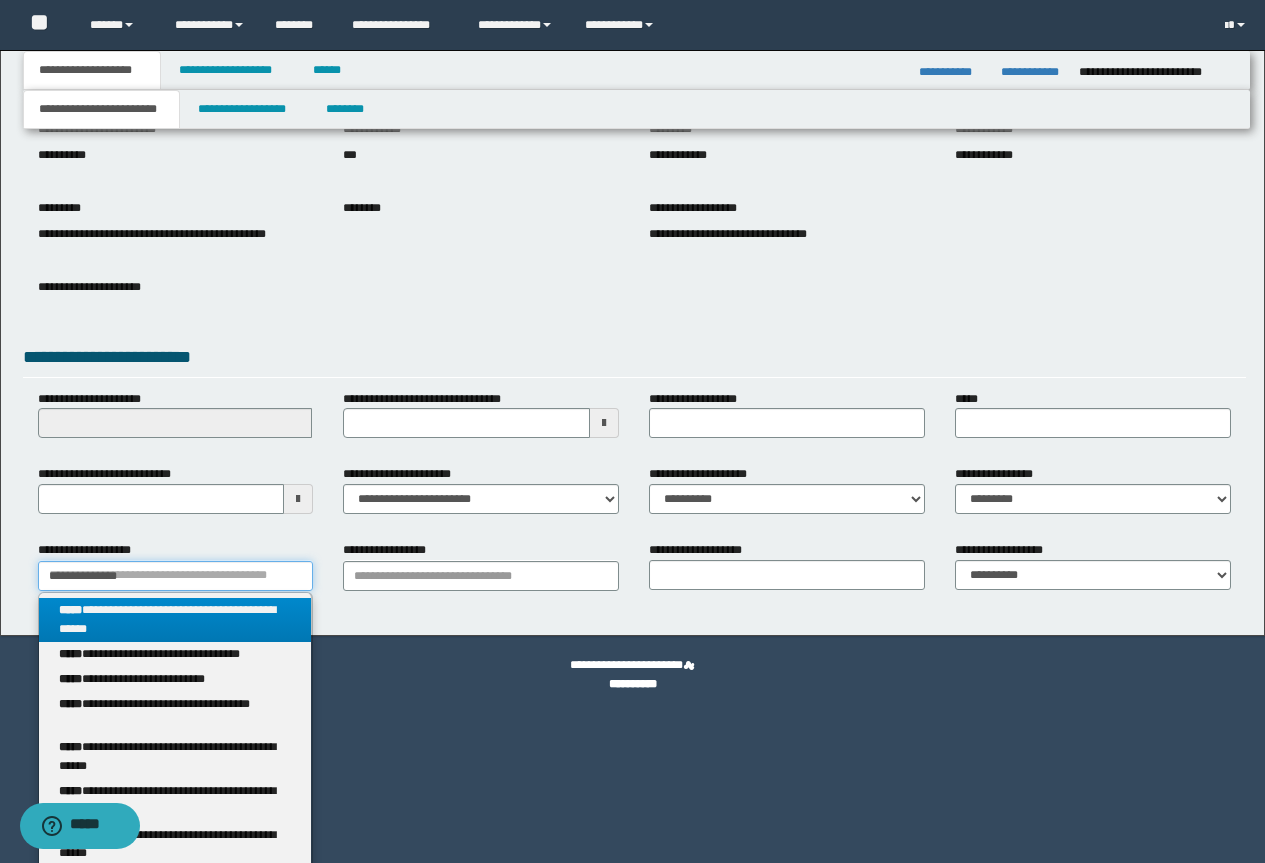 scroll, scrollTop: 180, scrollLeft: 0, axis: vertical 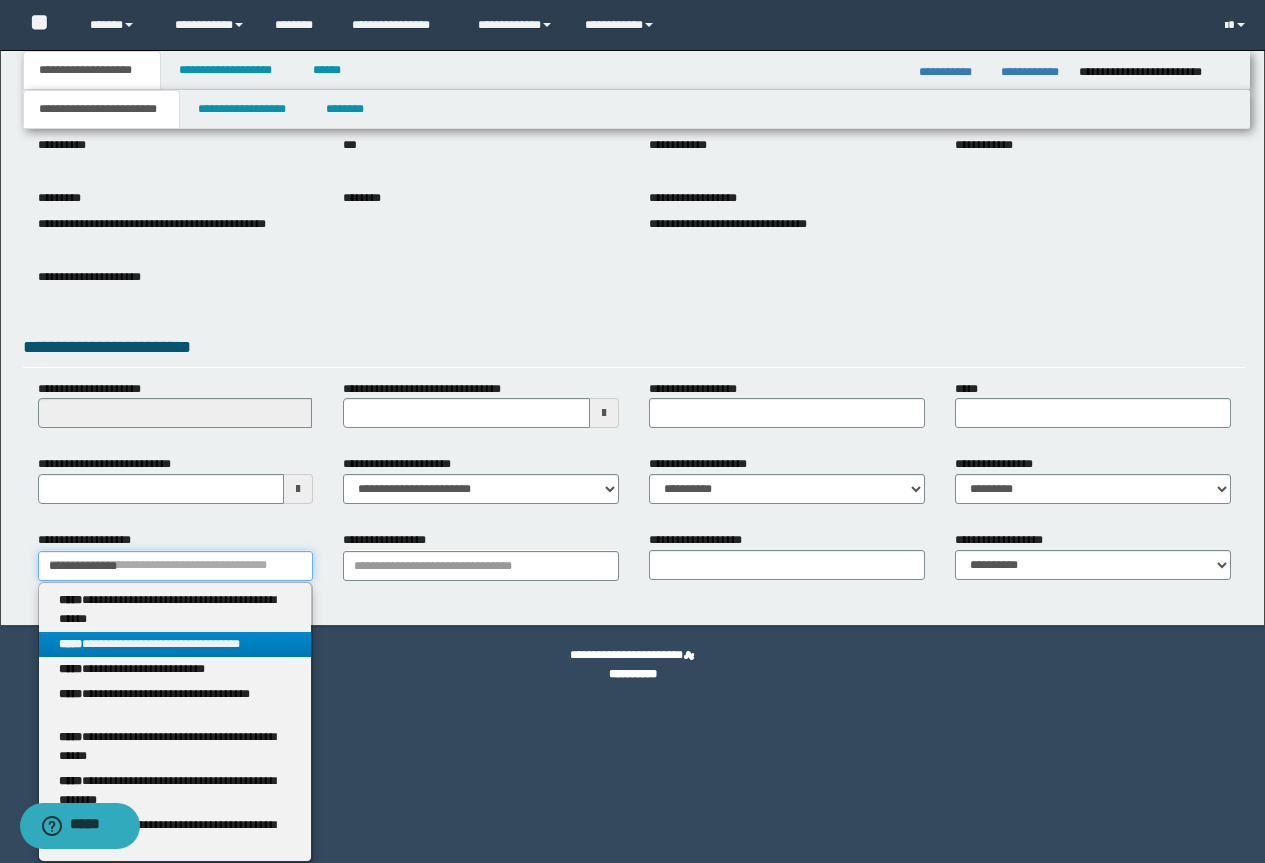 type on "**********" 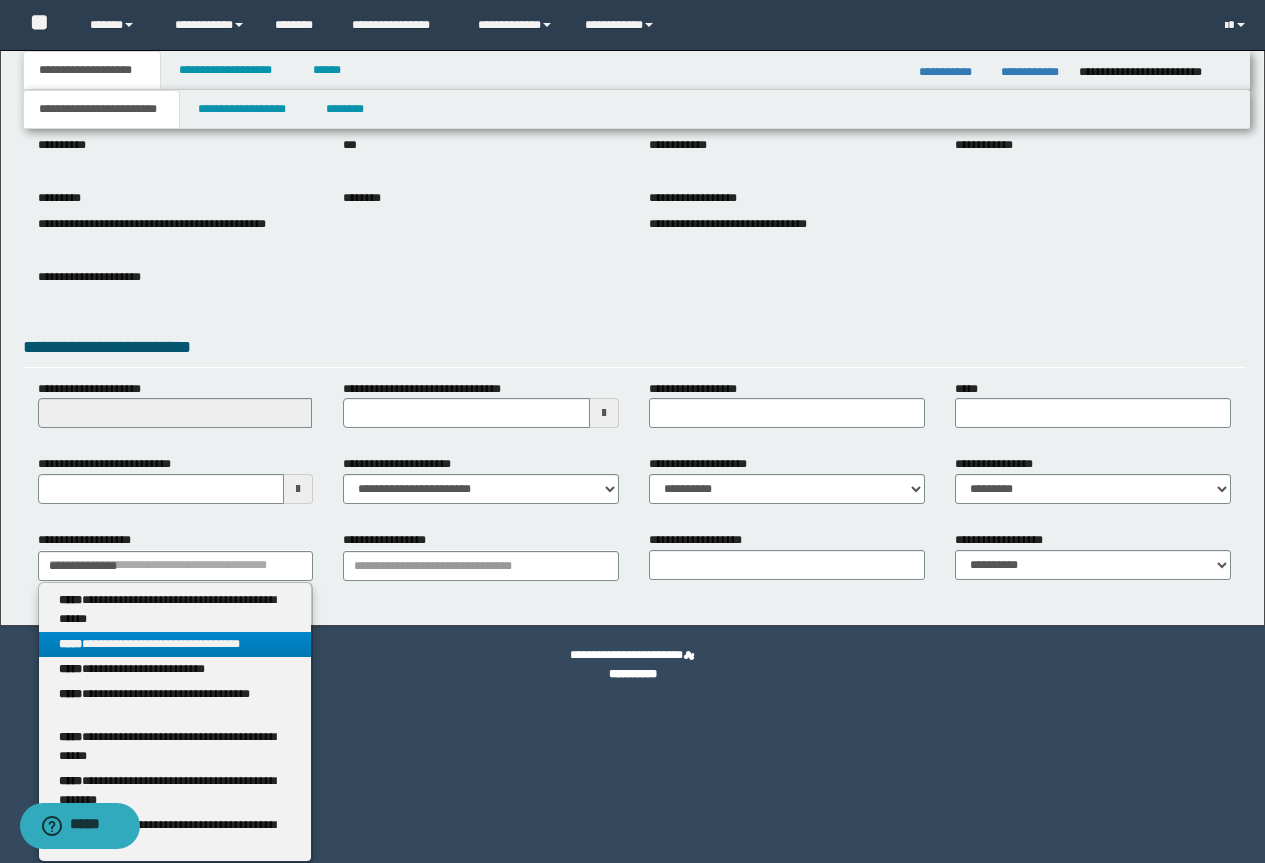 click on "**********" at bounding box center [175, 644] 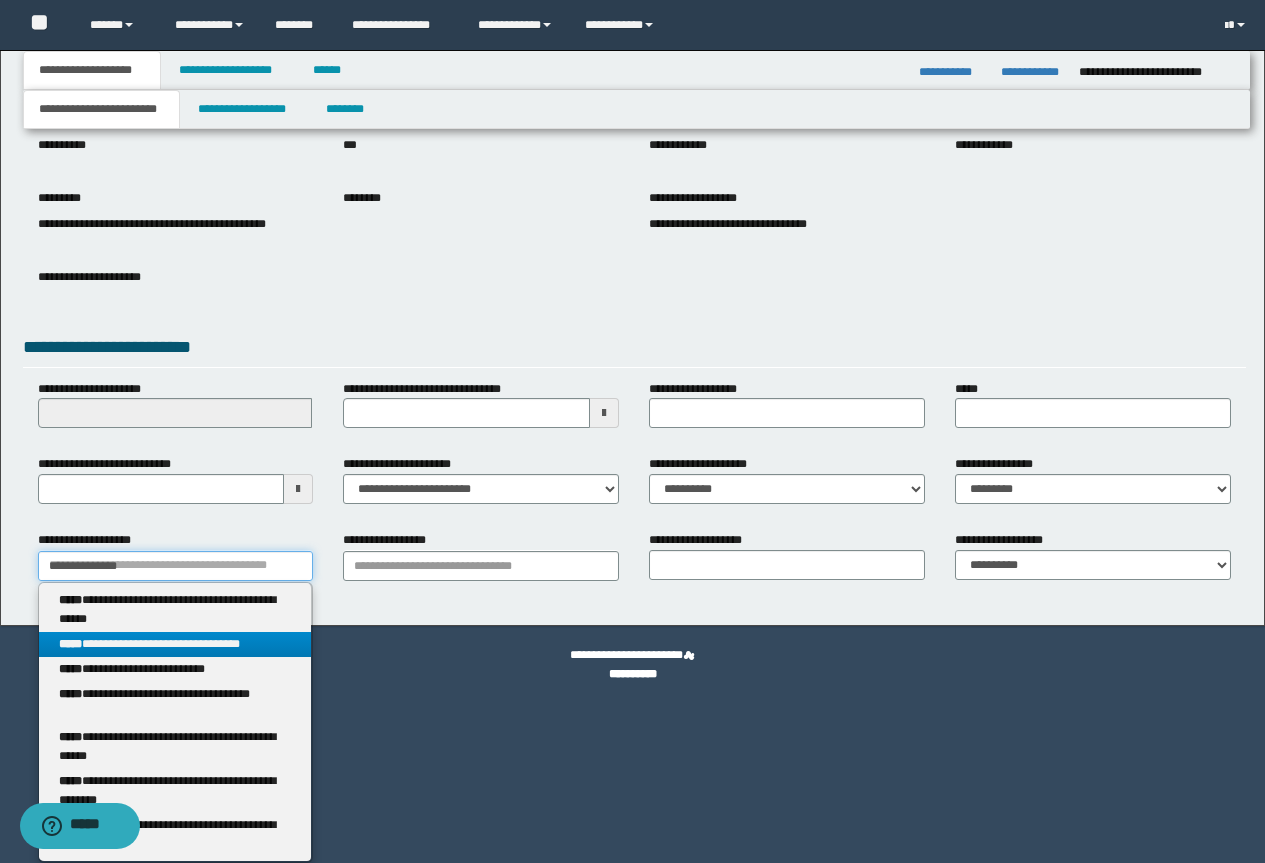 type 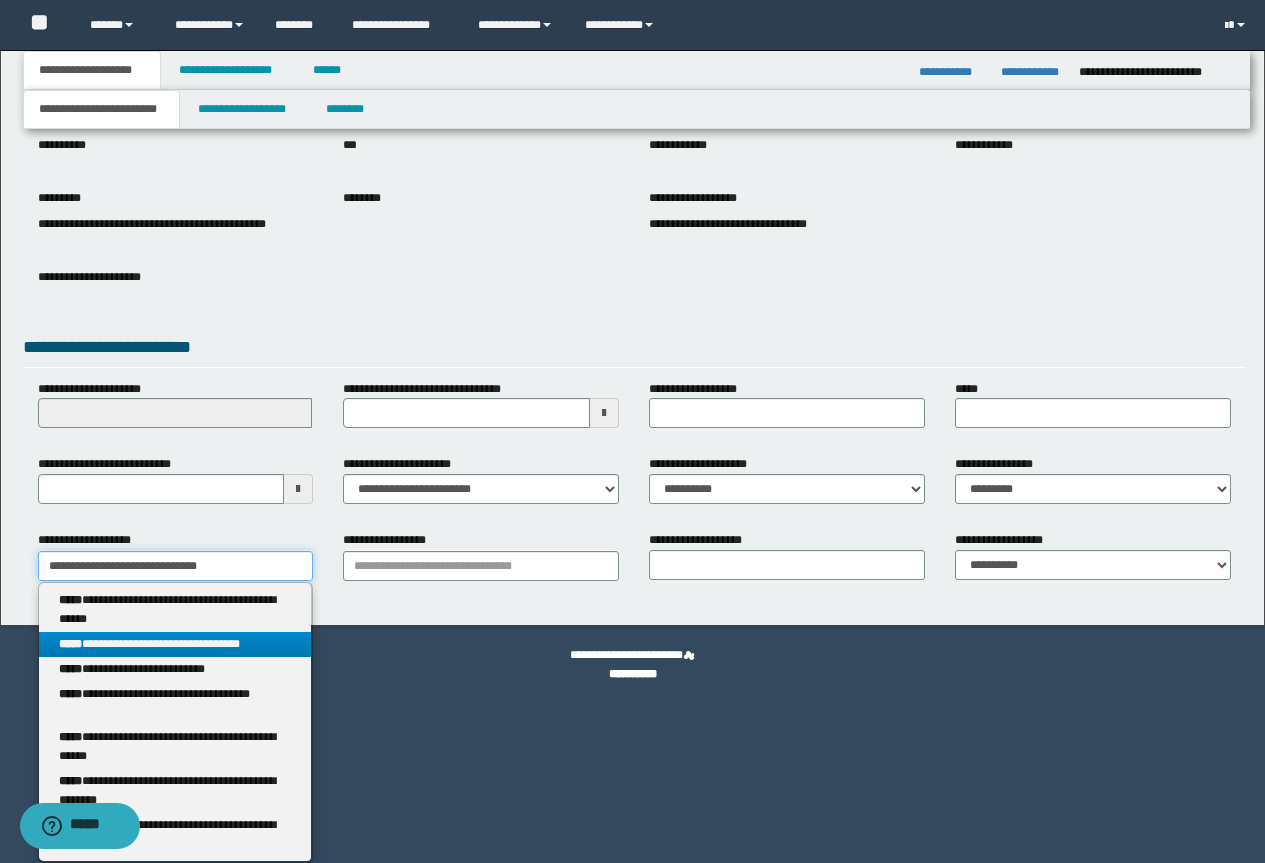 scroll, scrollTop: 21, scrollLeft: 0, axis: vertical 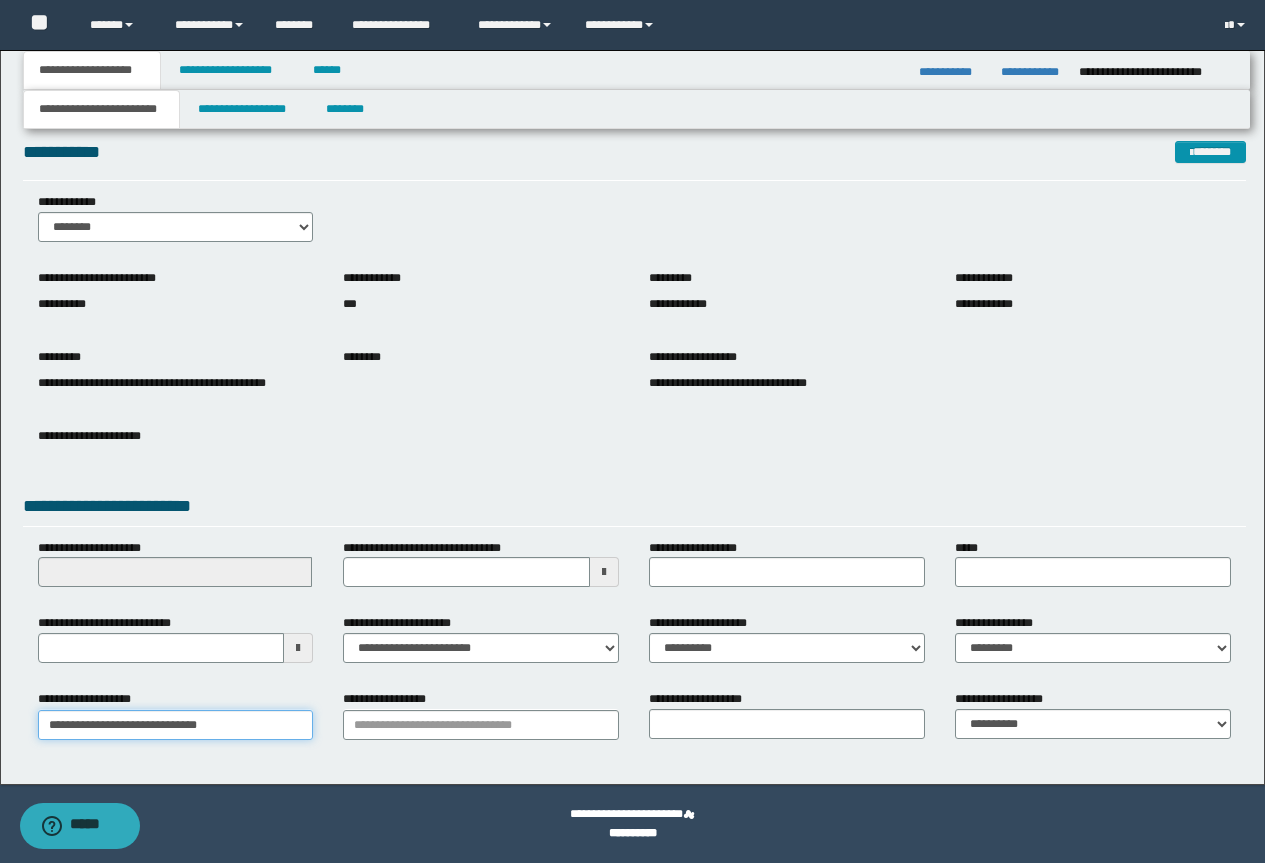 type on "**********" 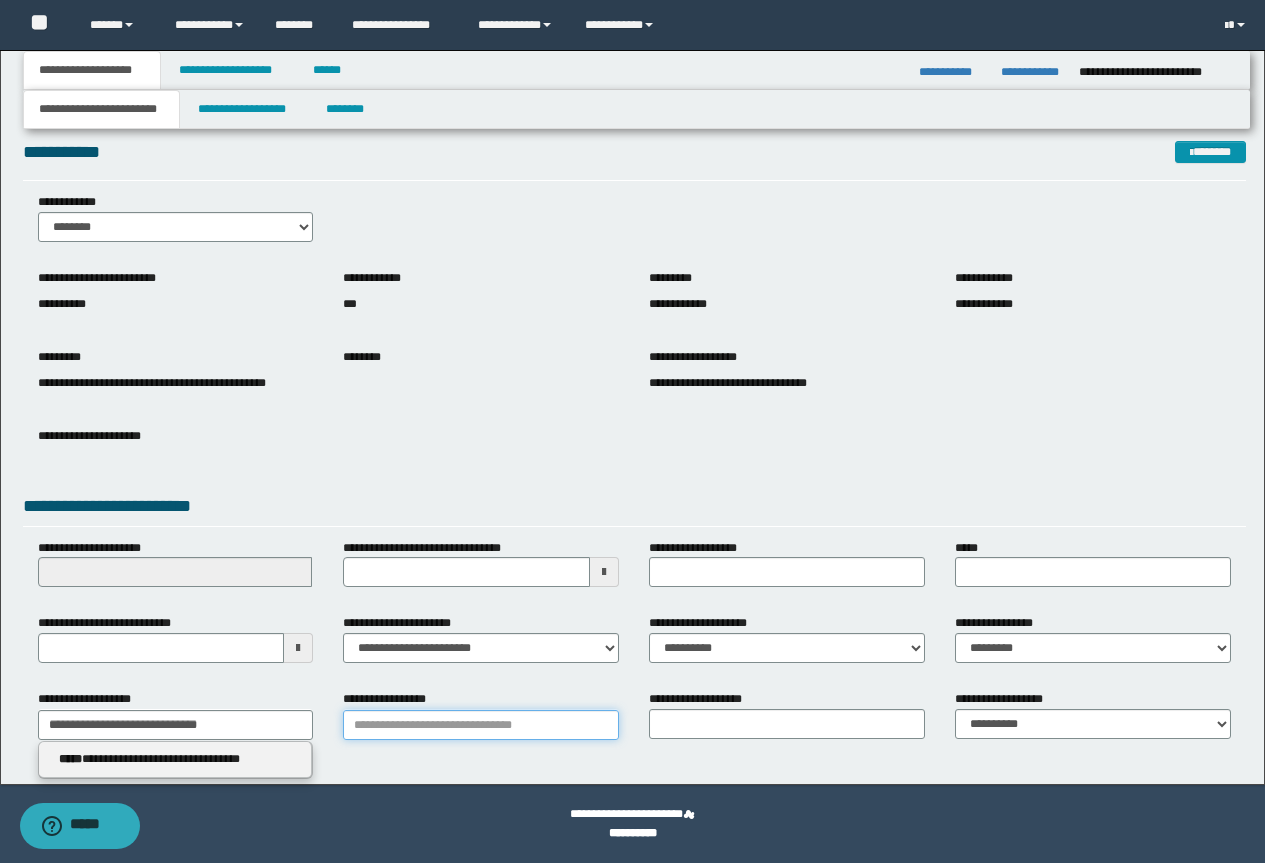 type 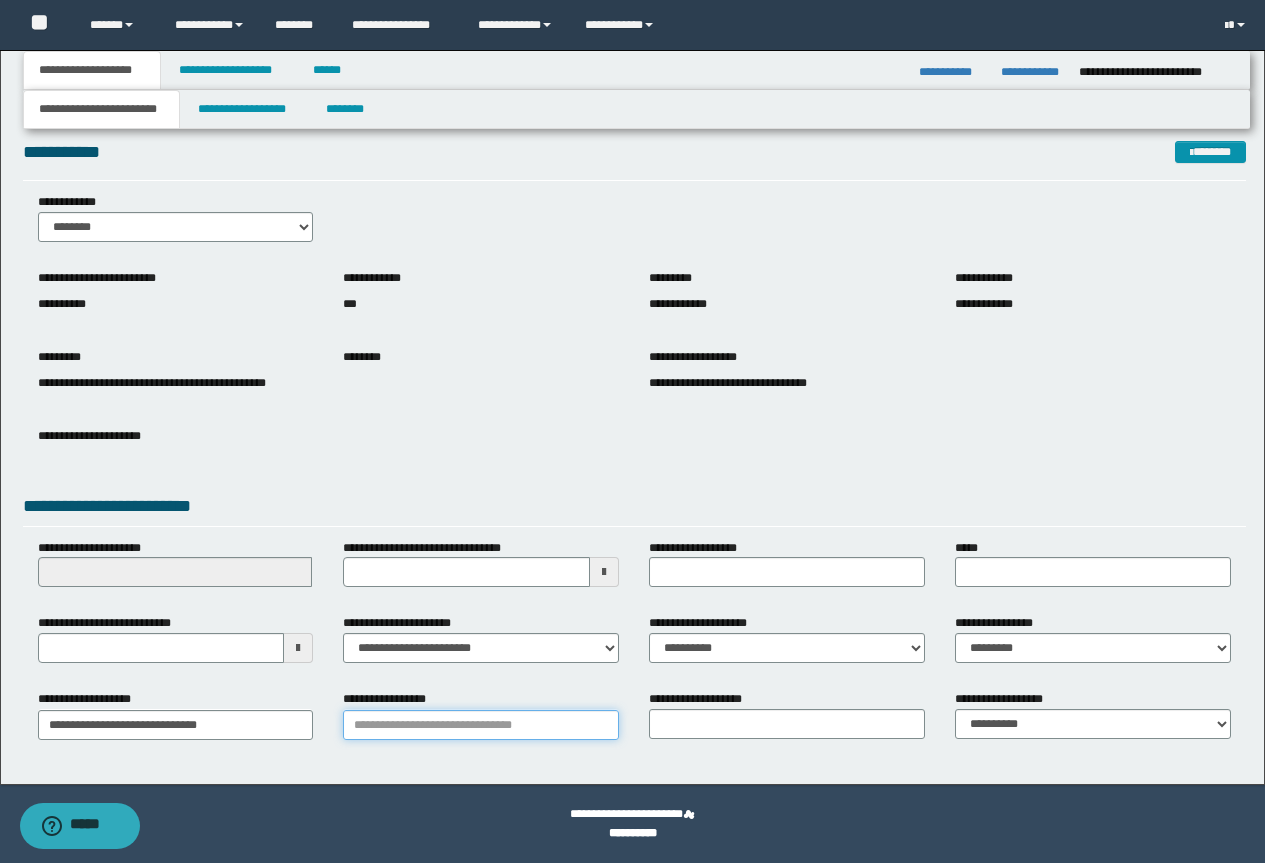 click on "**********" at bounding box center (481, 725) 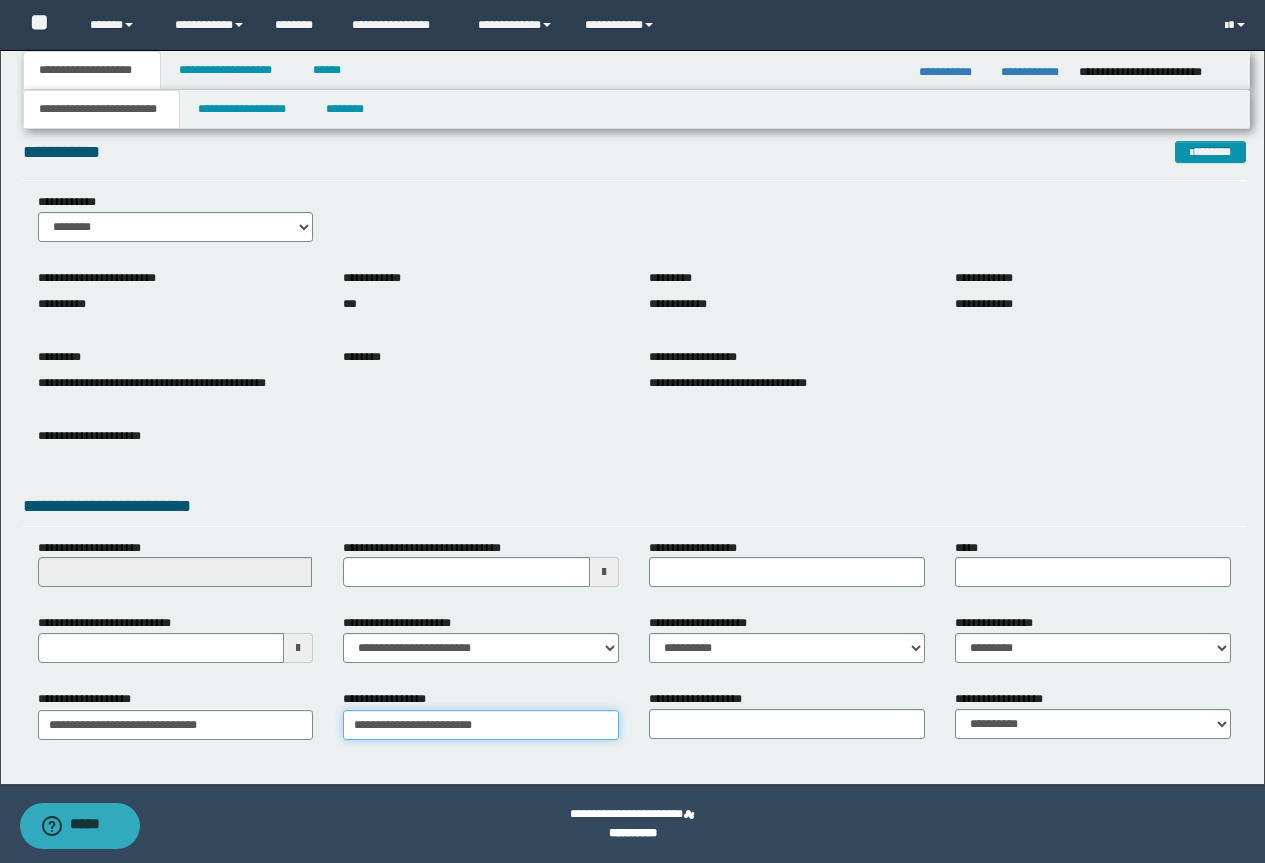 type on "**********" 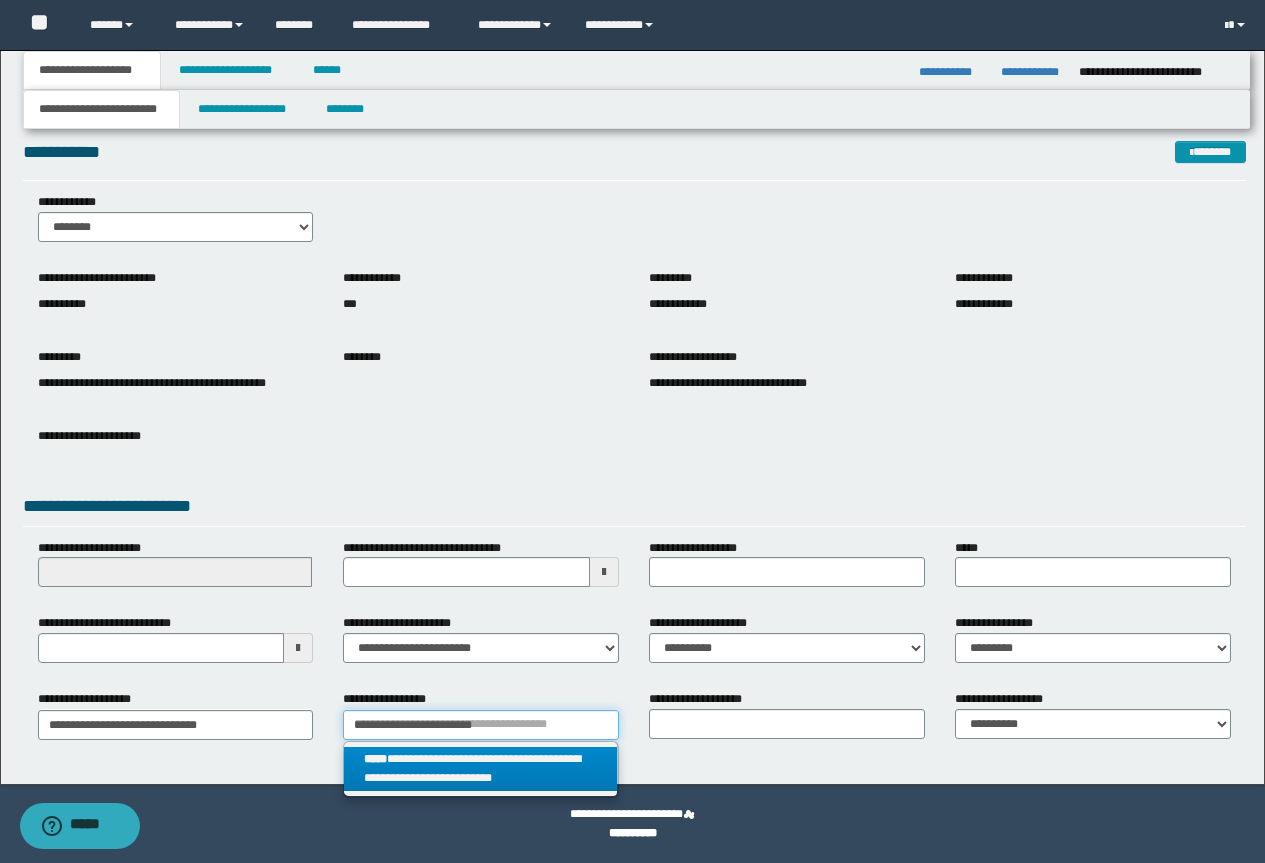 type on "**********" 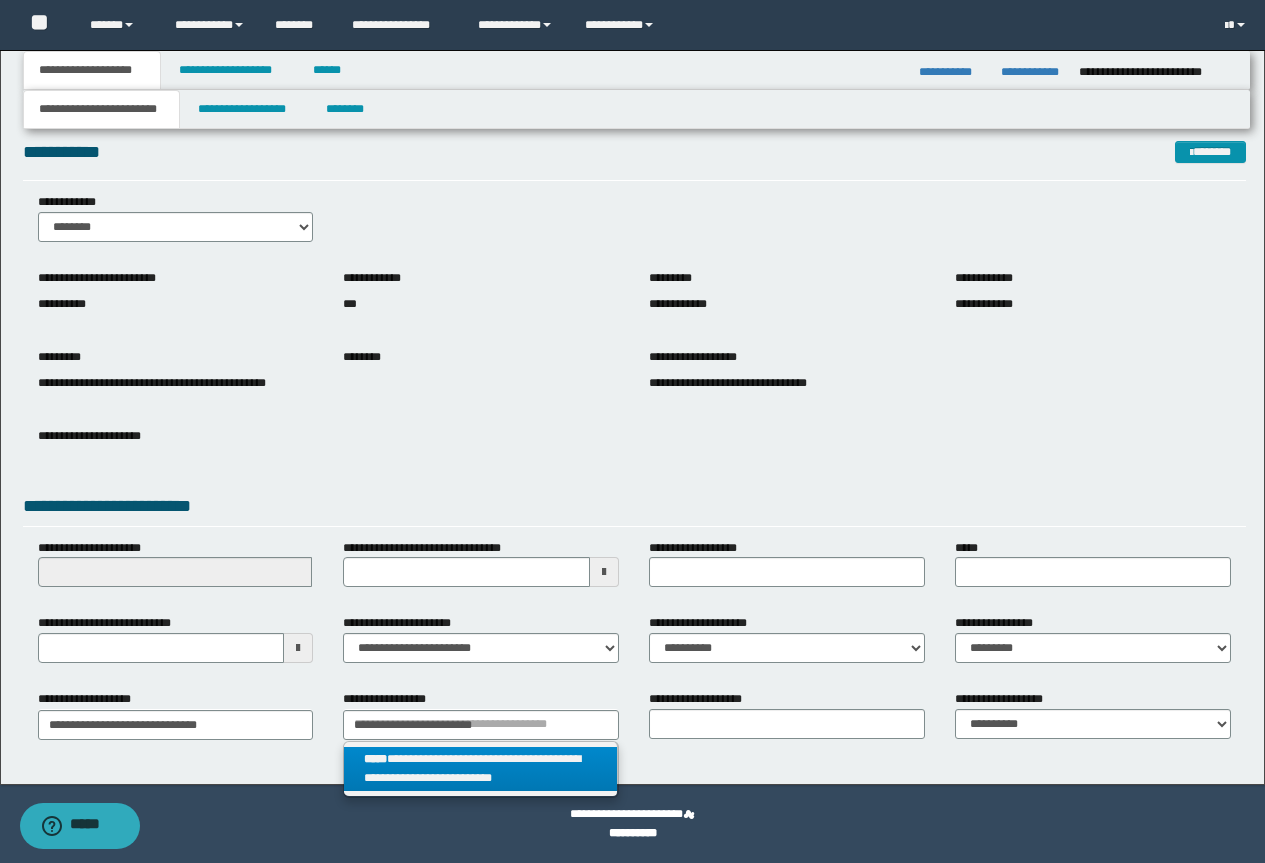 click on "**********" at bounding box center [480, 769] 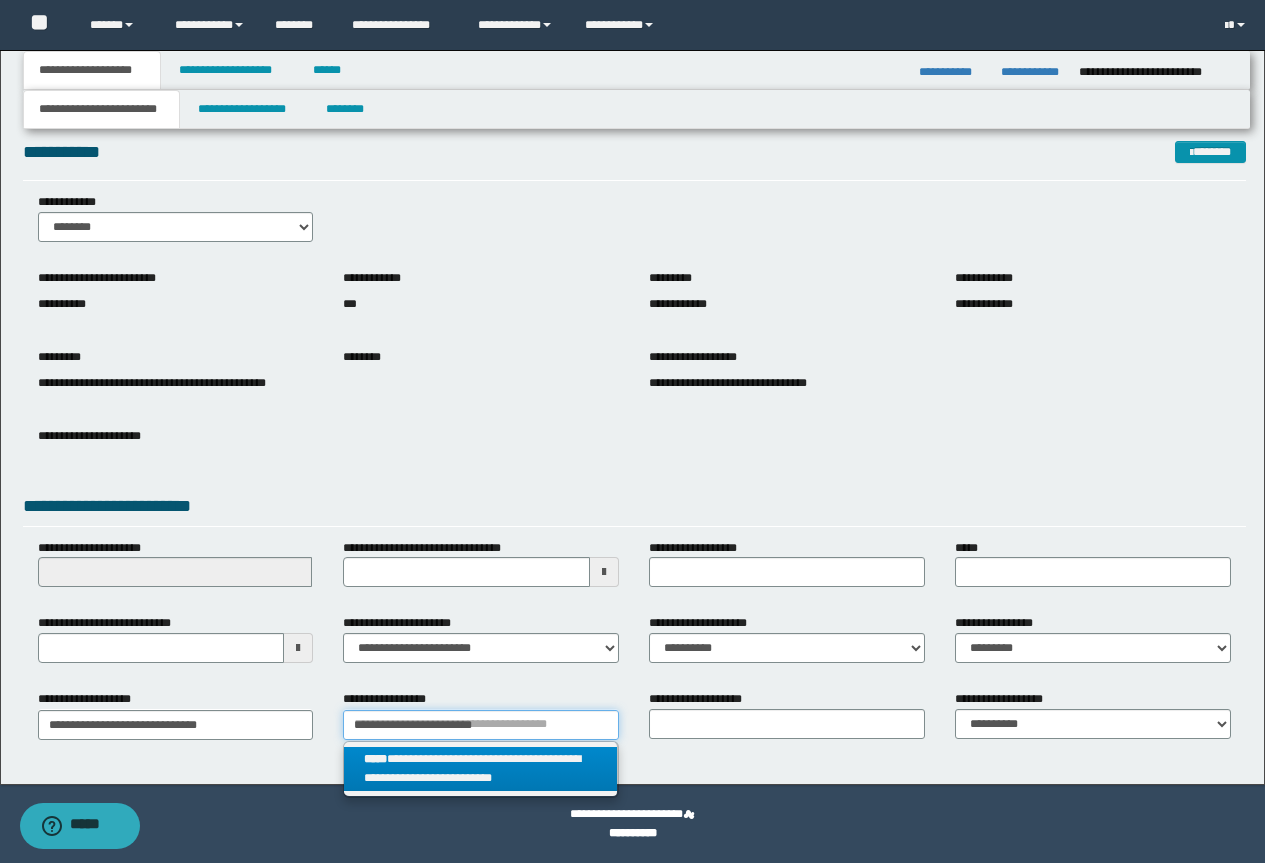 type 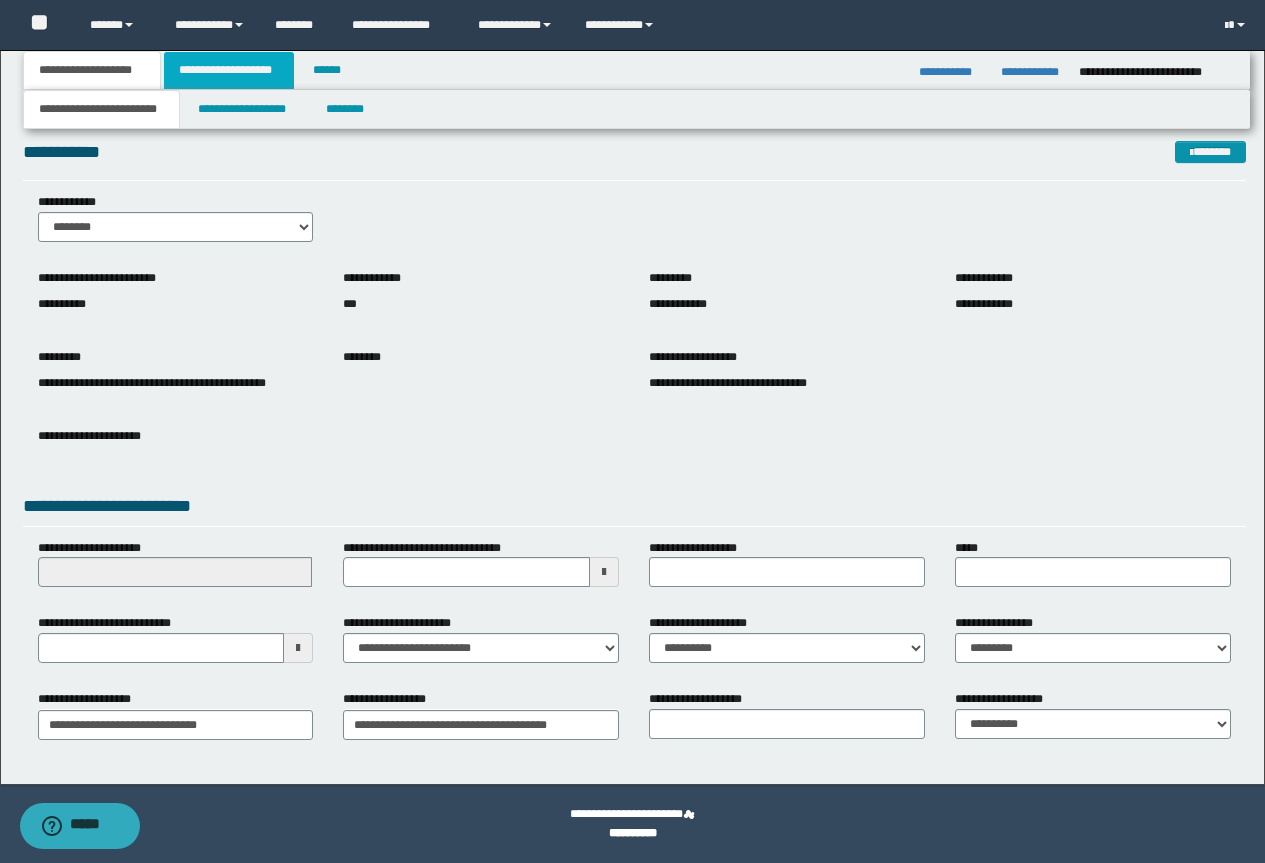 click on "**********" at bounding box center [229, 70] 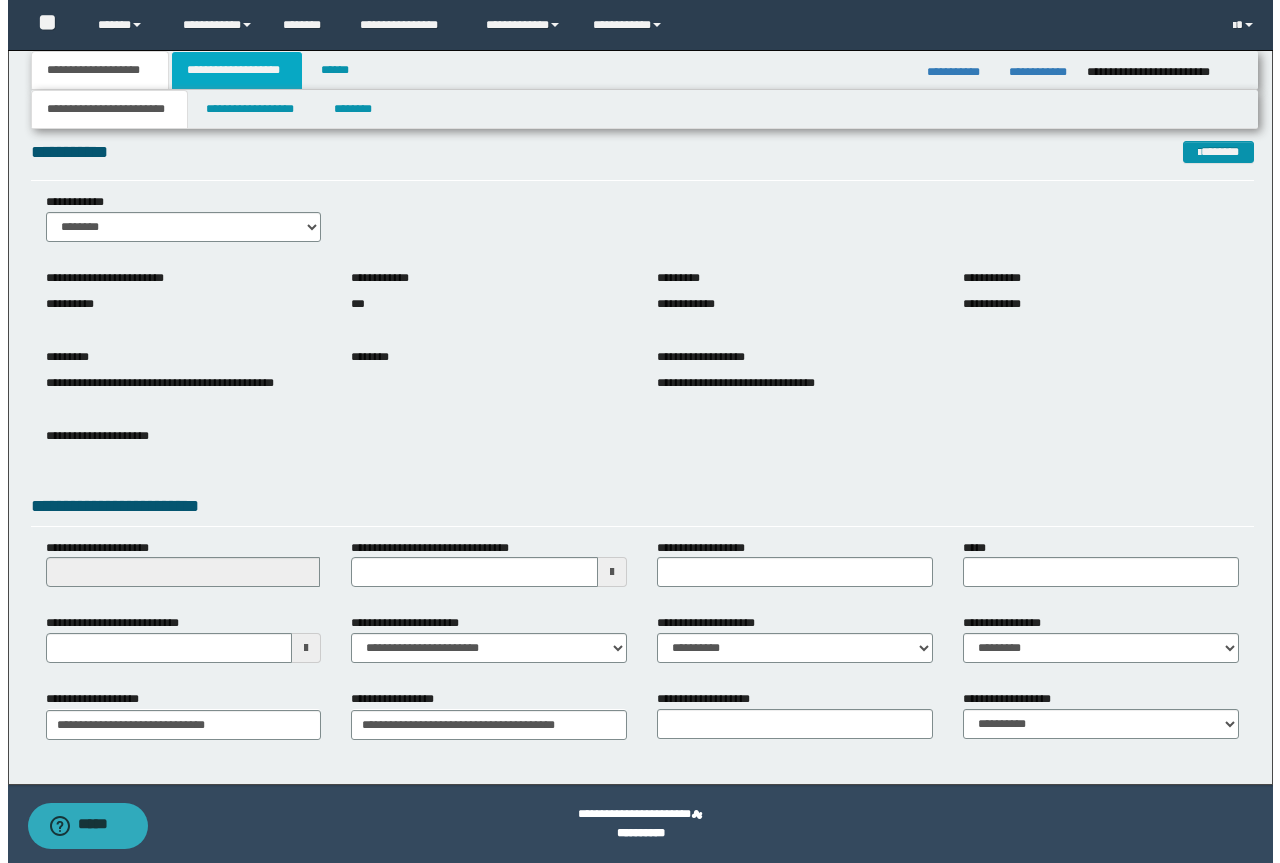 scroll, scrollTop: 0, scrollLeft: 0, axis: both 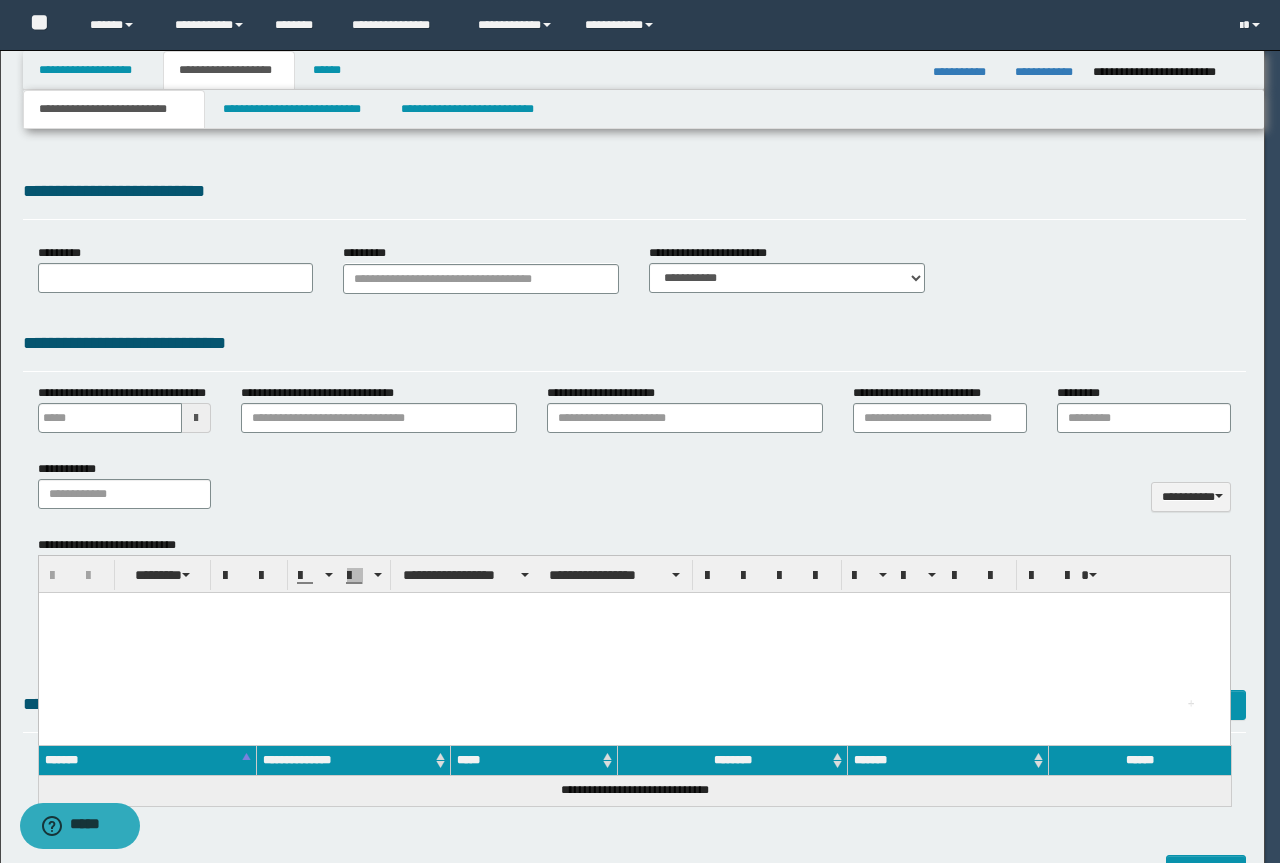 type 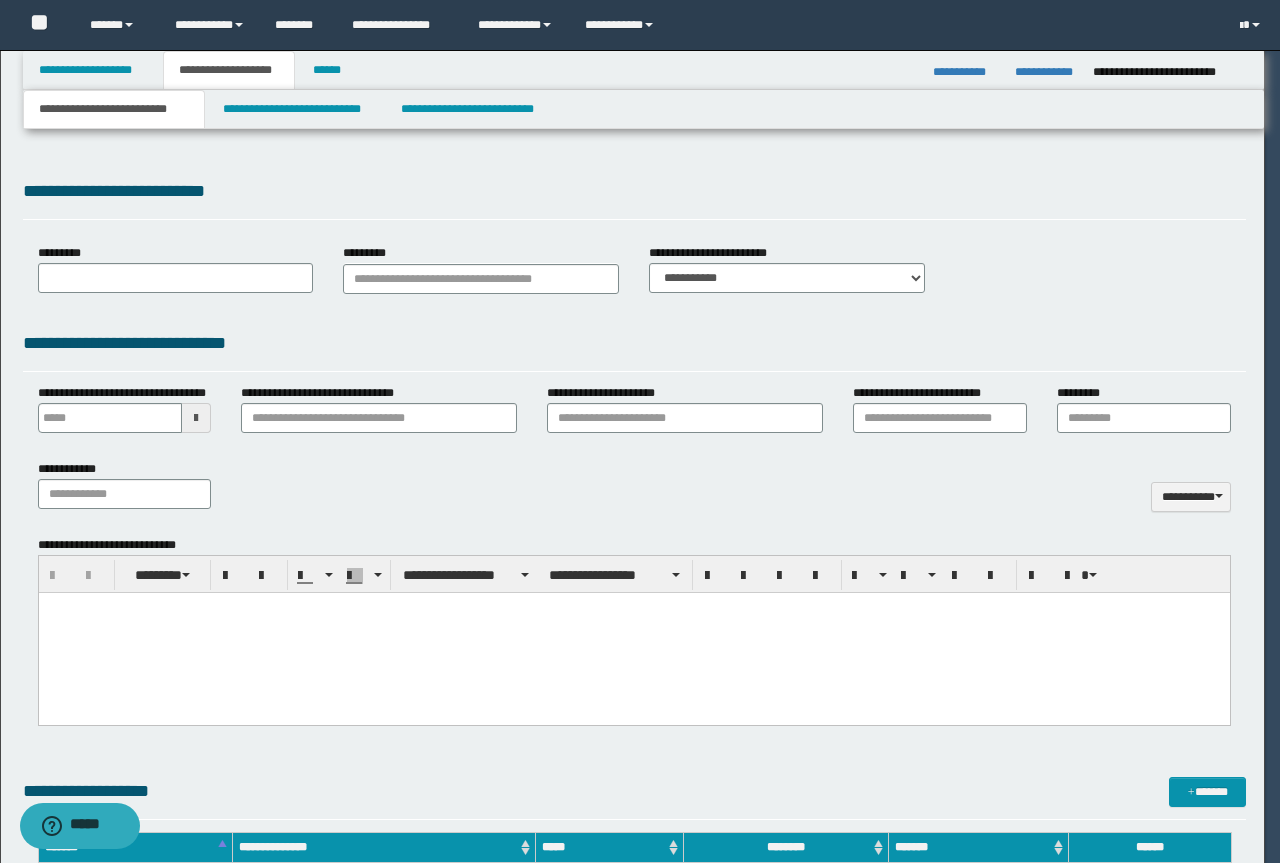 select on "*" 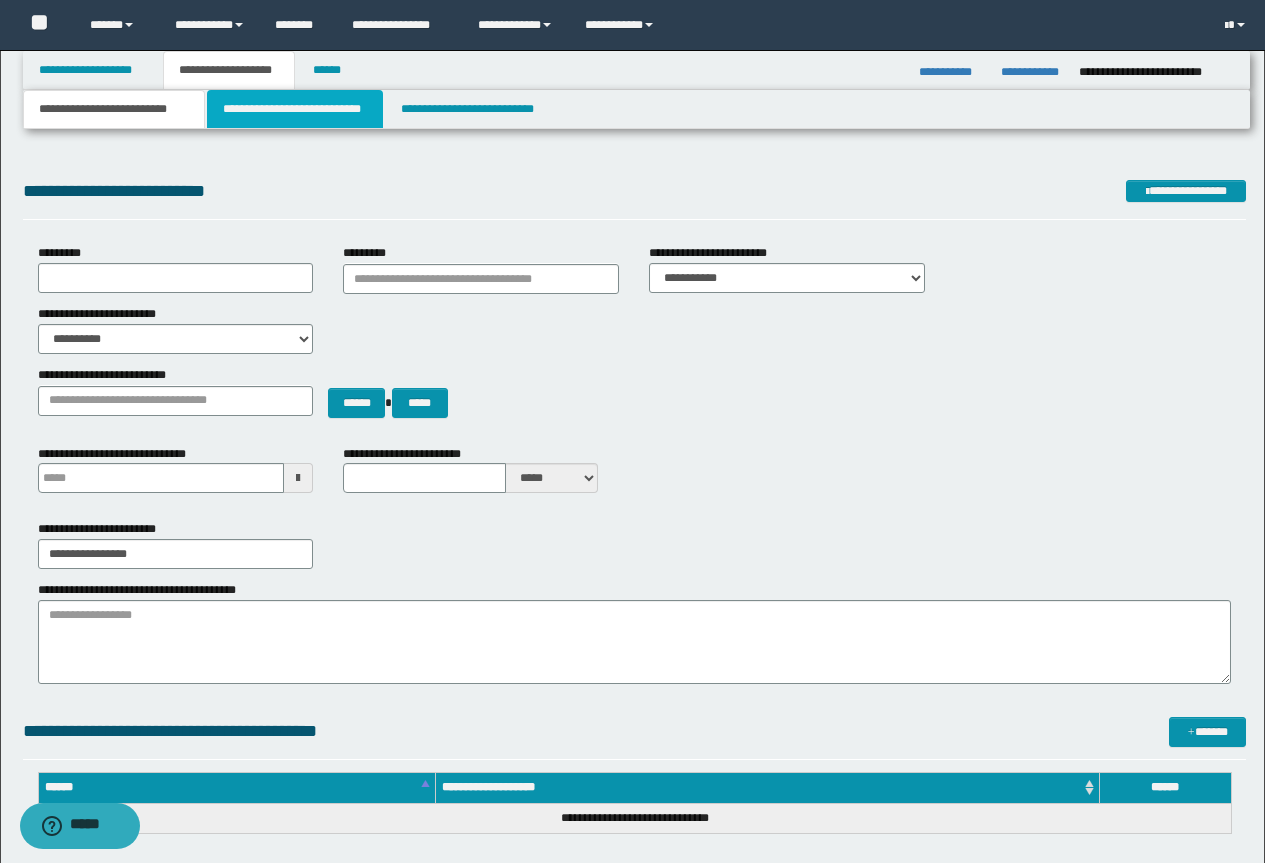 click on "**********" at bounding box center [295, 109] 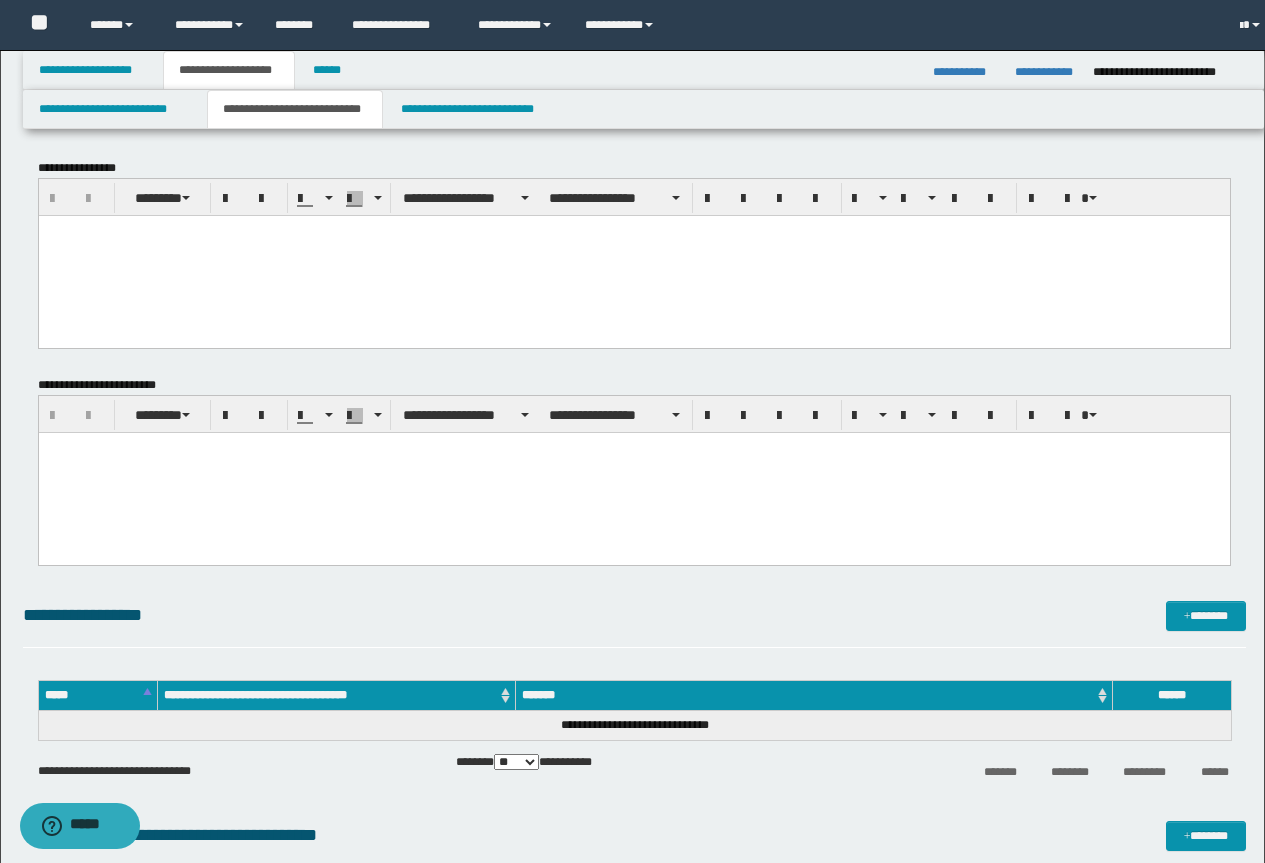 scroll, scrollTop: 0, scrollLeft: 0, axis: both 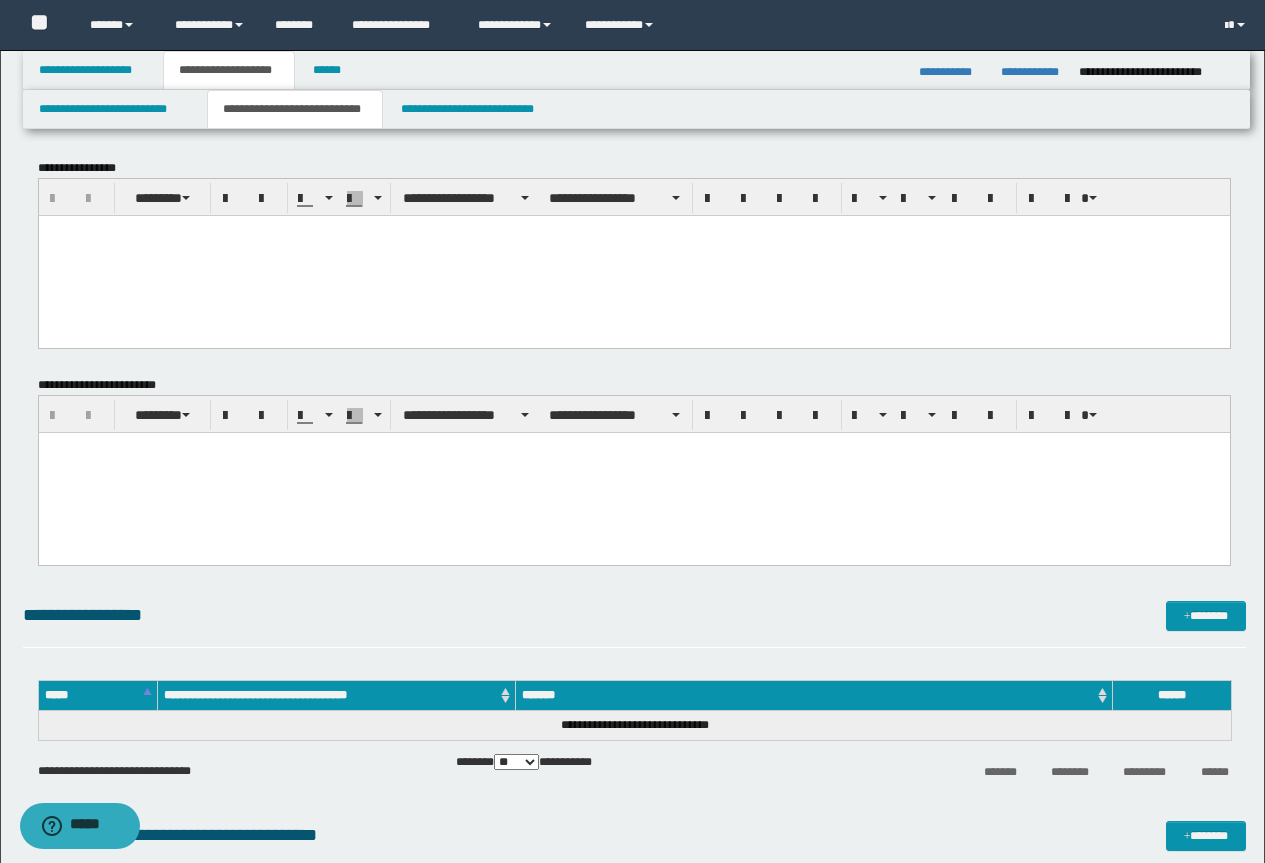 click at bounding box center (633, 255) 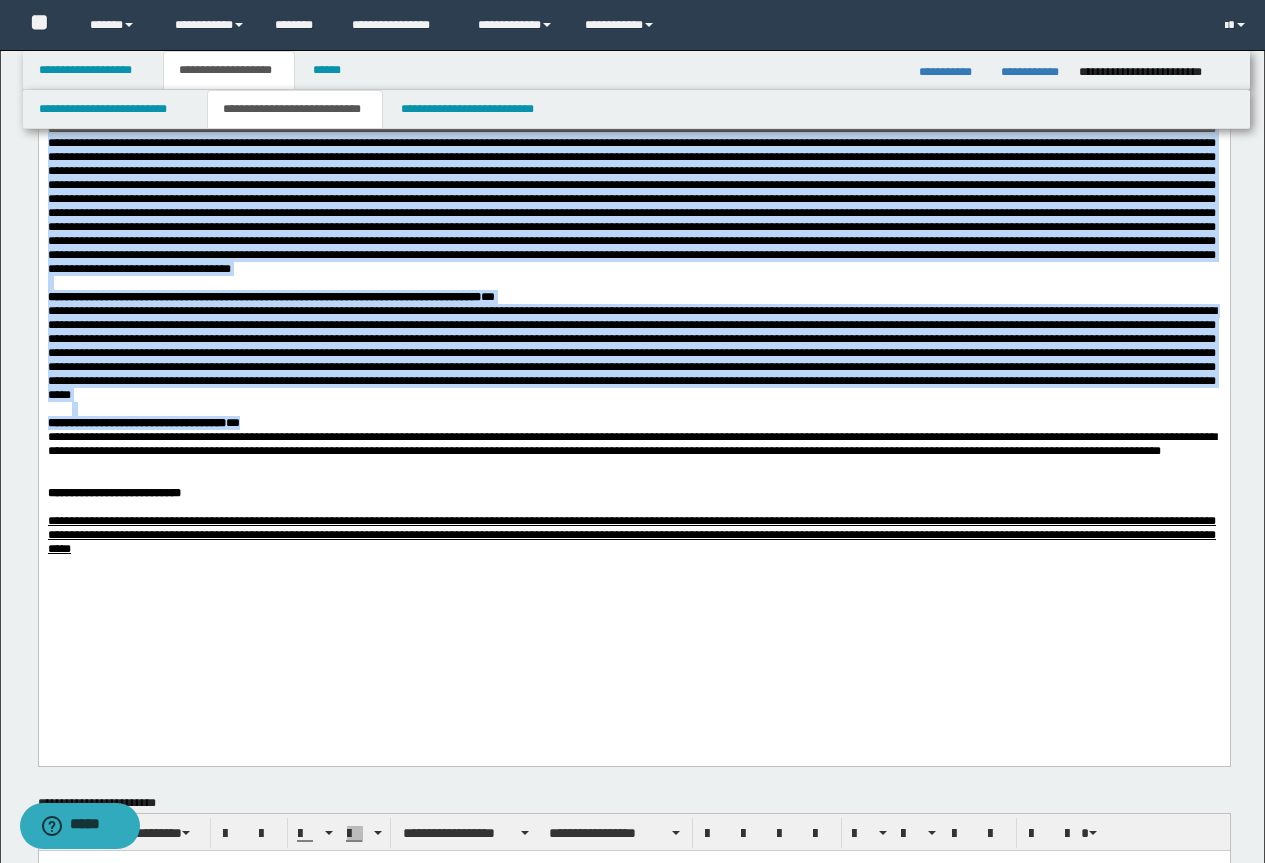 scroll, scrollTop: 600, scrollLeft: 0, axis: vertical 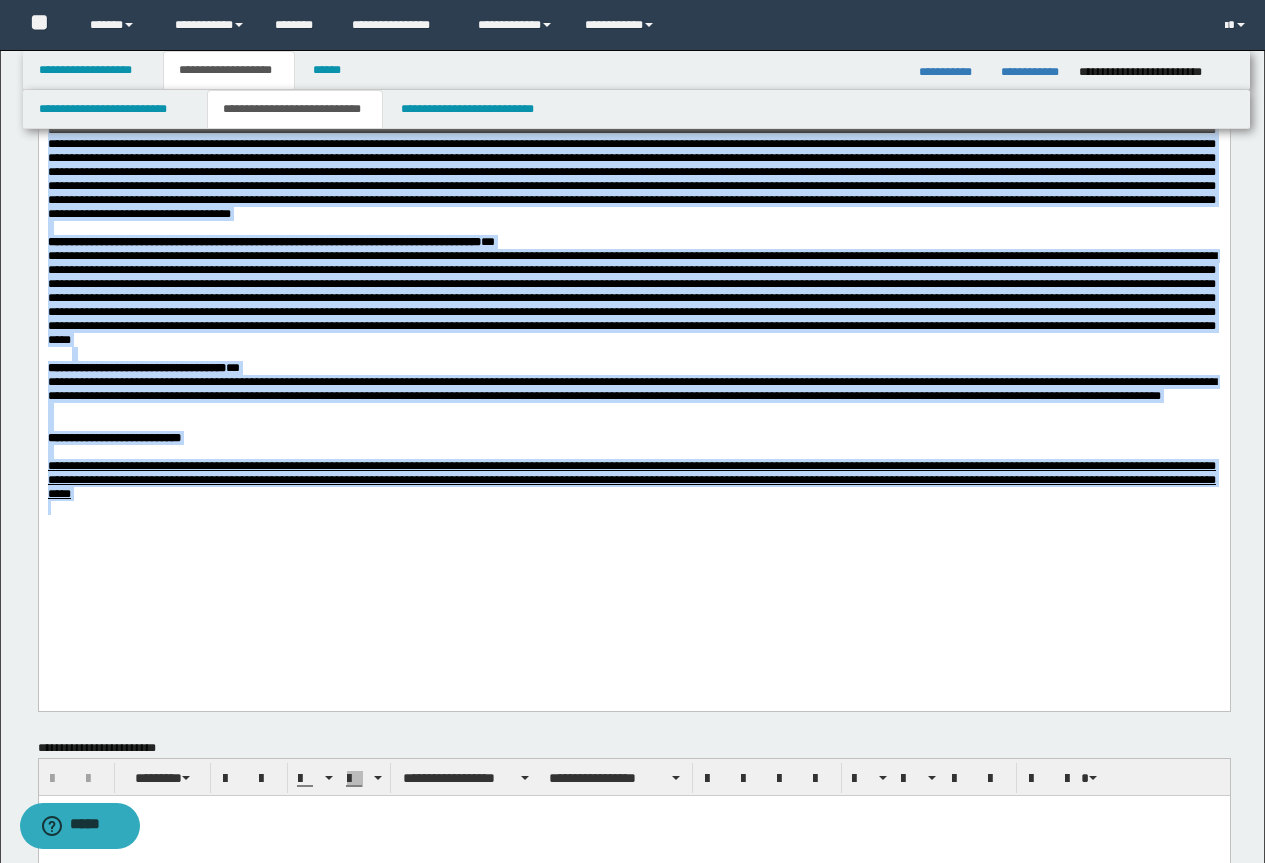 drag, startPoint x: 50, startPoint y: -376, endPoint x: 831, endPoint y: 676, distance: 1310.2156 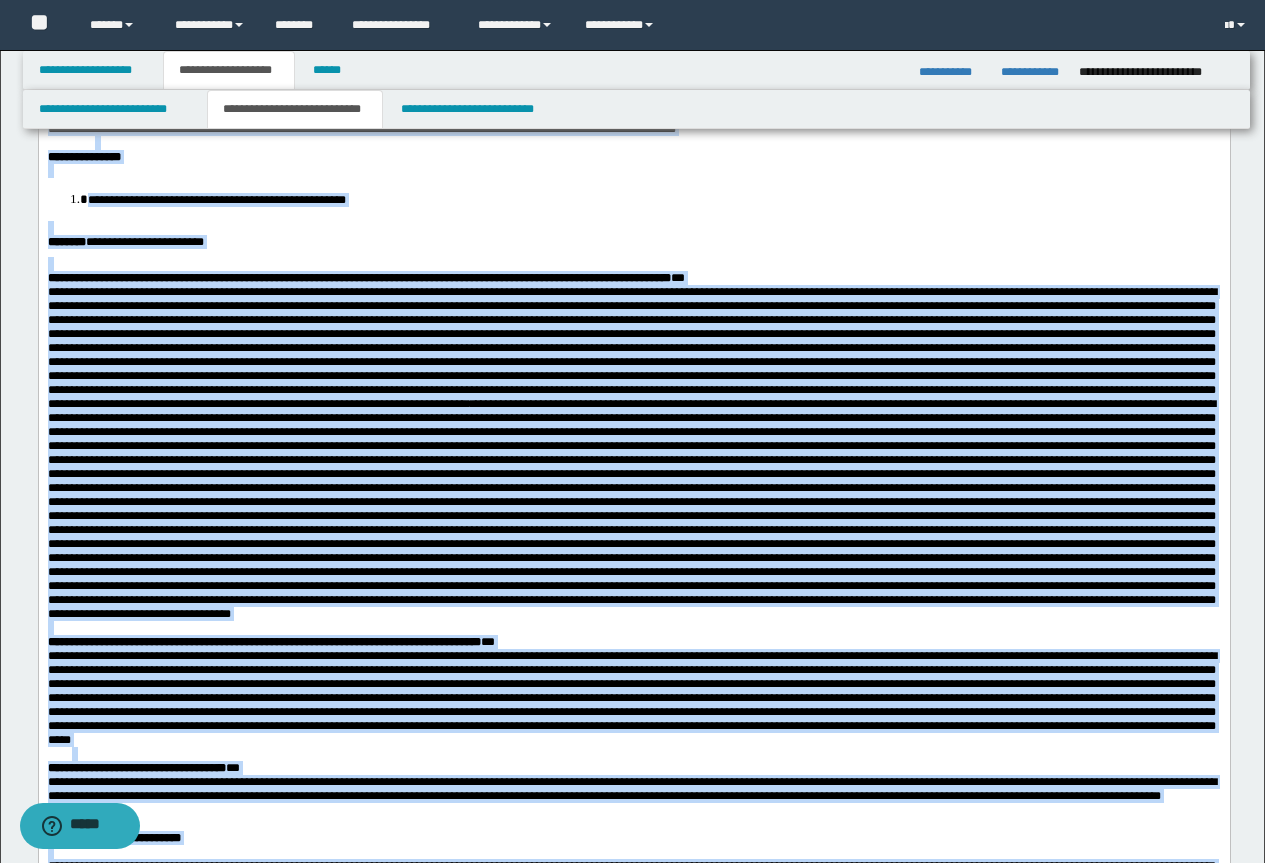scroll, scrollTop: 0, scrollLeft: 0, axis: both 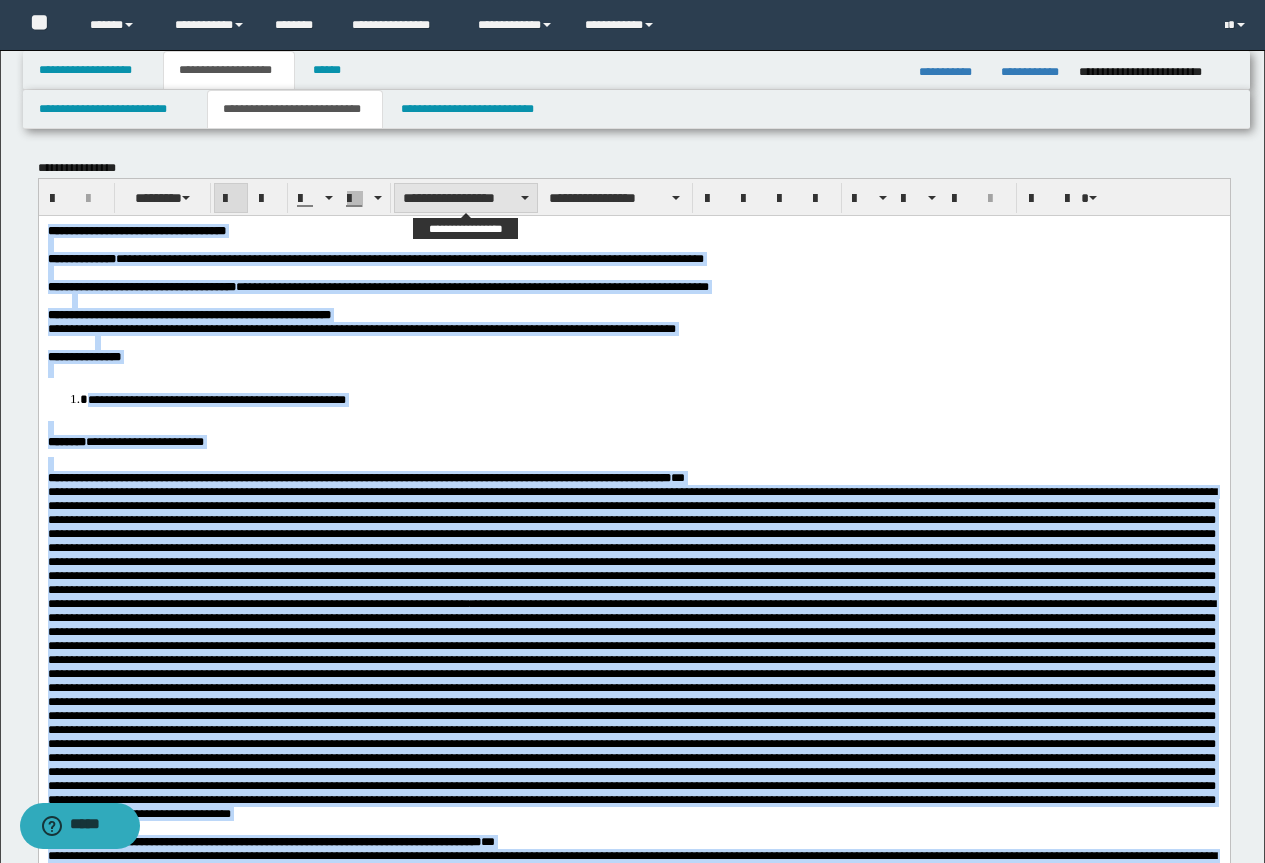 click on "**********" at bounding box center [466, 198] 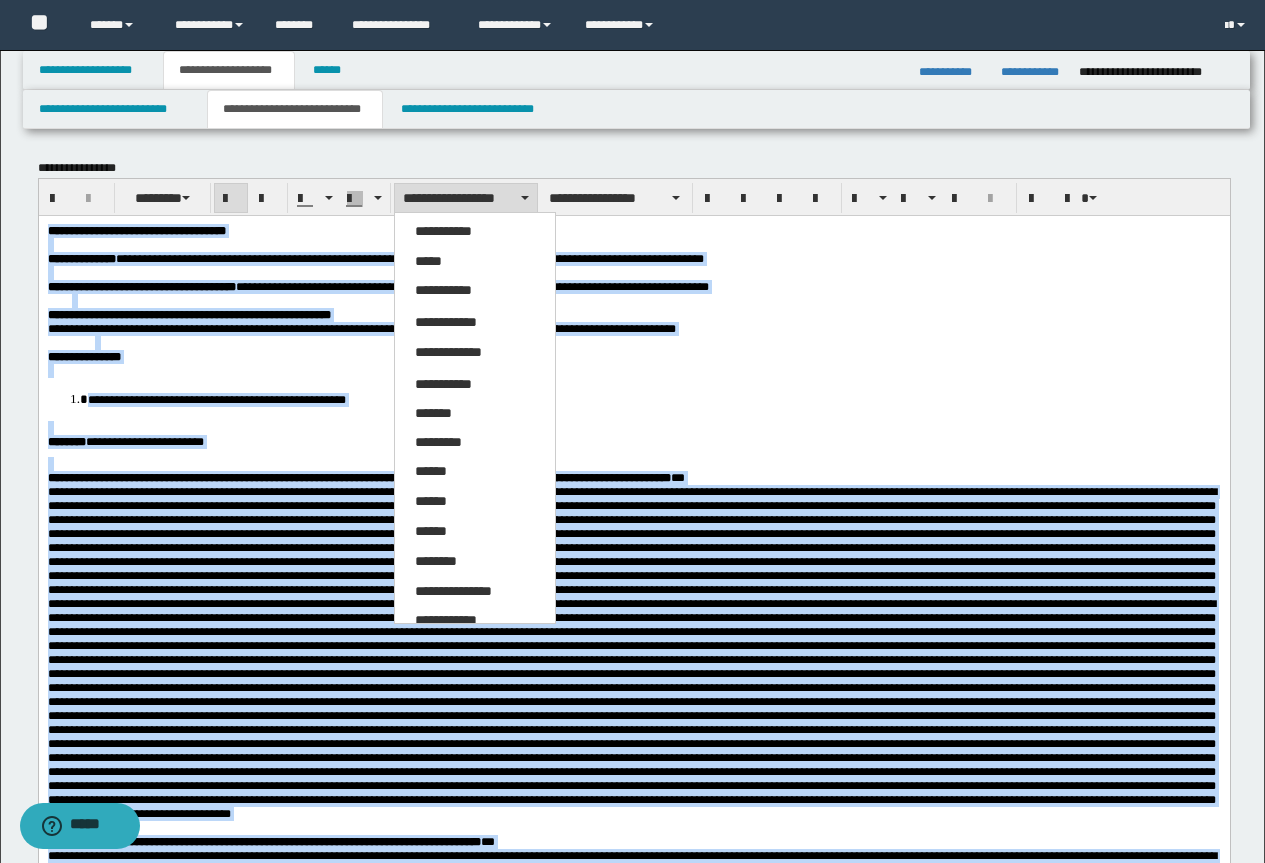 click on "**********" at bounding box center (466, 198) 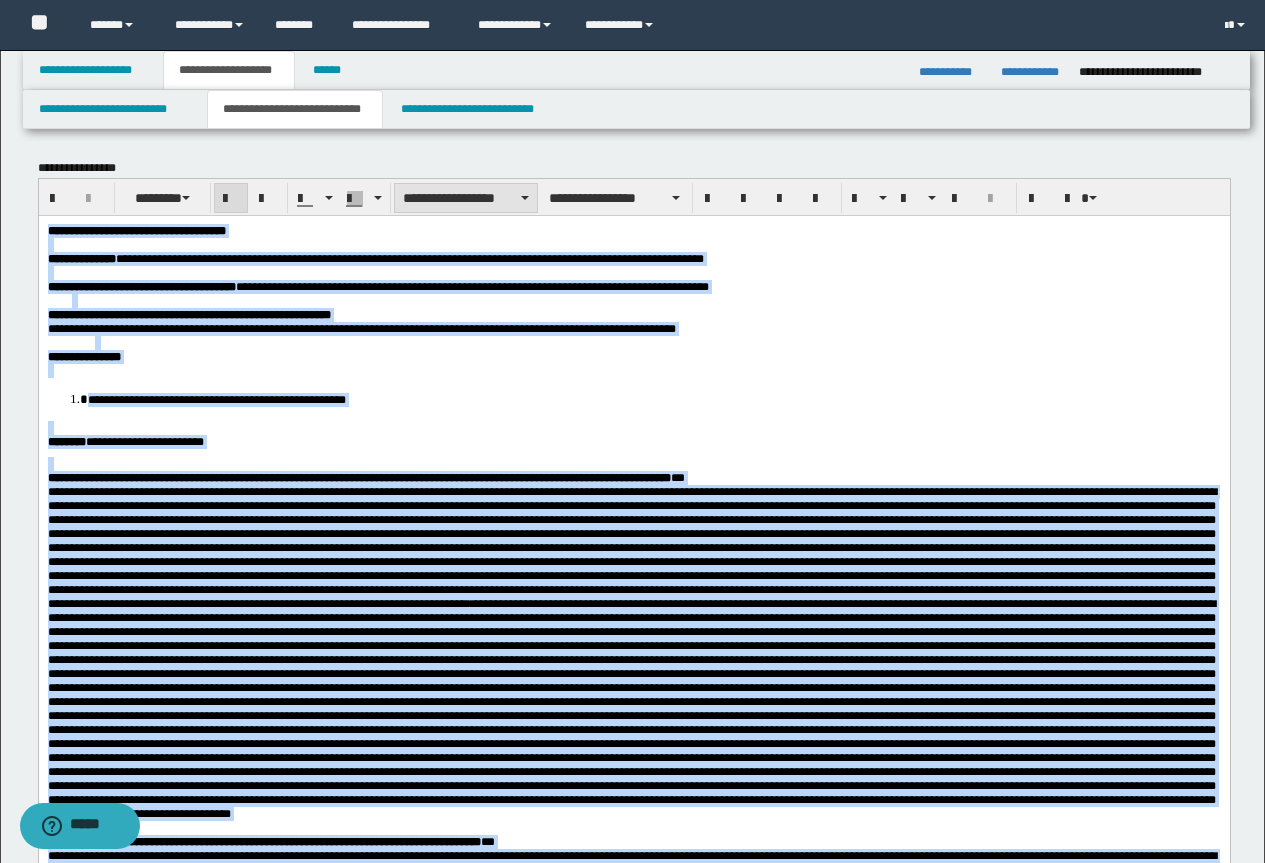 click on "**********" at bounding box center (466, 198) 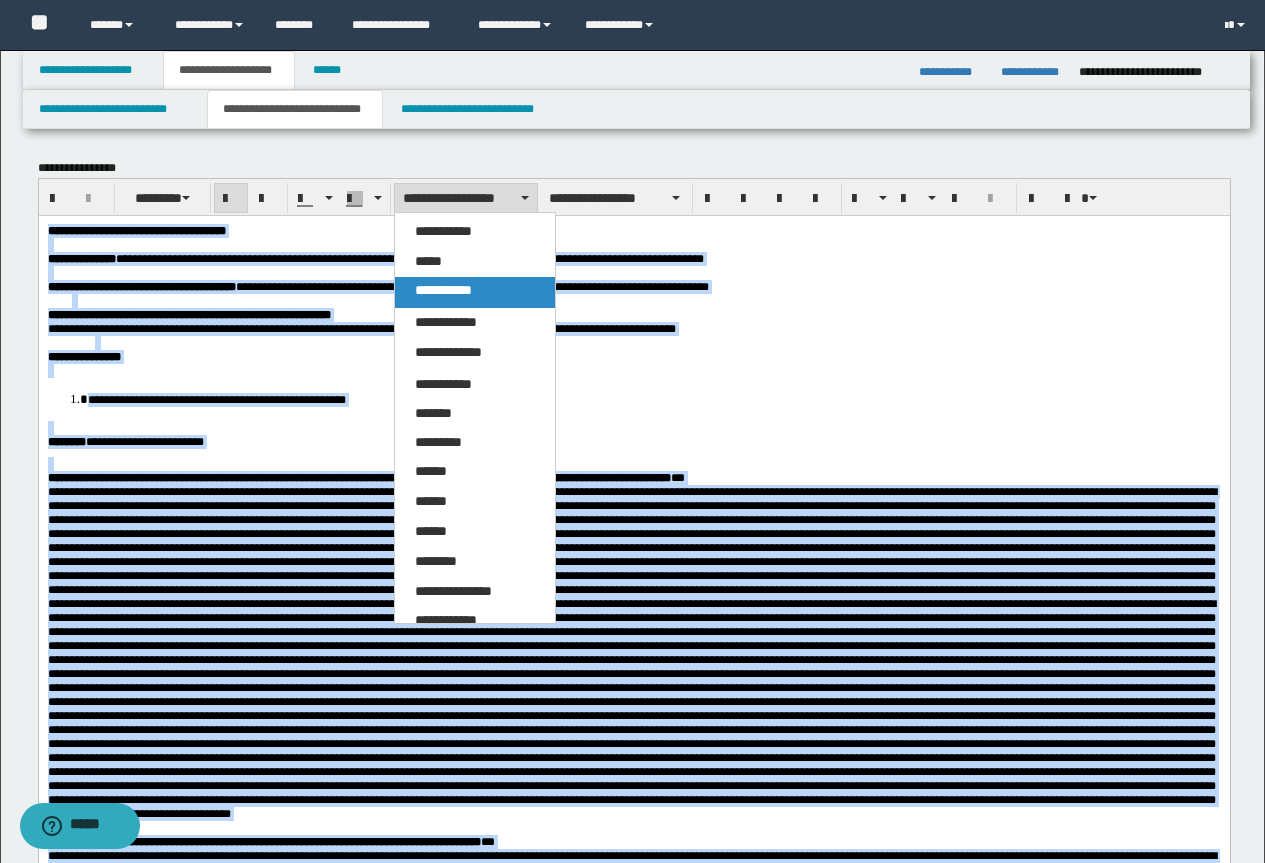 click on "**********" at bounding box center [475, 292] 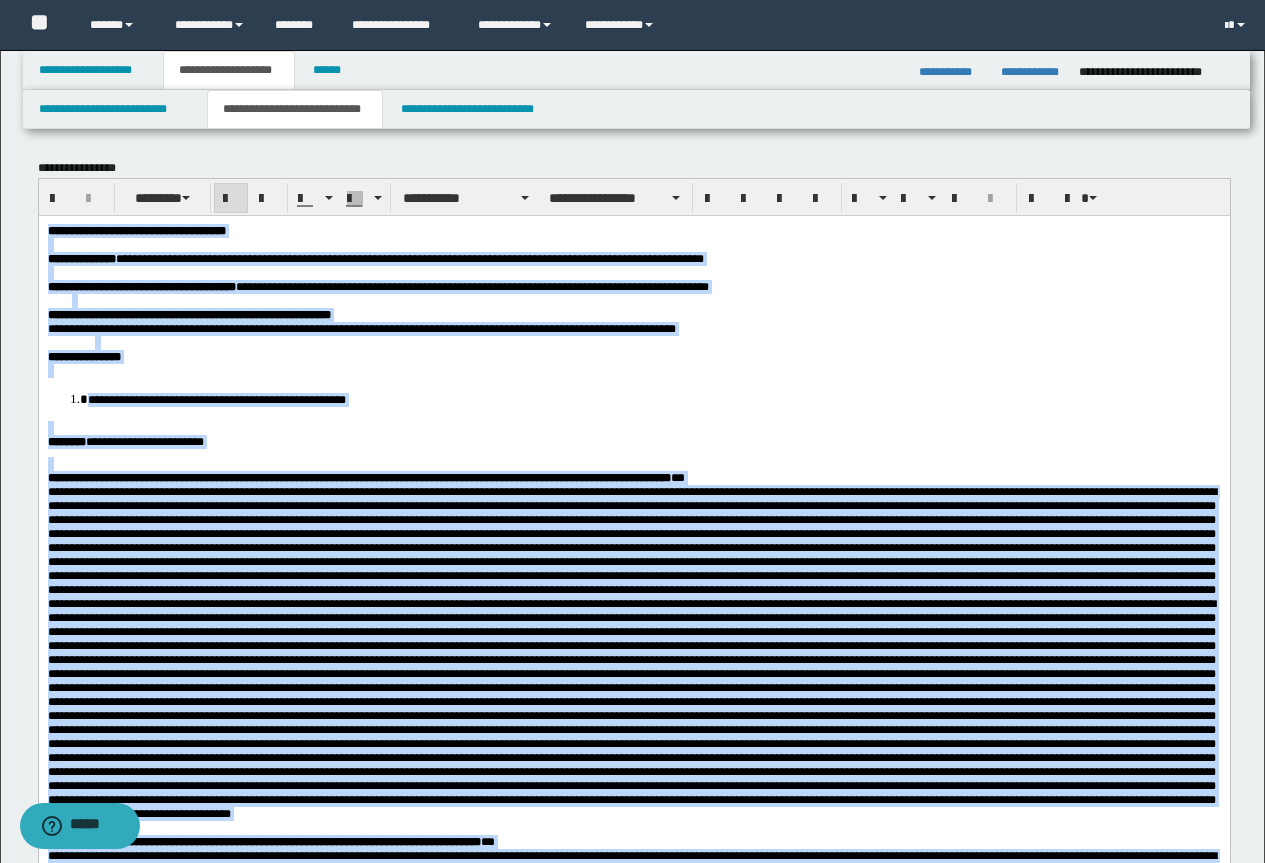 click on "**********" at bounding box center (409, 258) 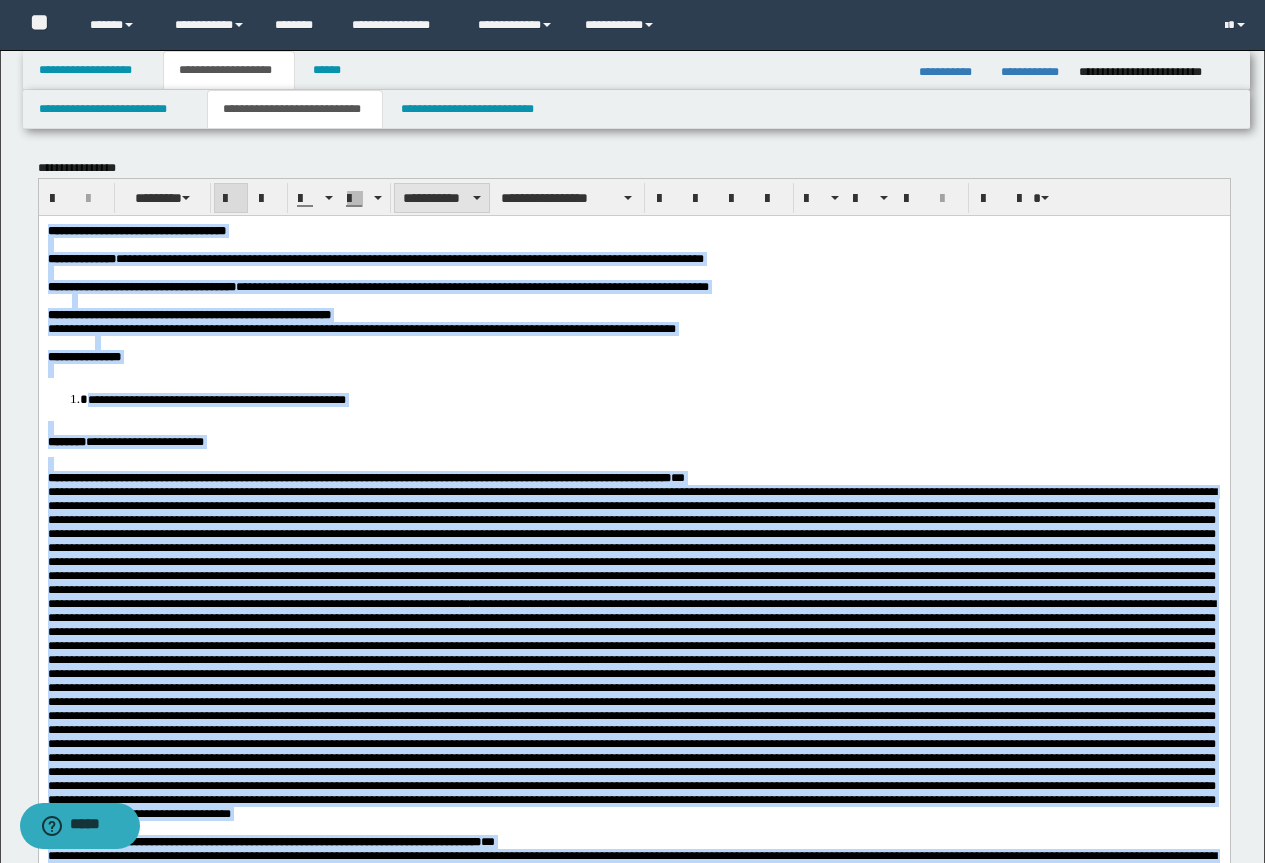click on "**********" at bounding box center (442, 198) 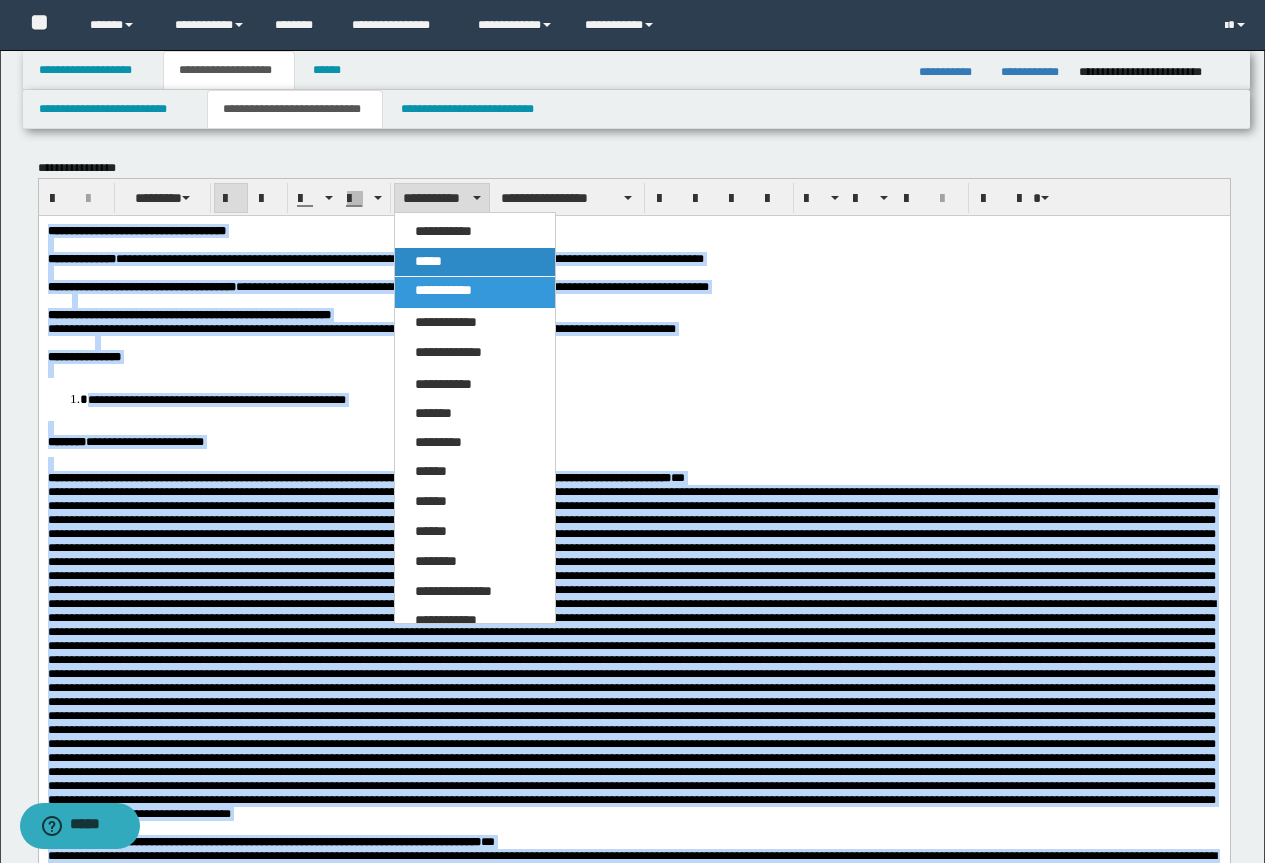 click on "*****" at bounding box center [428, 261] 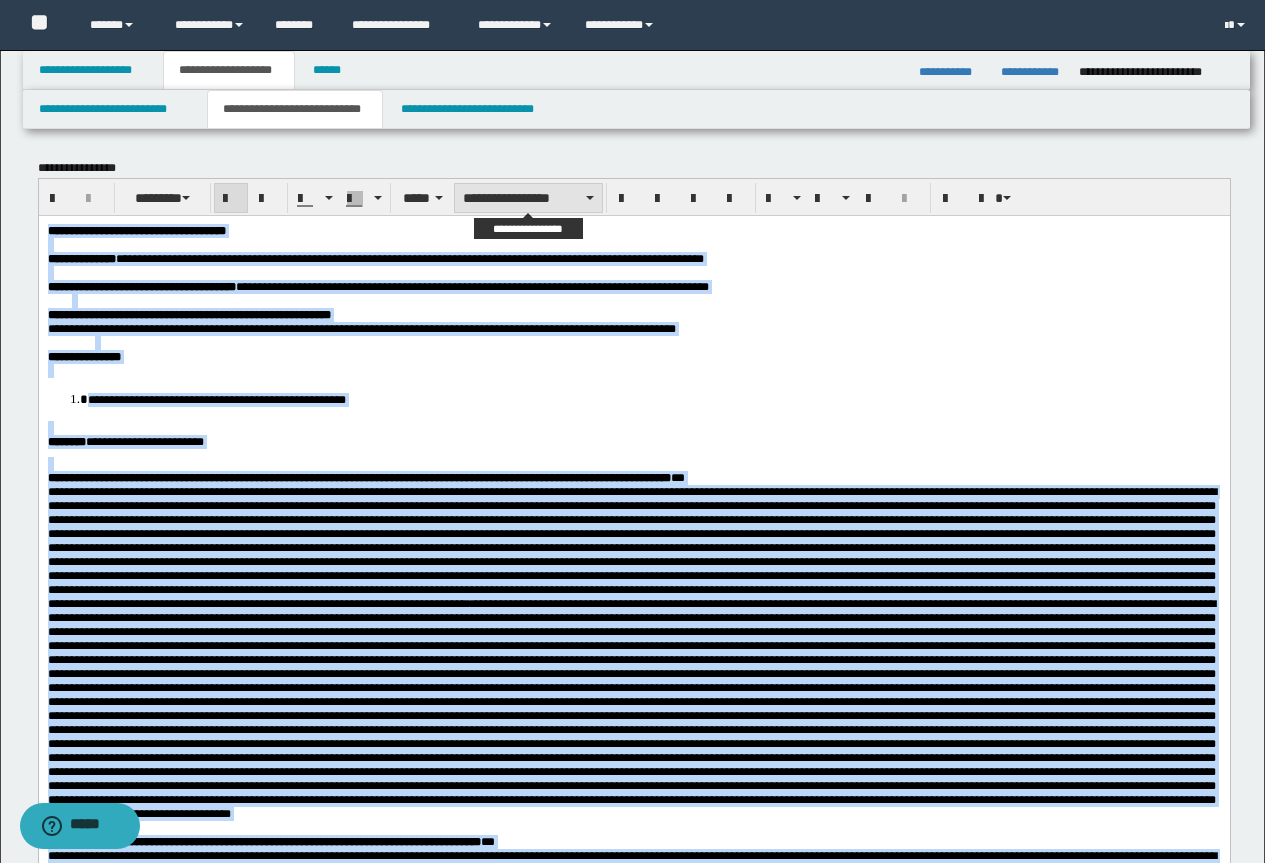 click on "**********" at bounding box center (528, 198) 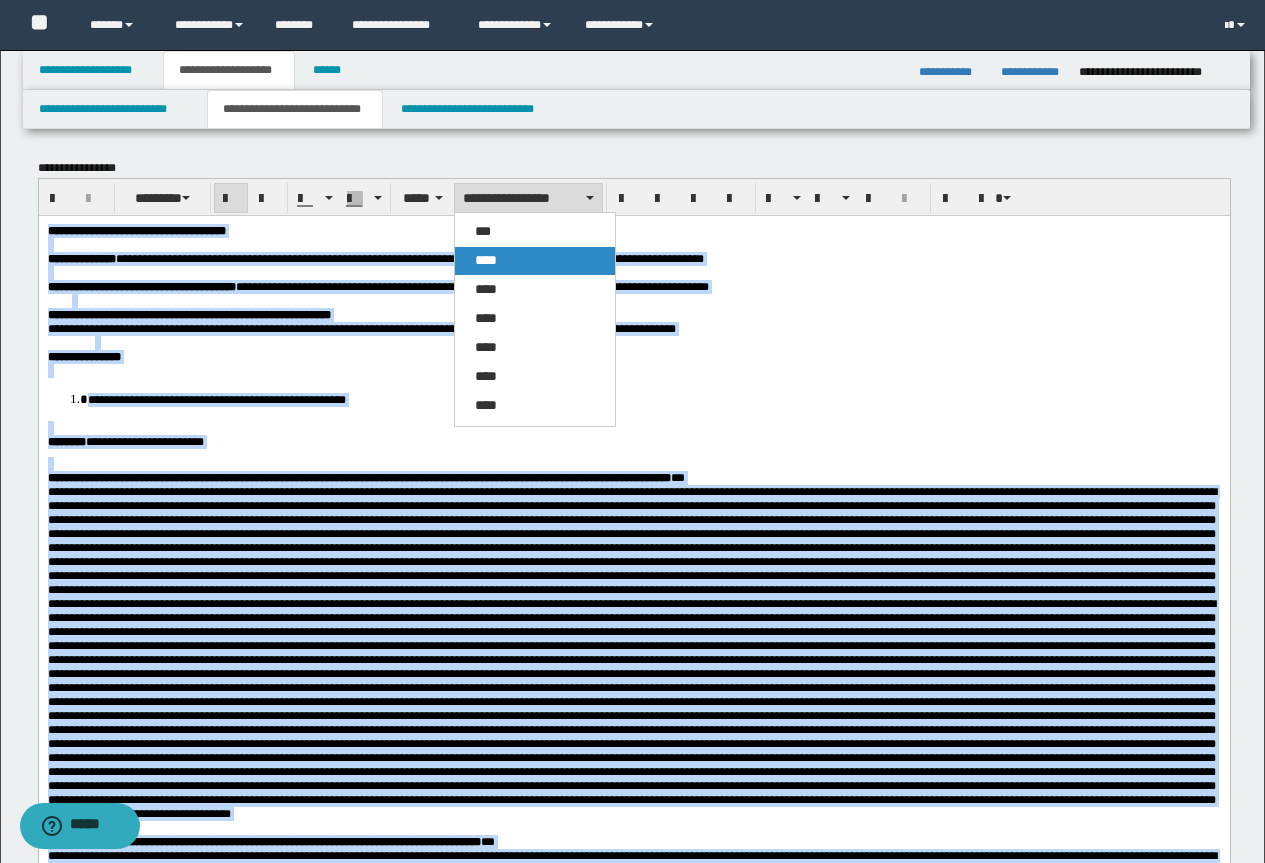 click on "****" at bounding box center [486, 260] 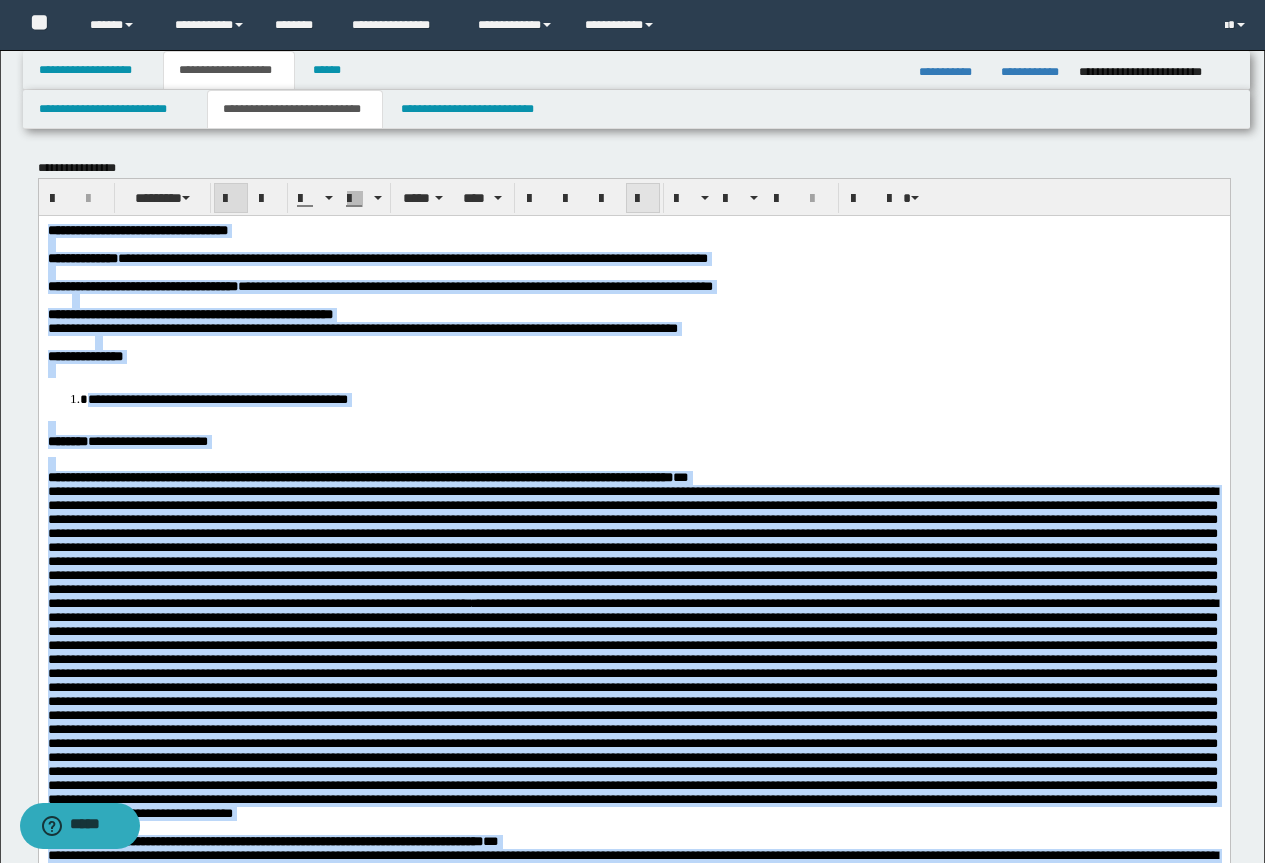 click at bounding box center (643, 198) 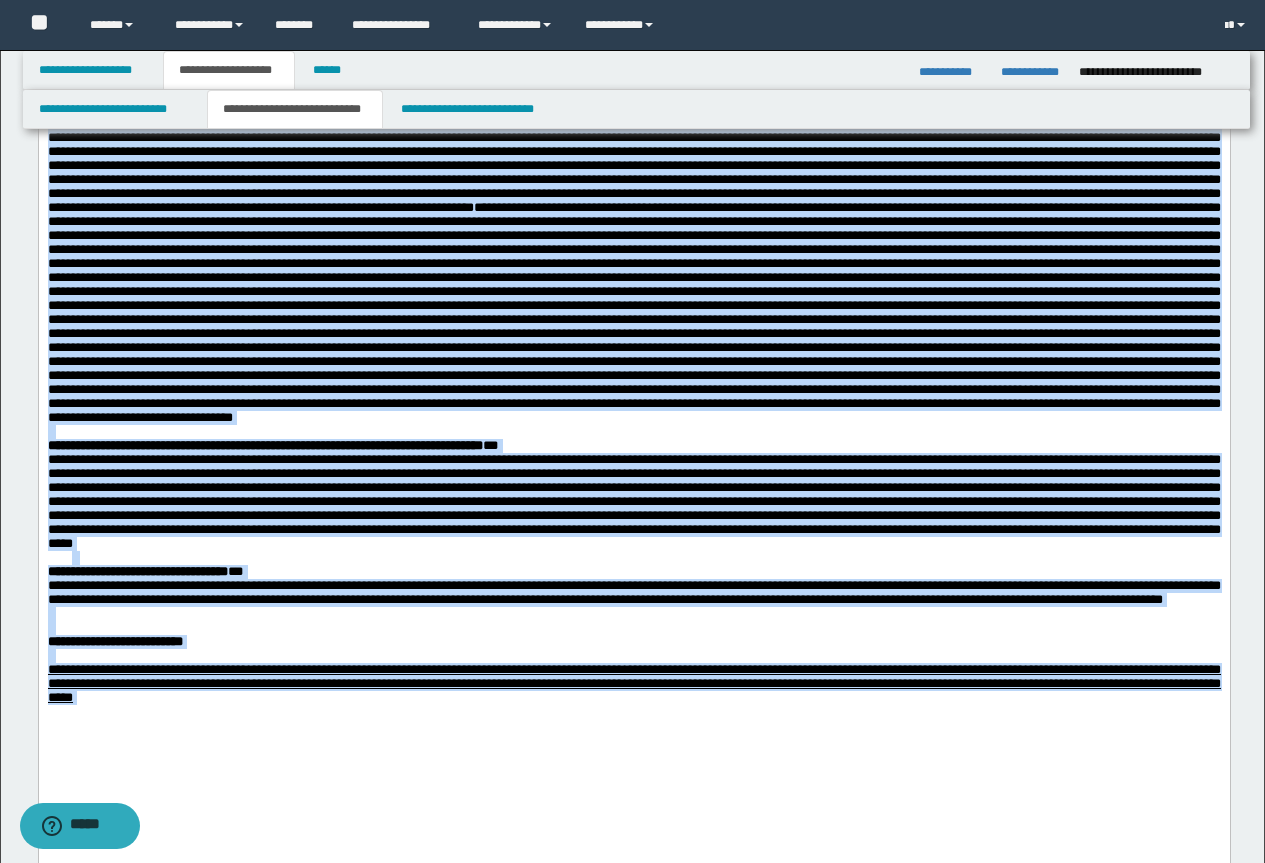 scroll, scrollTop: 500, scrollLeft: 0, axis: vertical 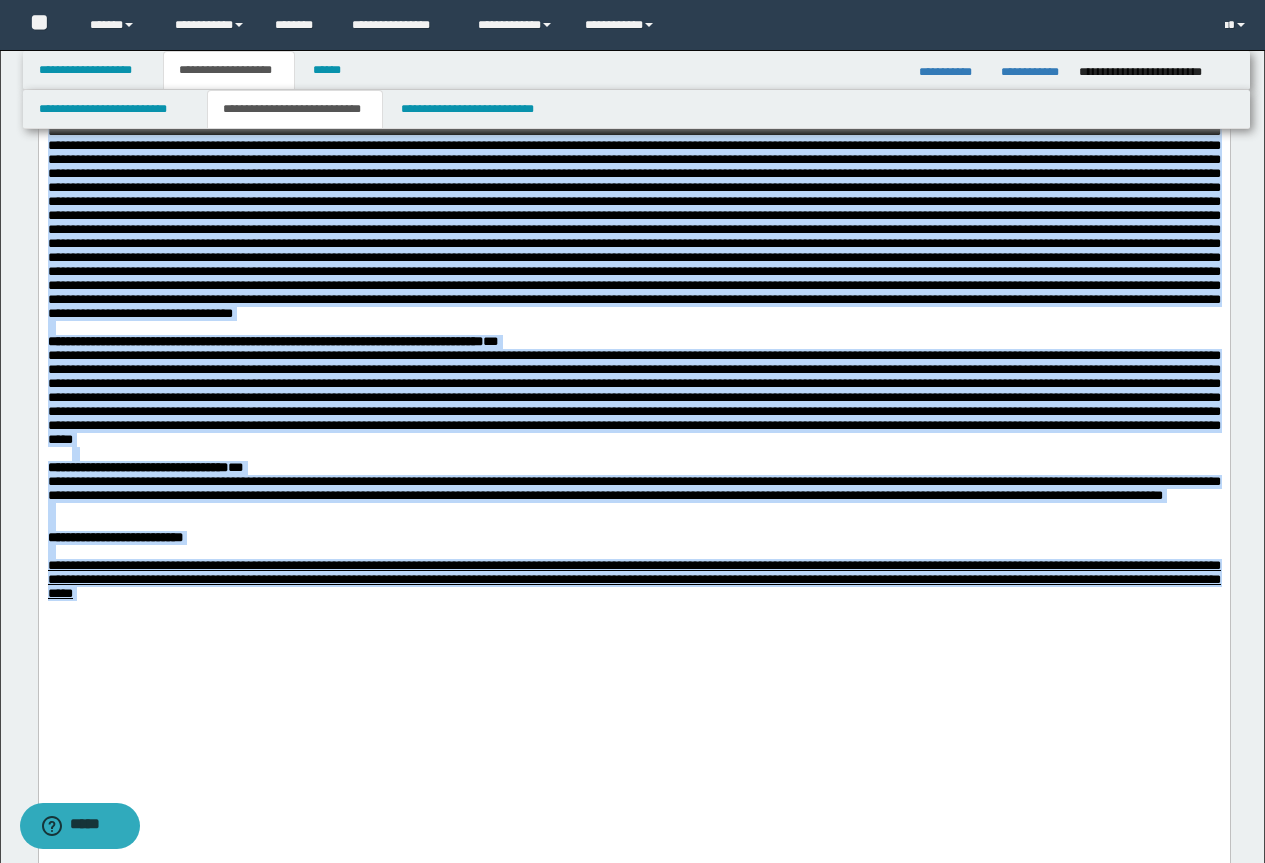 click on "**********" at bounding box center (633, 488) 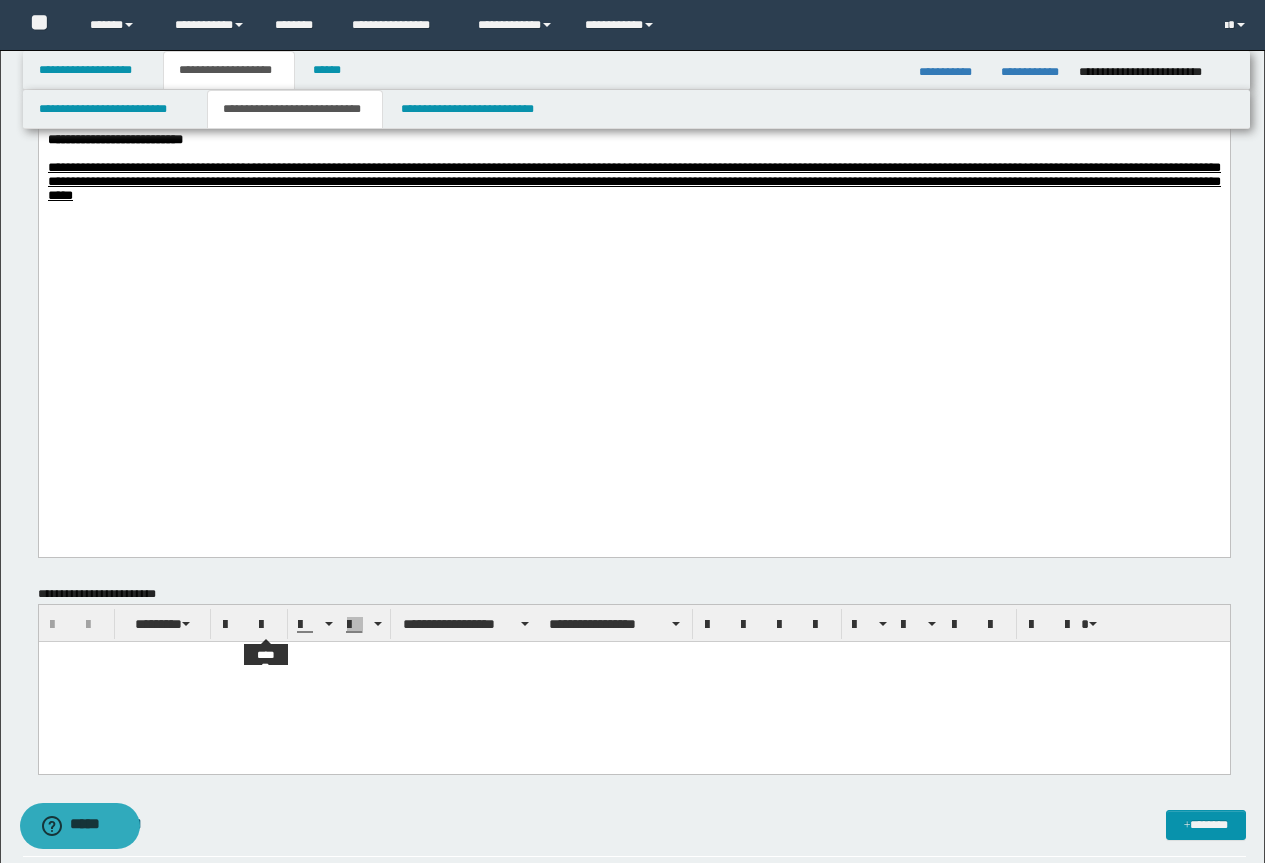 scroll, scrollTop: 900, scrollLeft: 0, axis: vertical 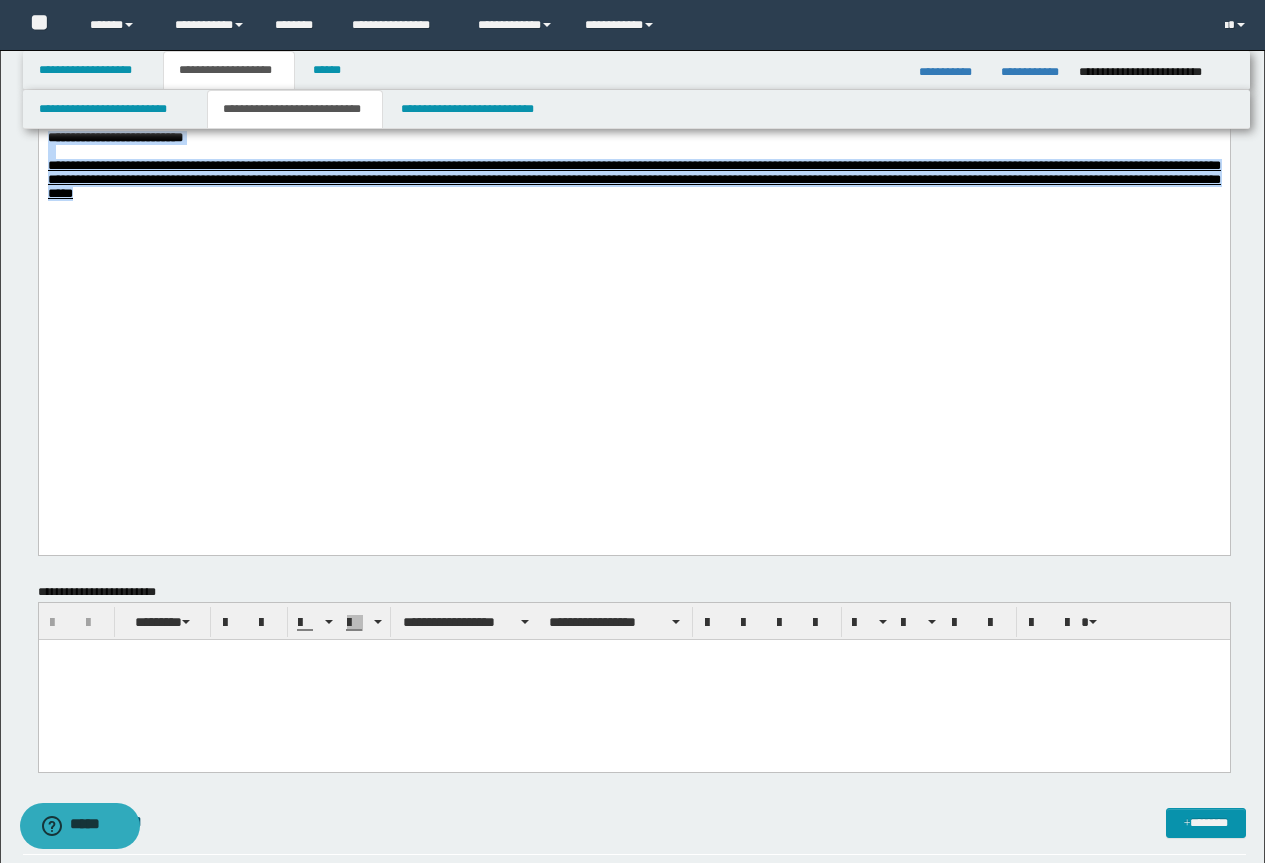 drag, startPoint x: 508, startPoint y: 428, endPoint x: 38, endPoint y: 352, distance: 476.10504 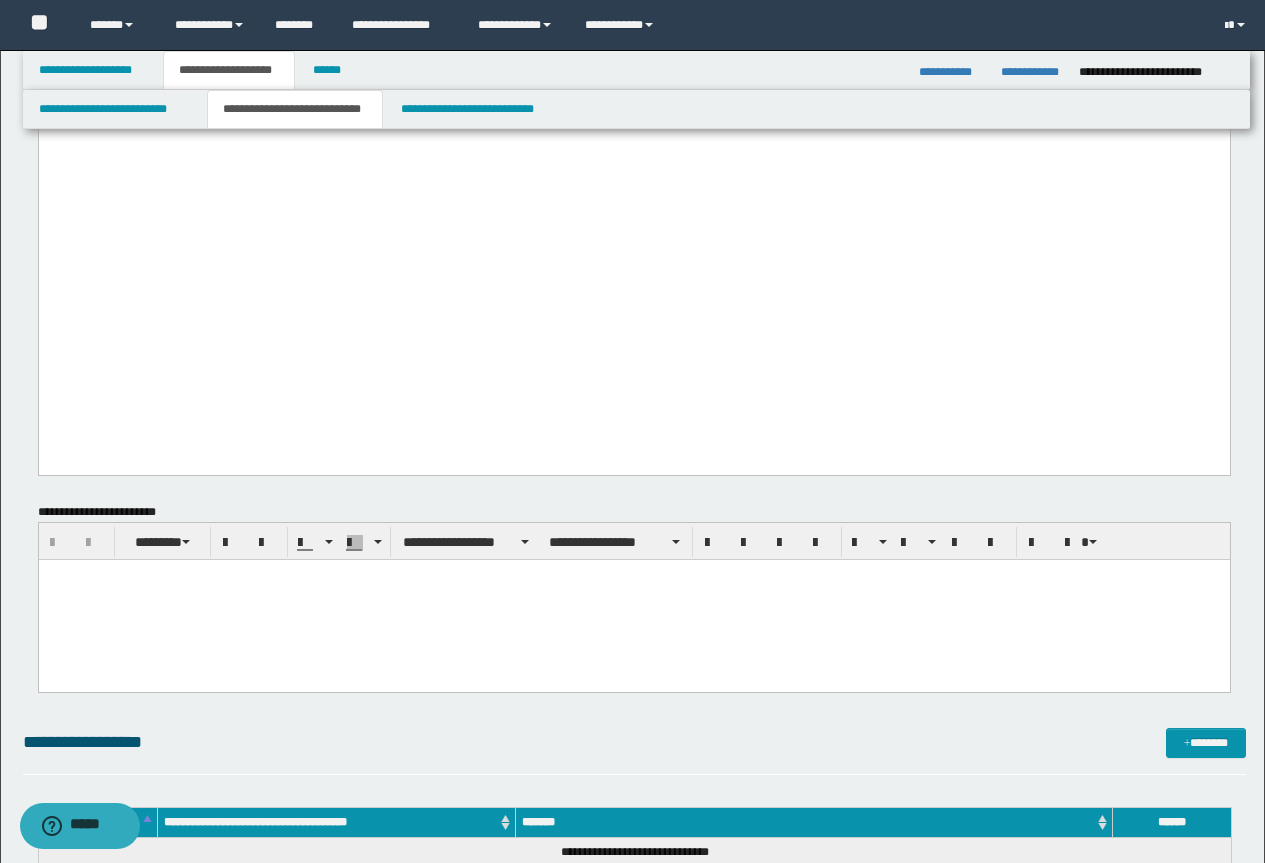 click on "**********" at bounding box center (633, -241) 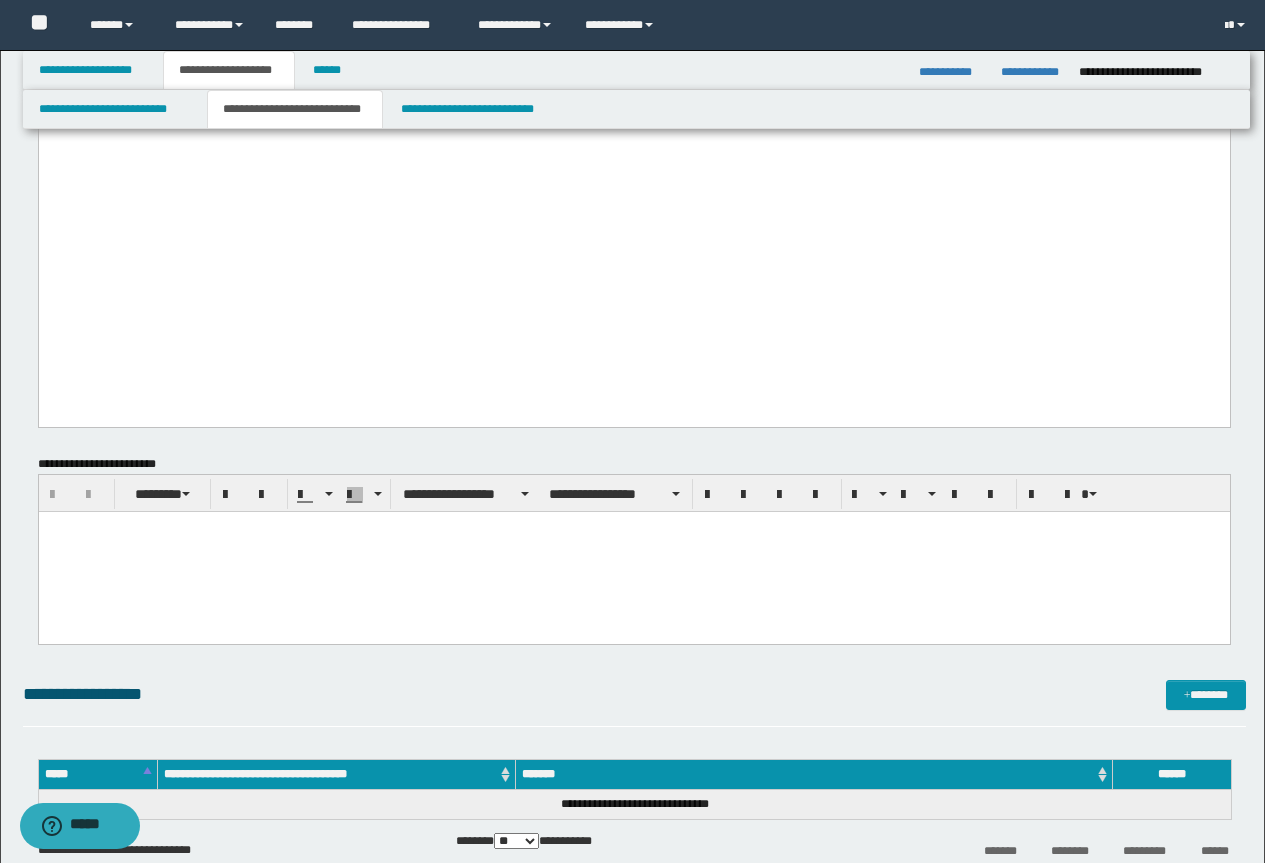click at bounding box center [633, 551] 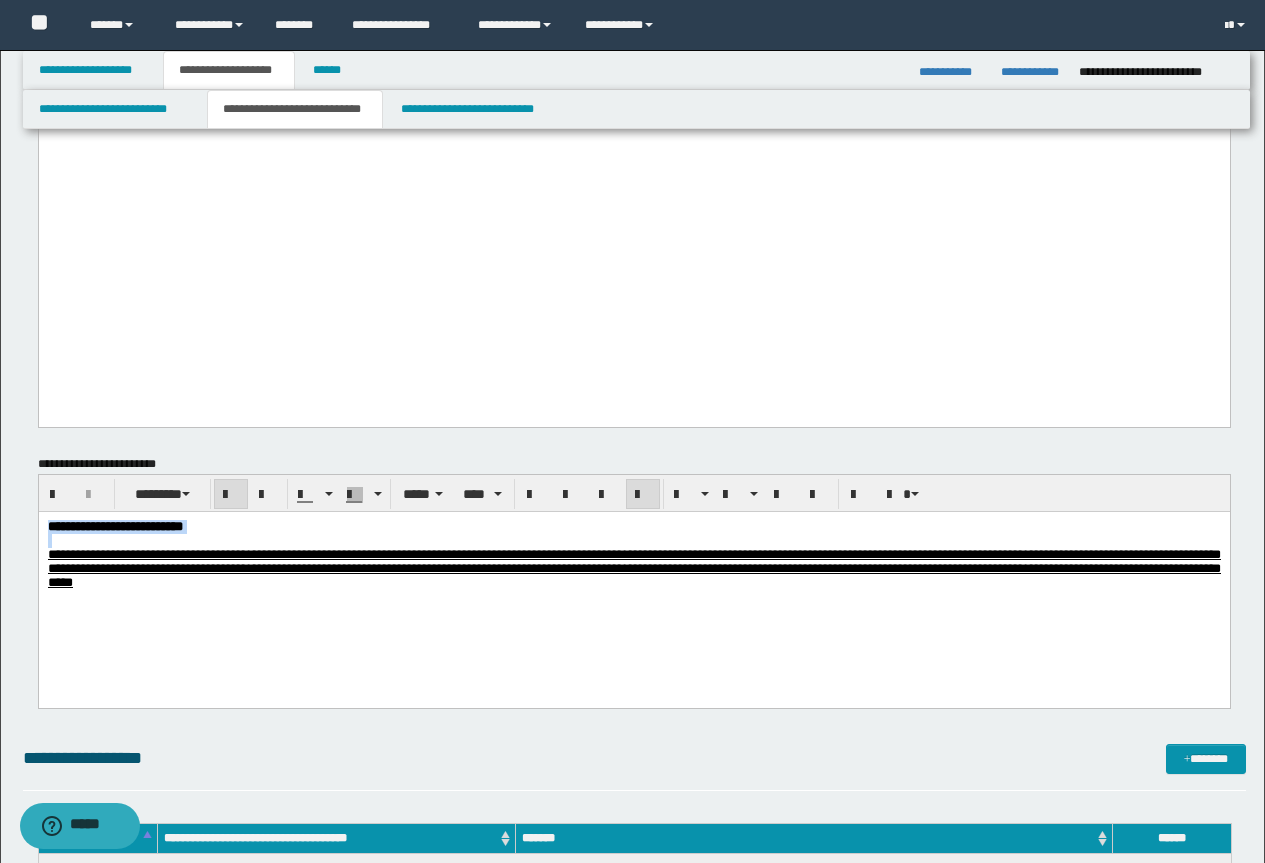 drag, startPoint x: 248, startPoint y: 538, endPoint x: 47, endPoint y: 1033, distance: 534.25275 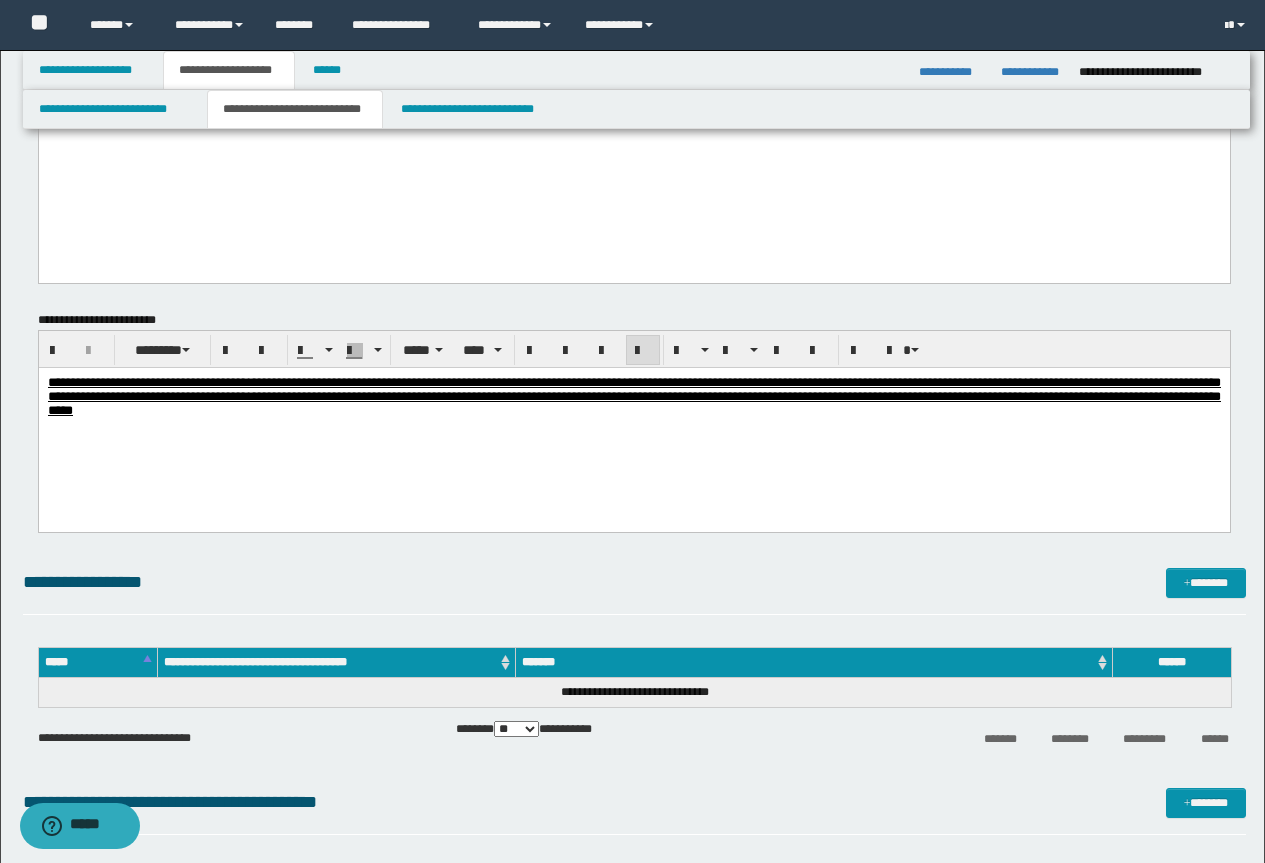 scroll, scrollTop: 1300, scrollLeft: 0, axis: vertical 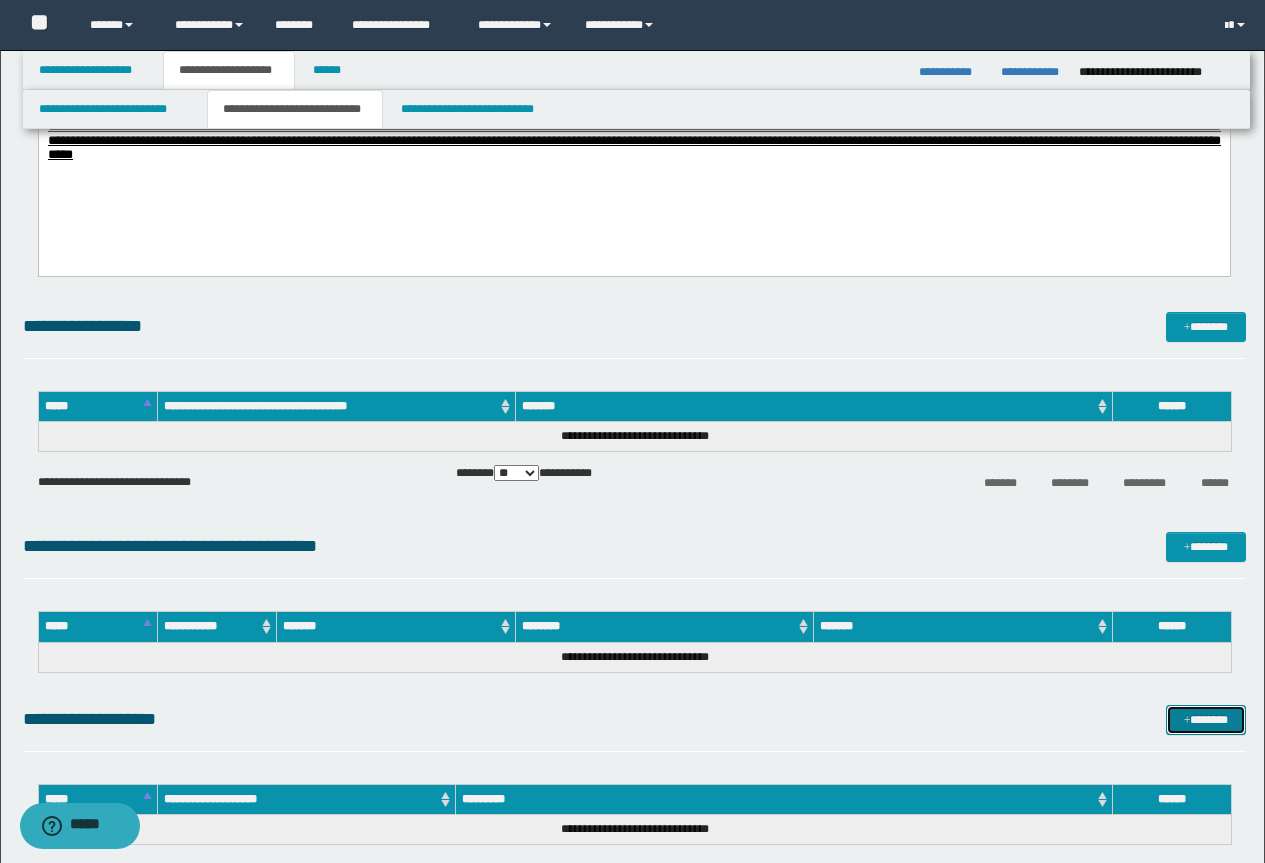 click on "*******" at bounding box center (1206, 720) 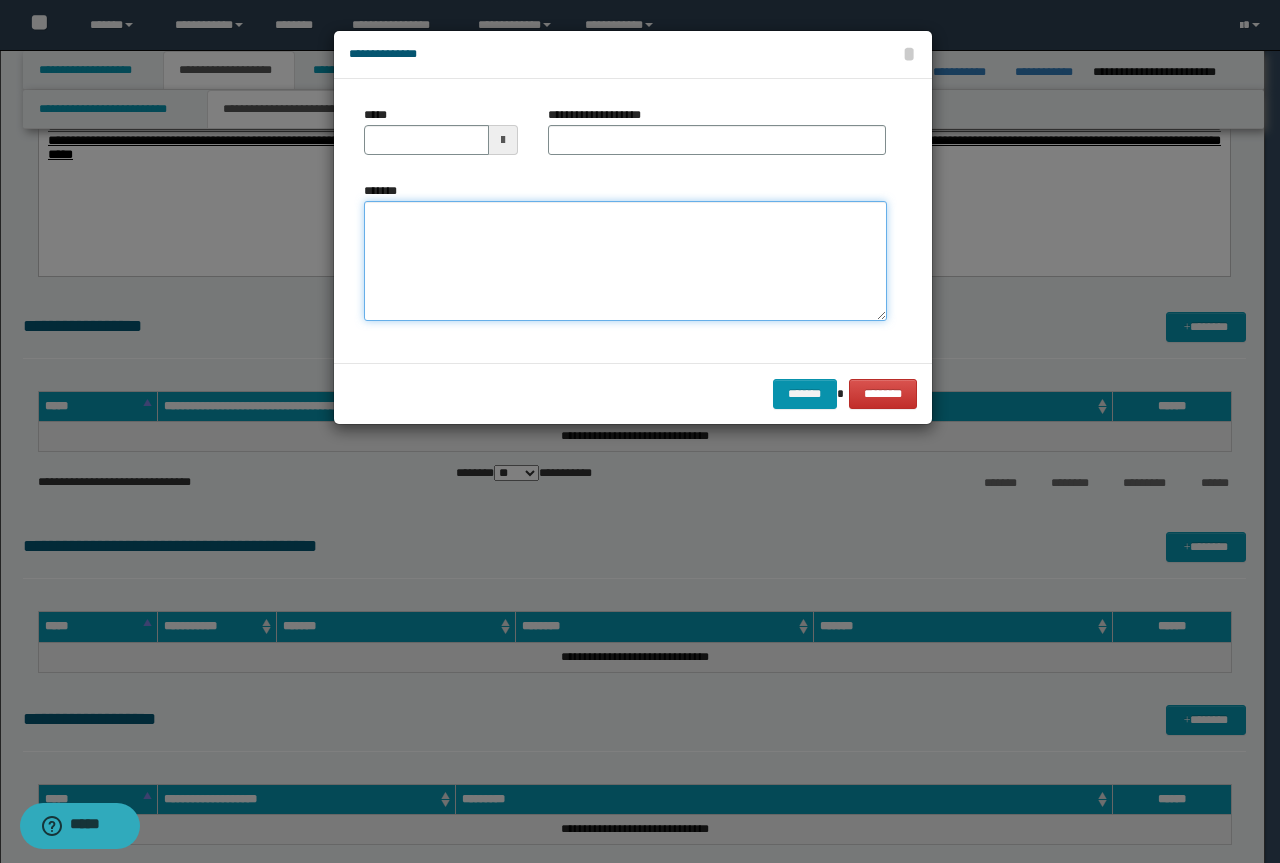 drag, startPoint x: 487, startPoint y: 228, endPoint x: 482, endPoint y: 241, distance: 13.928389 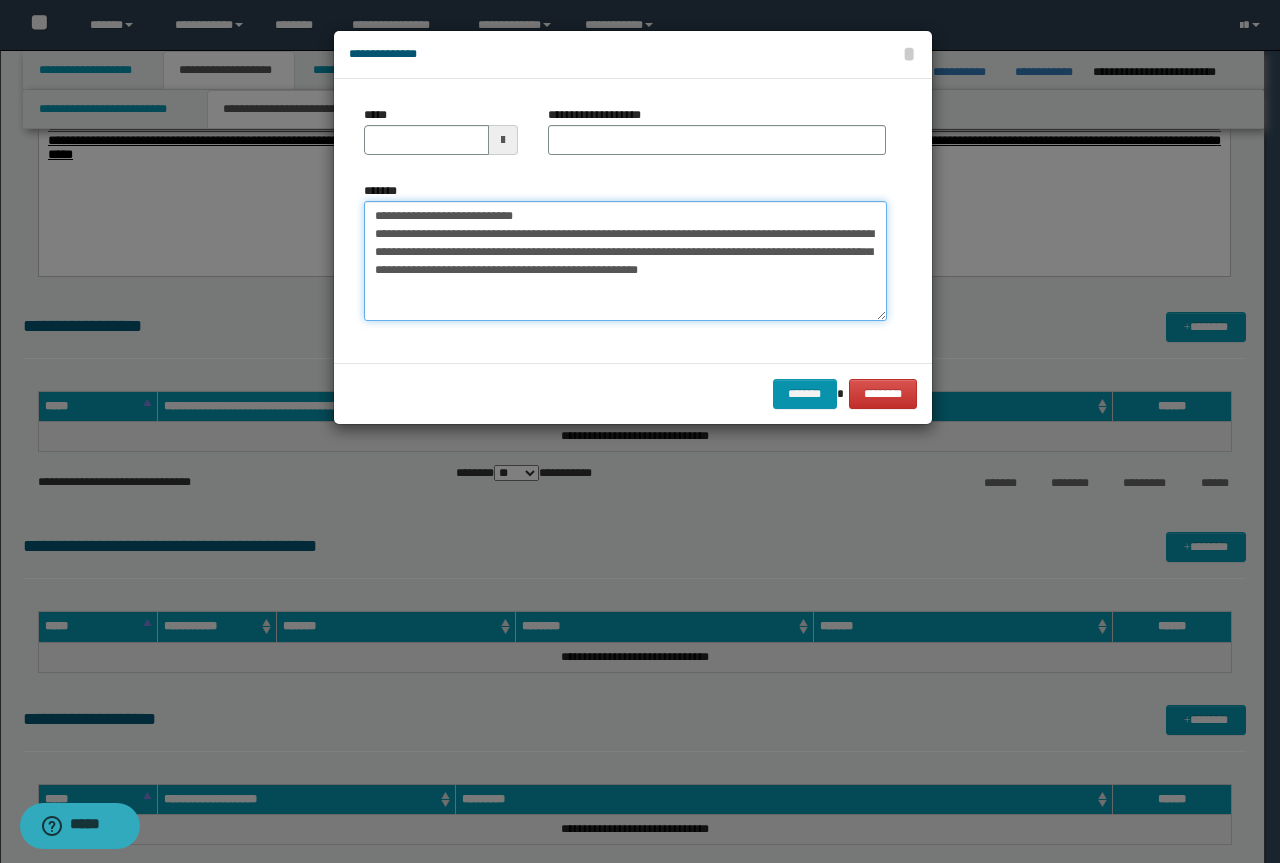 drag, startPoint x: 552, startPoint y: 216, endPoint x: 303, endPoint y: 221, distance: 249.0502 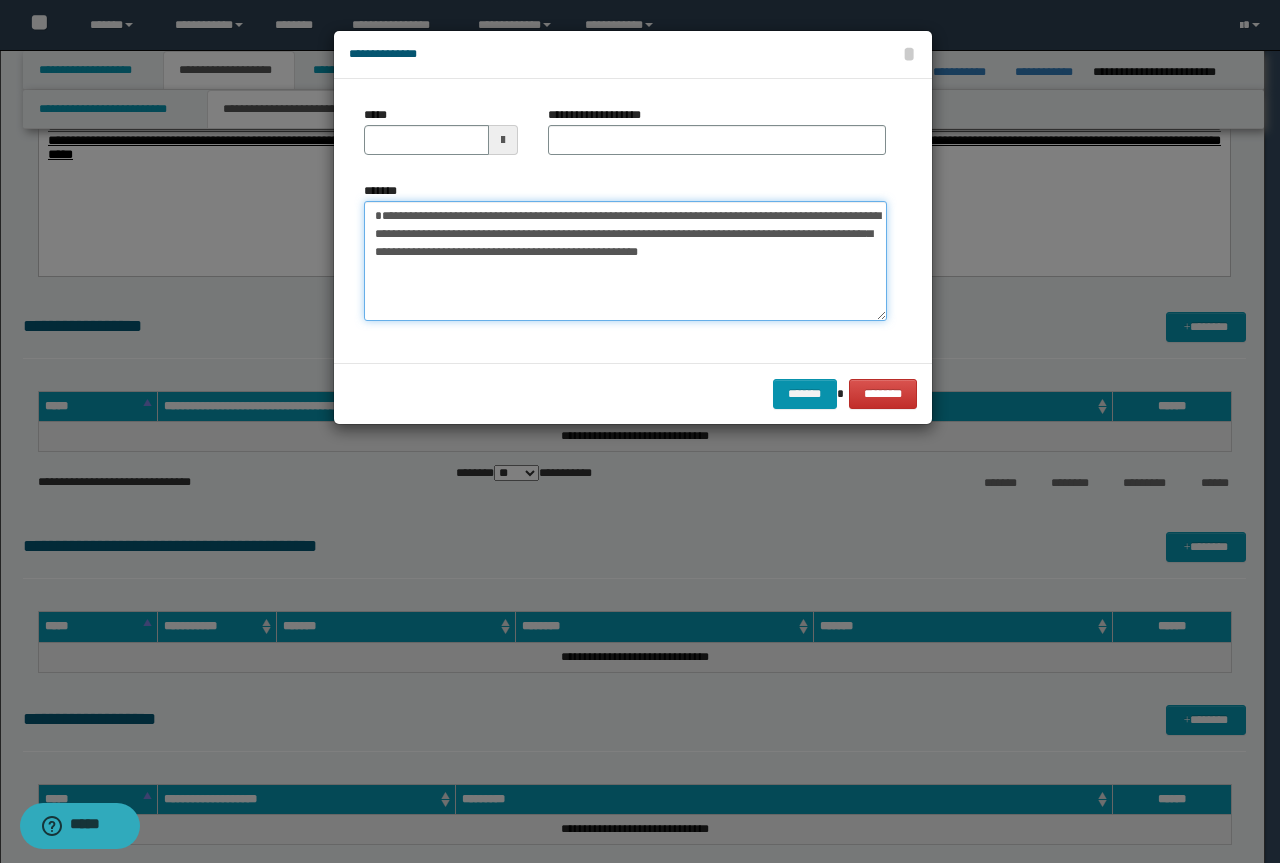 type on "**********" 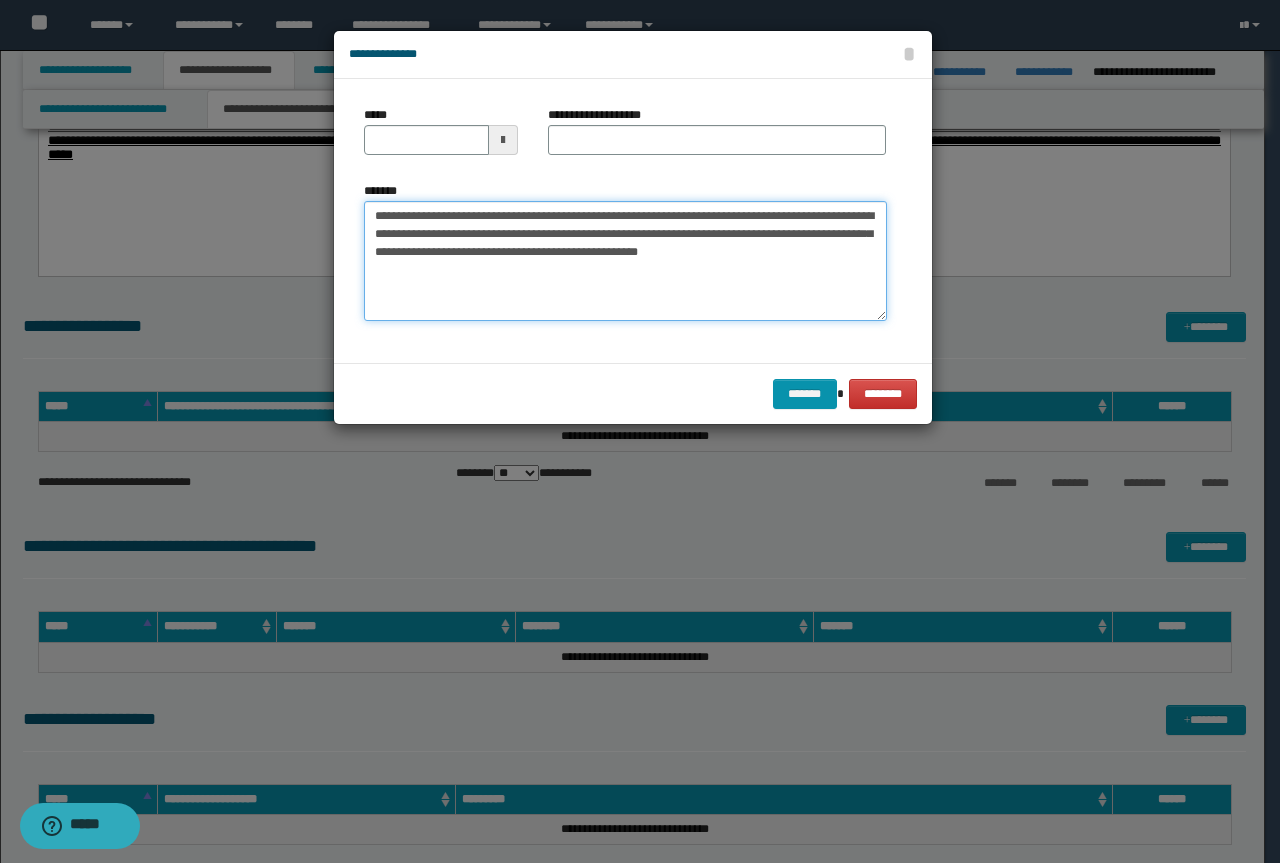 type 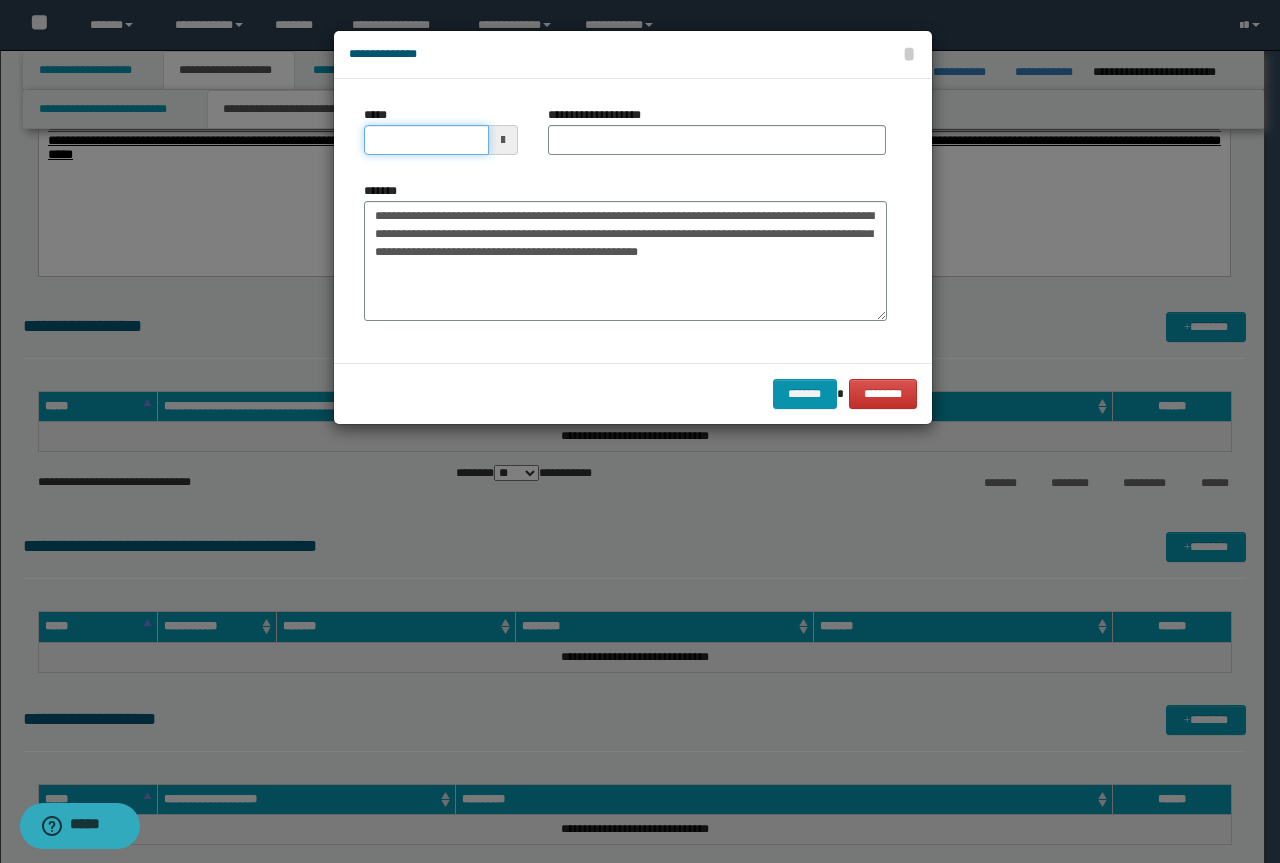 click on "*****" at bounding box center (426, 140) 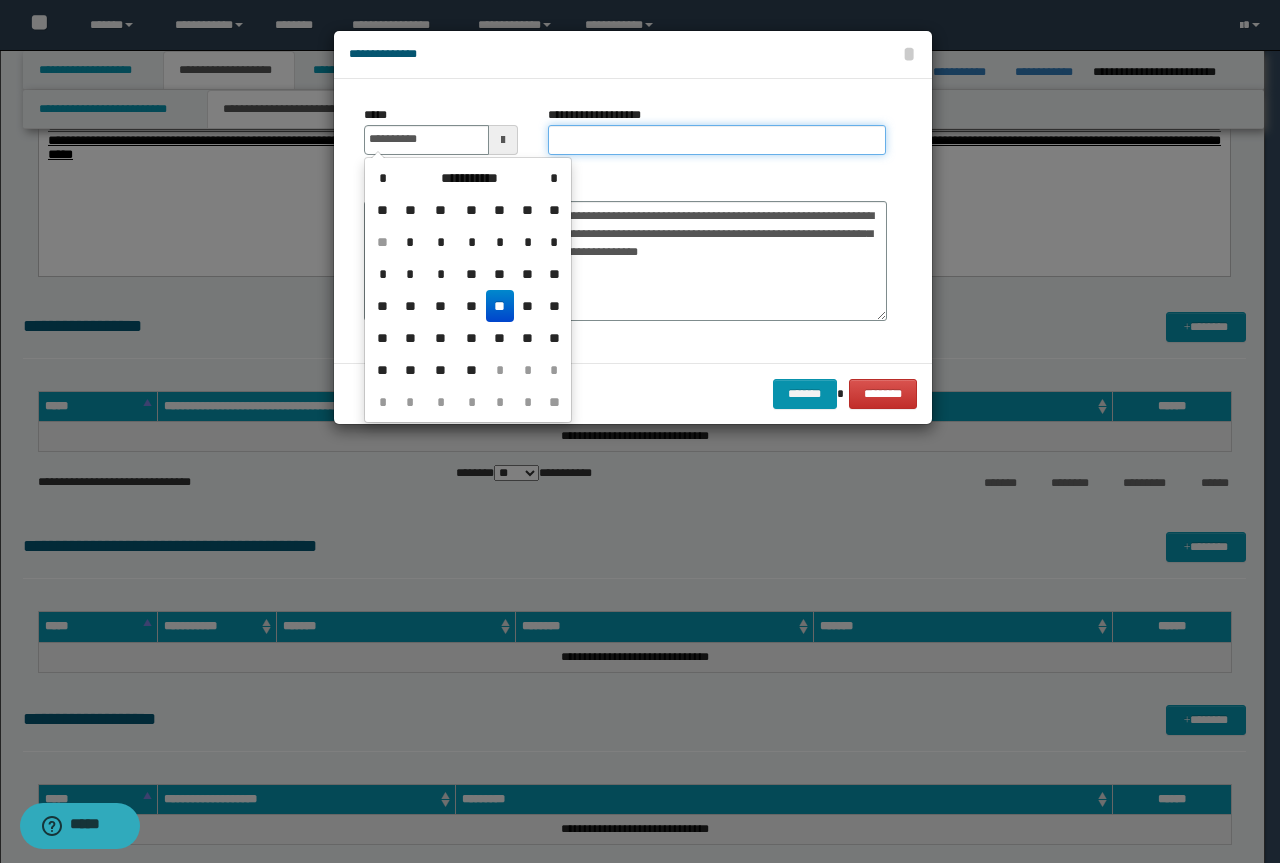 type on "**********" 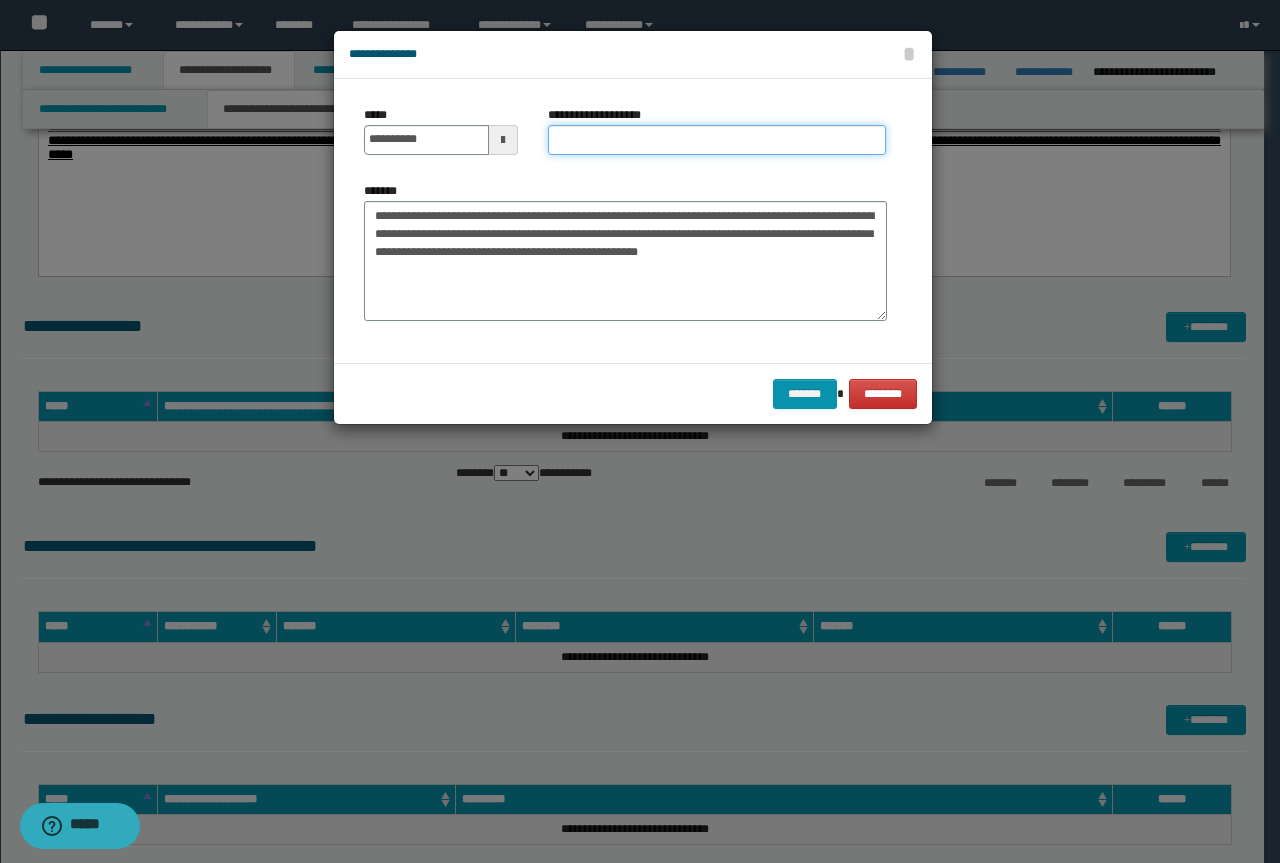 paste on "**********" 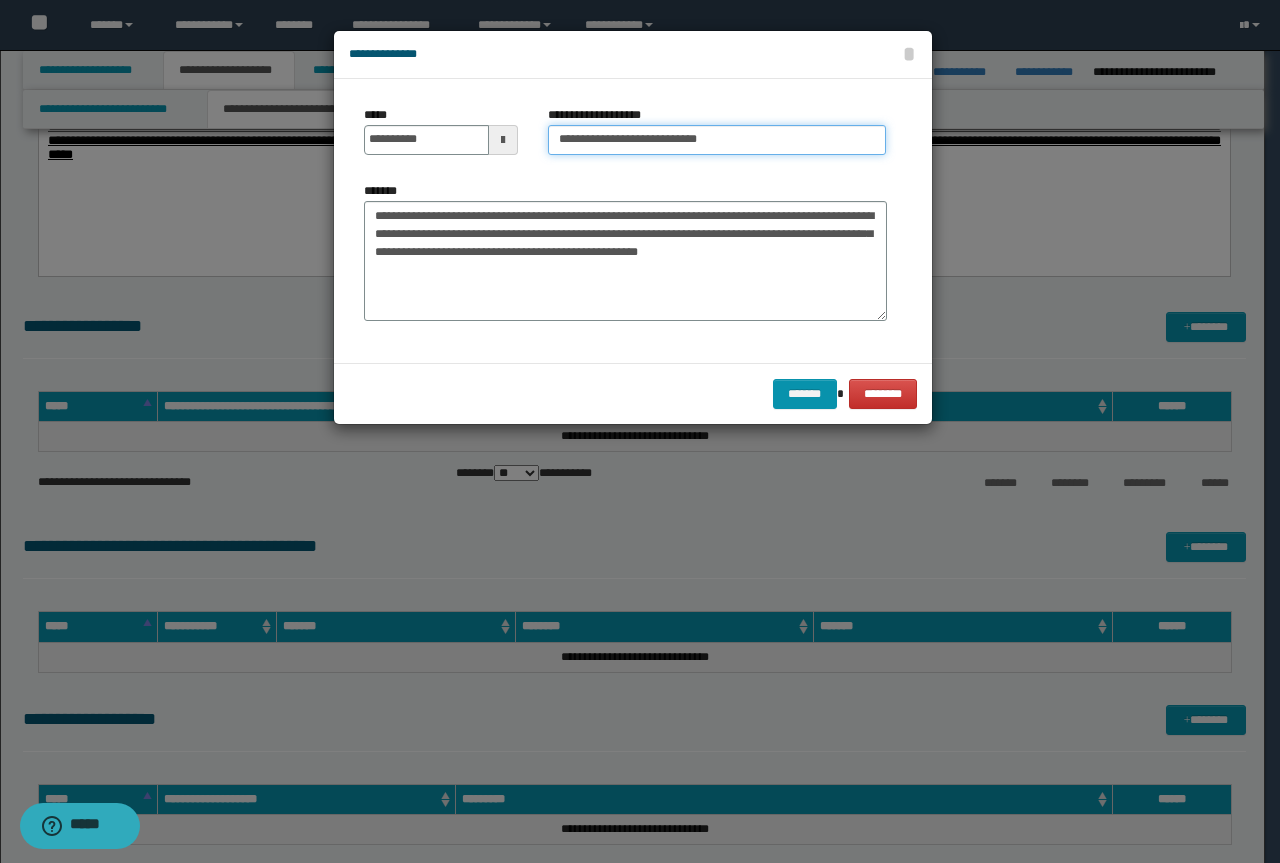 drag, startPoint x: 626, startPoint y: 144, endPoint x: 134, endPoint y: 151, distance: 492.0498 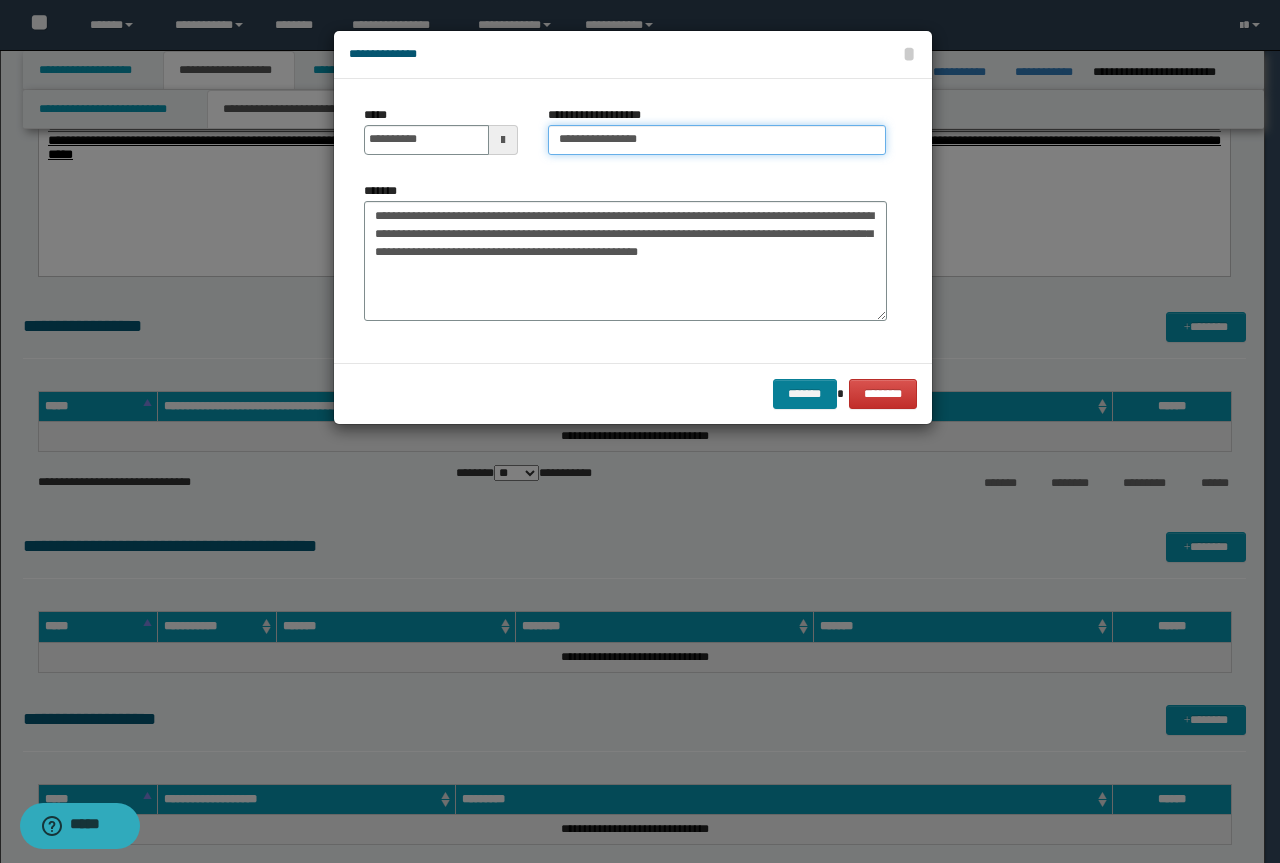 type on "**********" 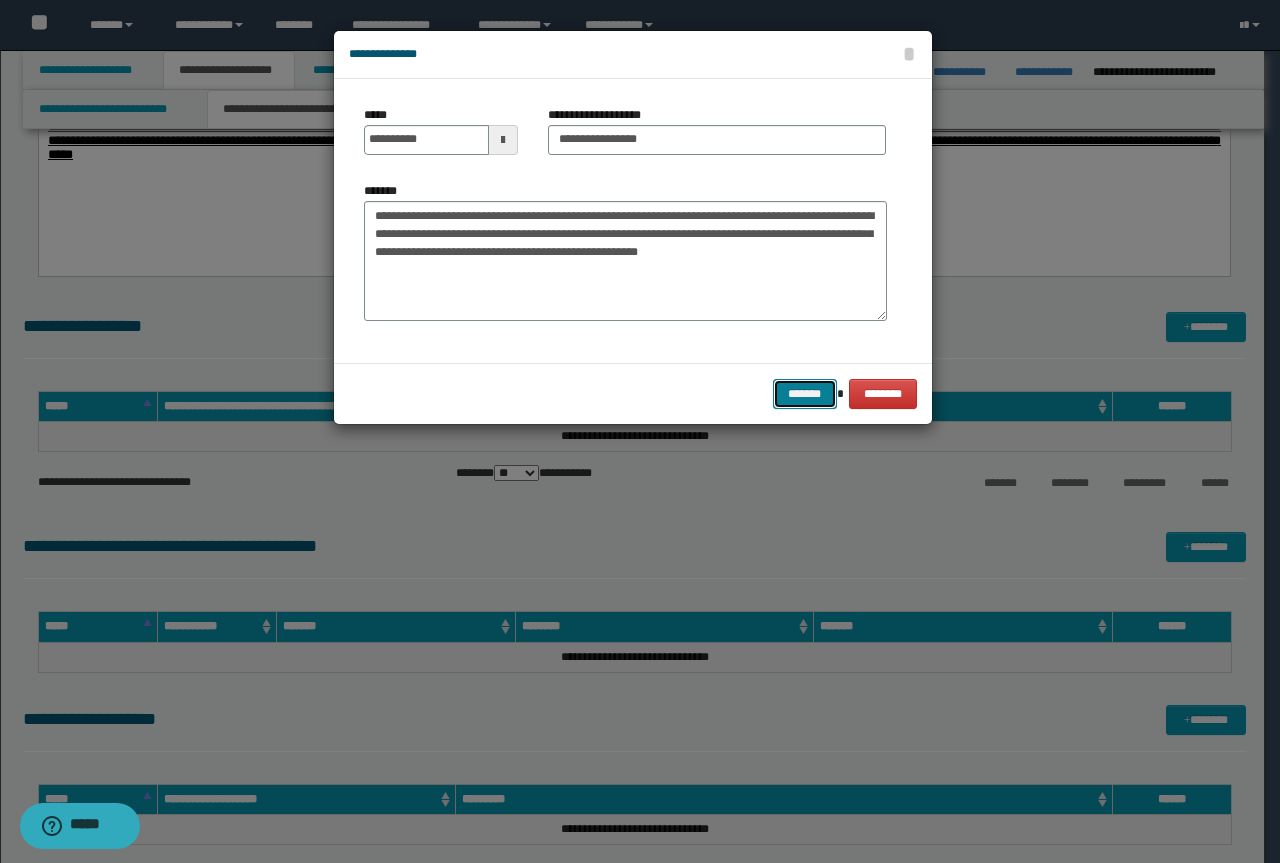 click on "*******" at bounding box center [805, 394] 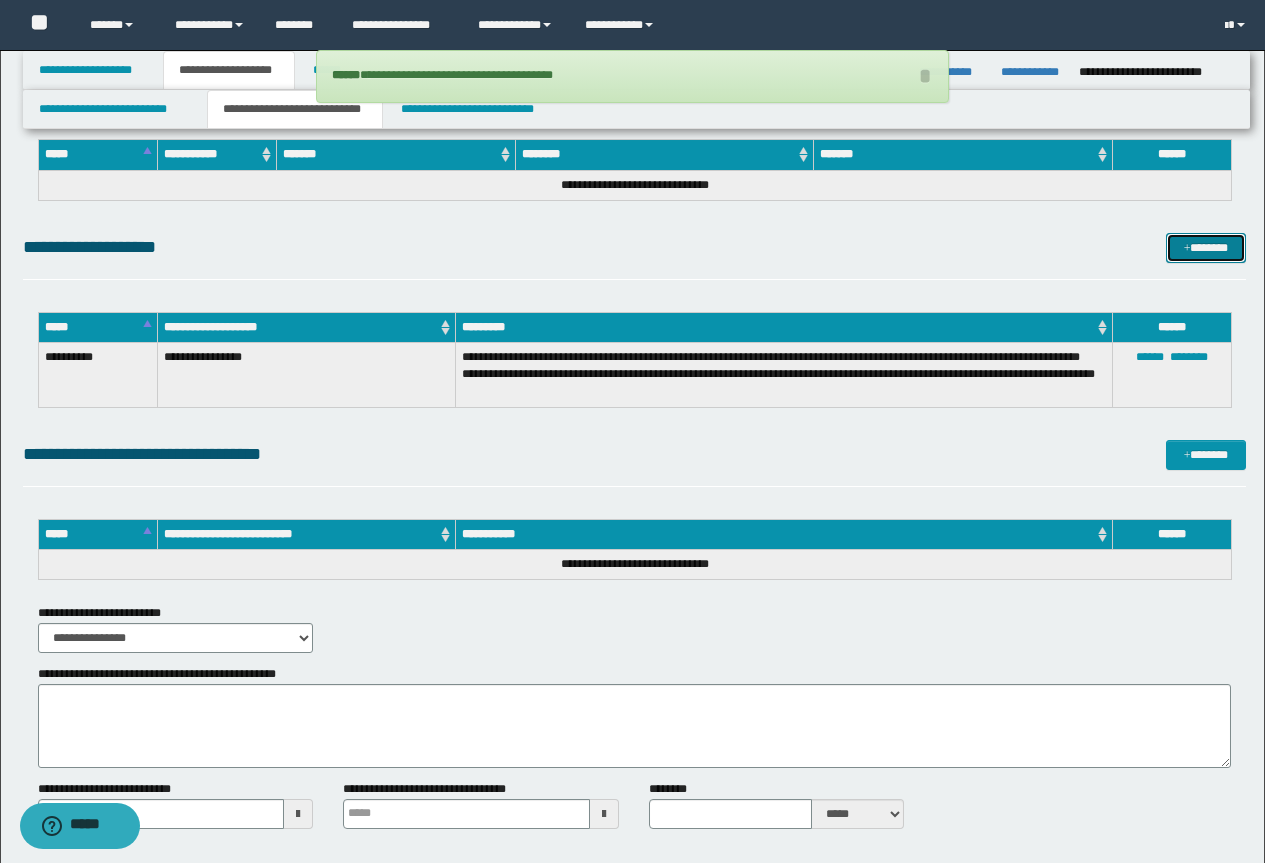 scroll, scrollTop: 1800, scrollLeft: 0, axis: vertical 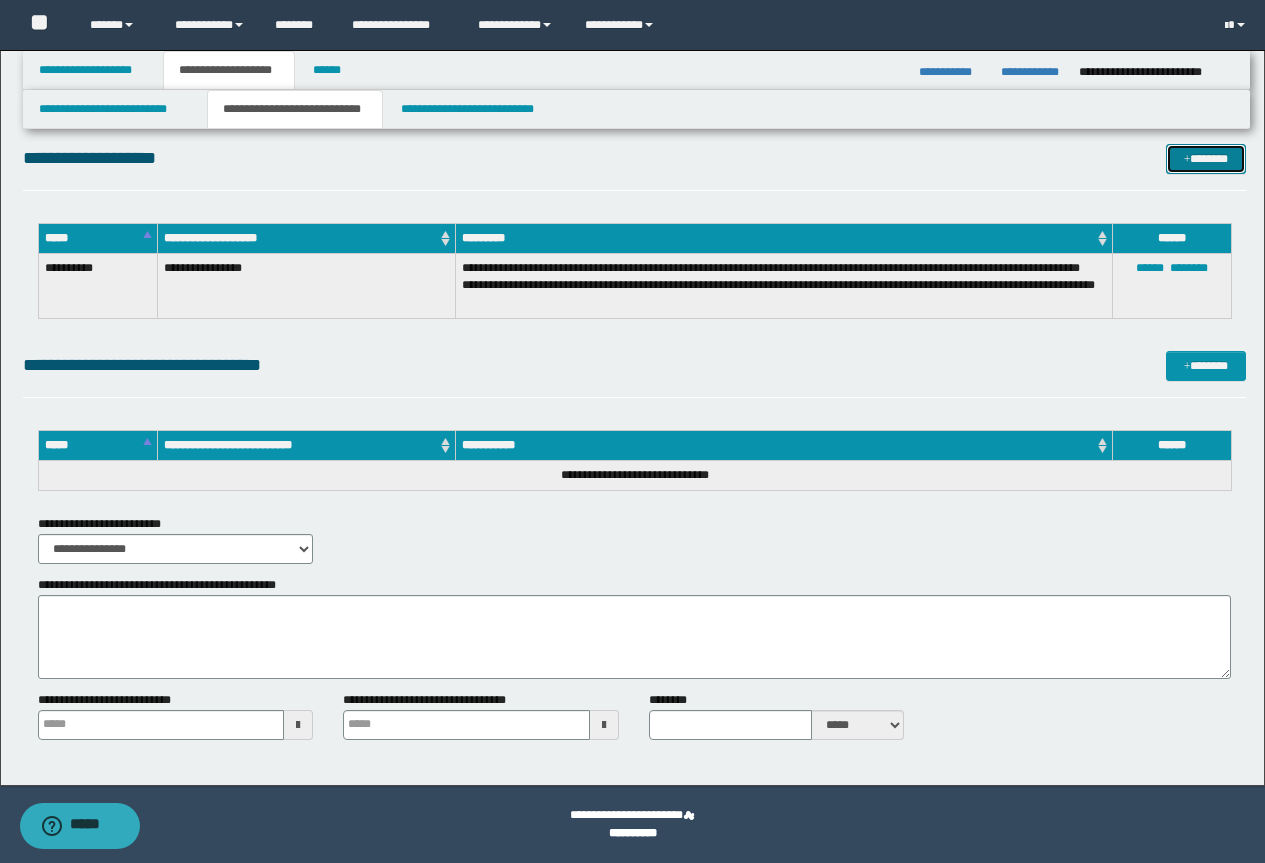 click on "*******" at bounding box center [1206, 159] 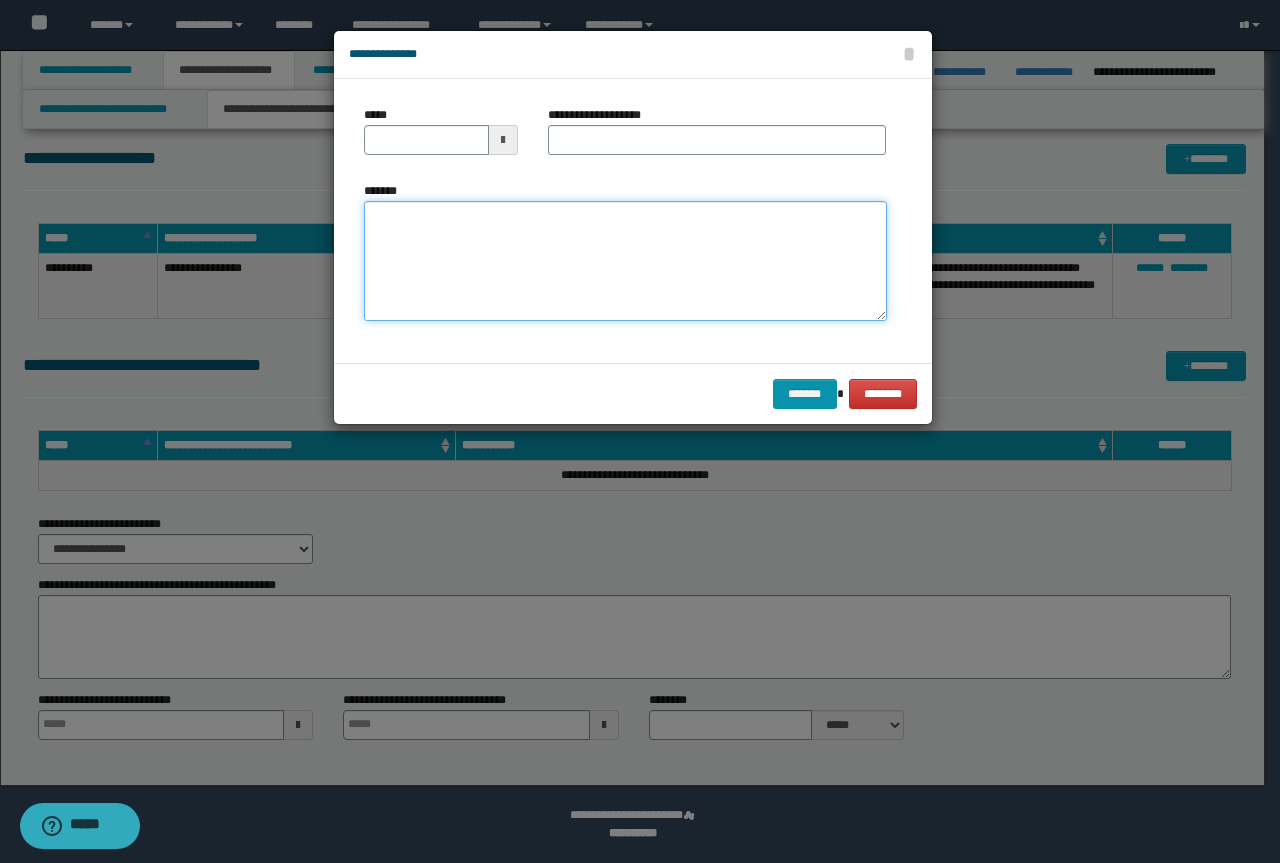 click on "*******" at bounding box center [625, 261] 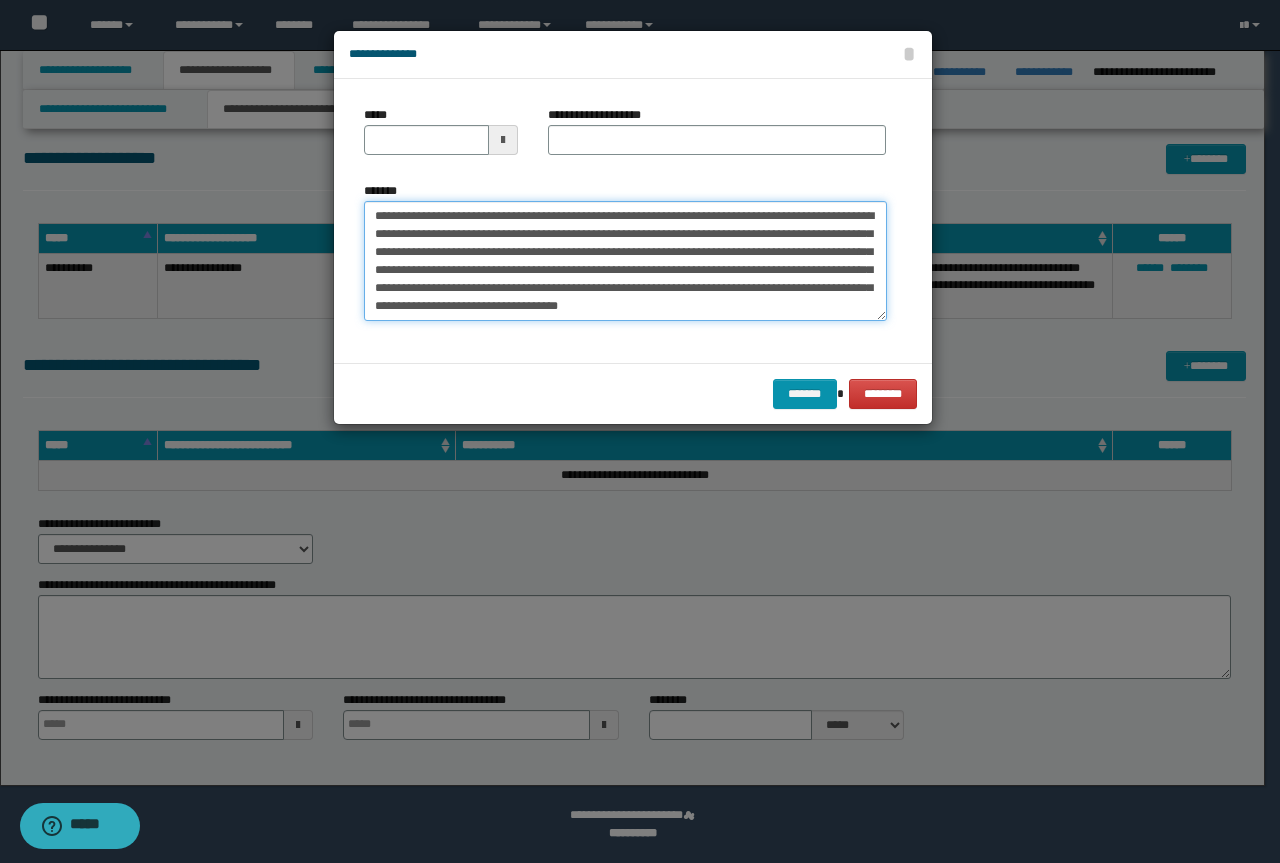 scroll, scrollTop: 0, scrollLeft: 0, axis: both 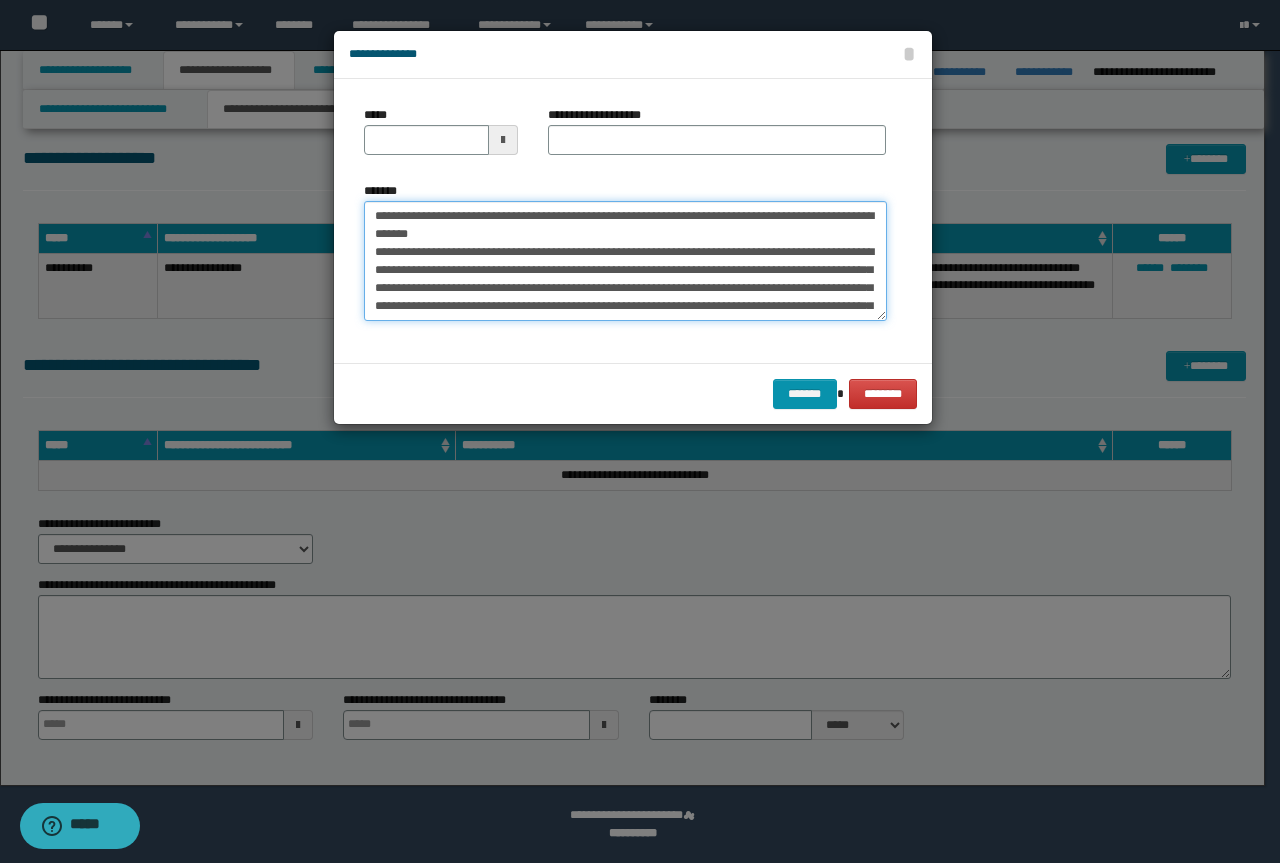 drag, startPoint x: 525, startPoint y: 241, endPoint x: 321, endPoint y: 189, distance: 210.52316 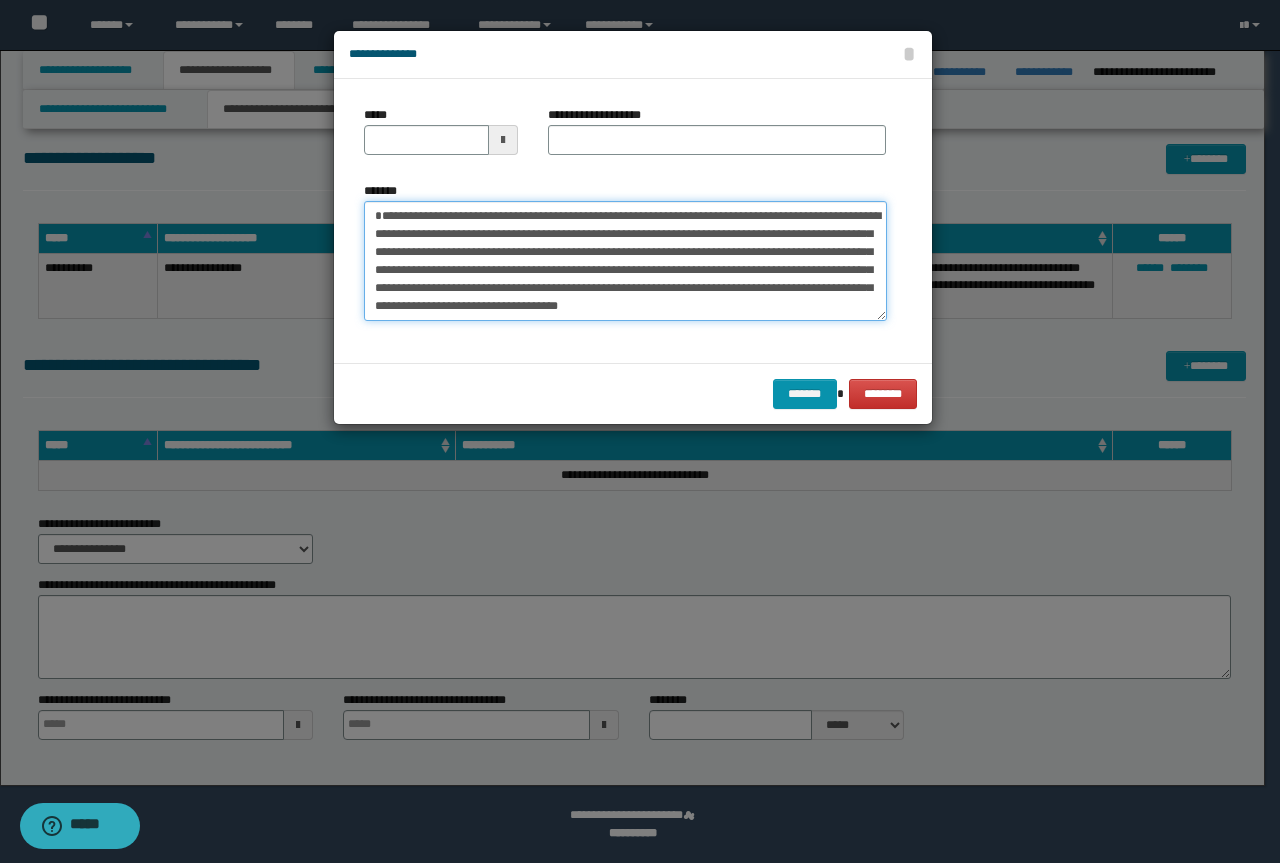 type on "**********" 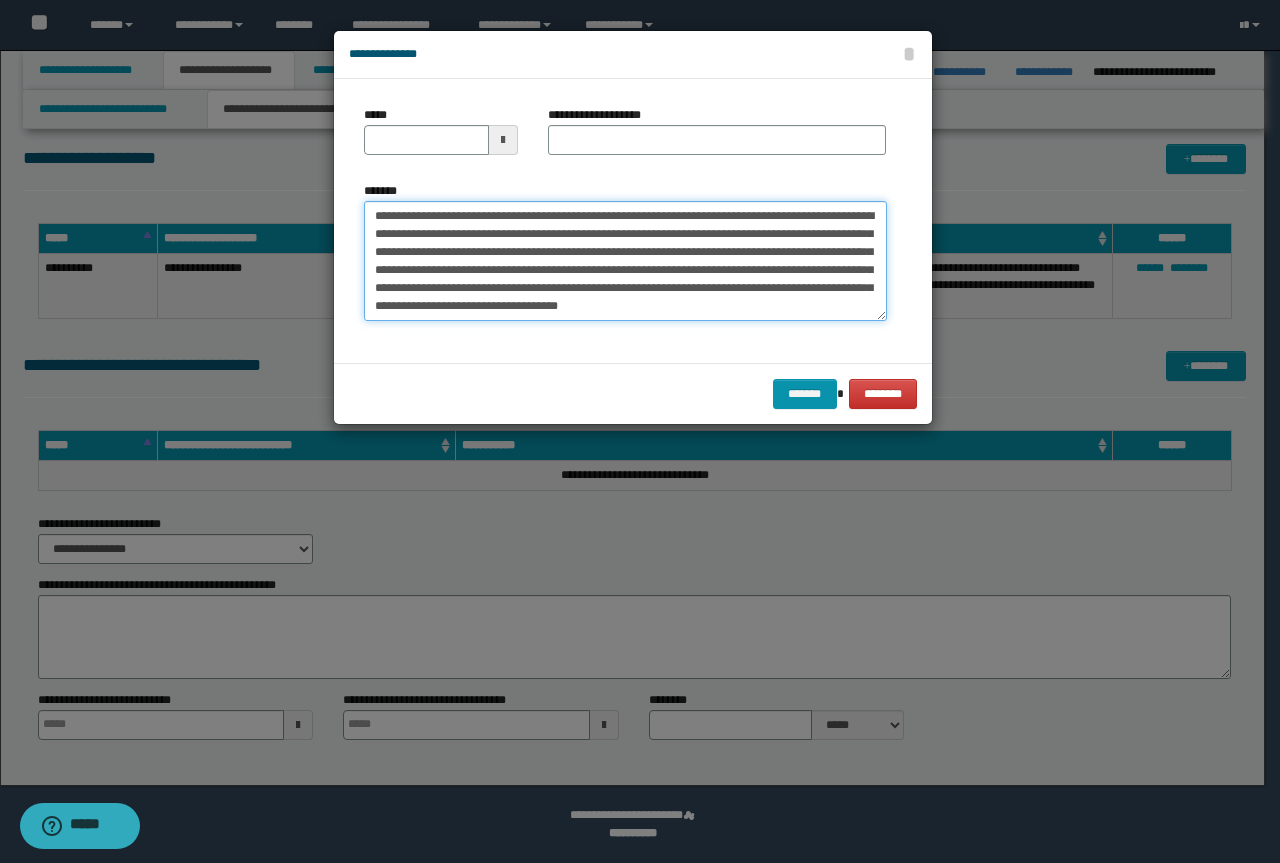 type 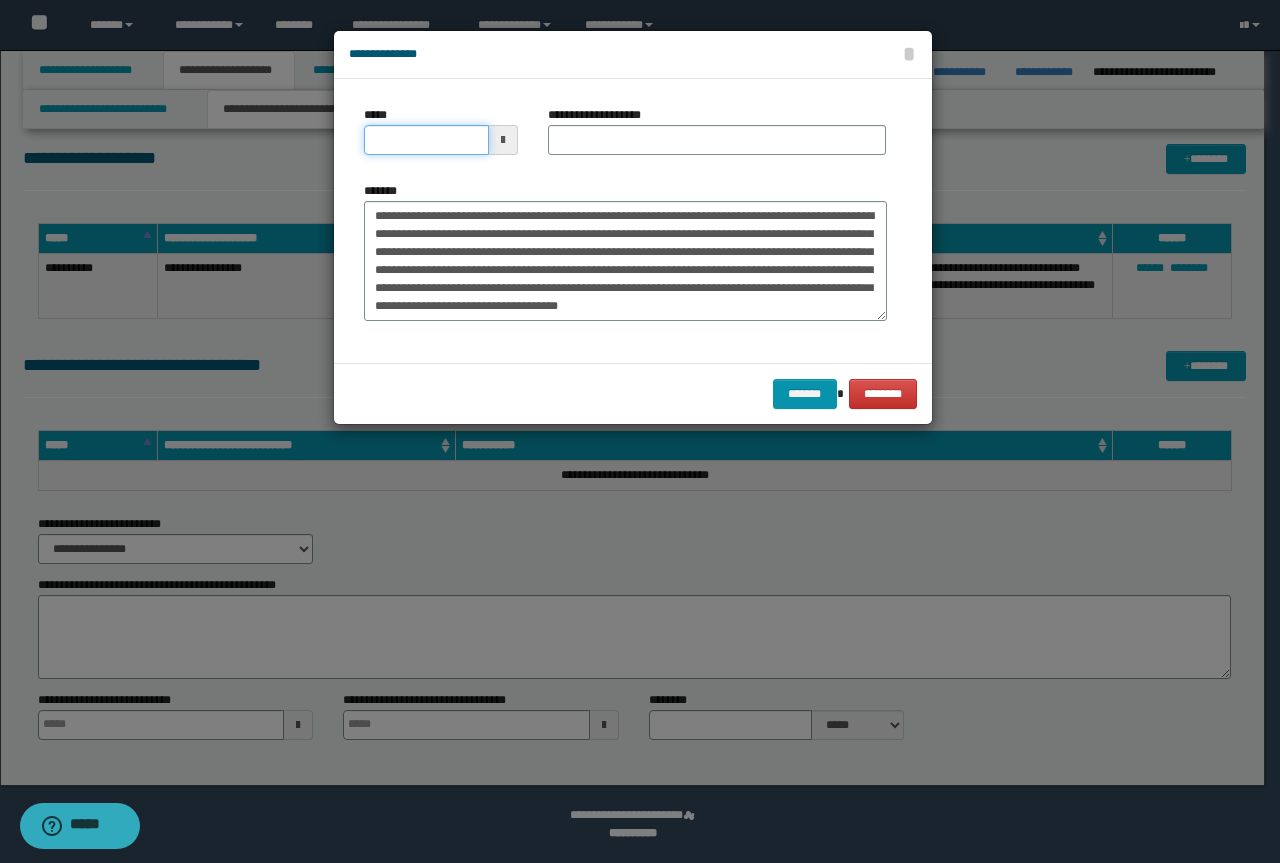 click on "*****" at bounding box center (426, 140) 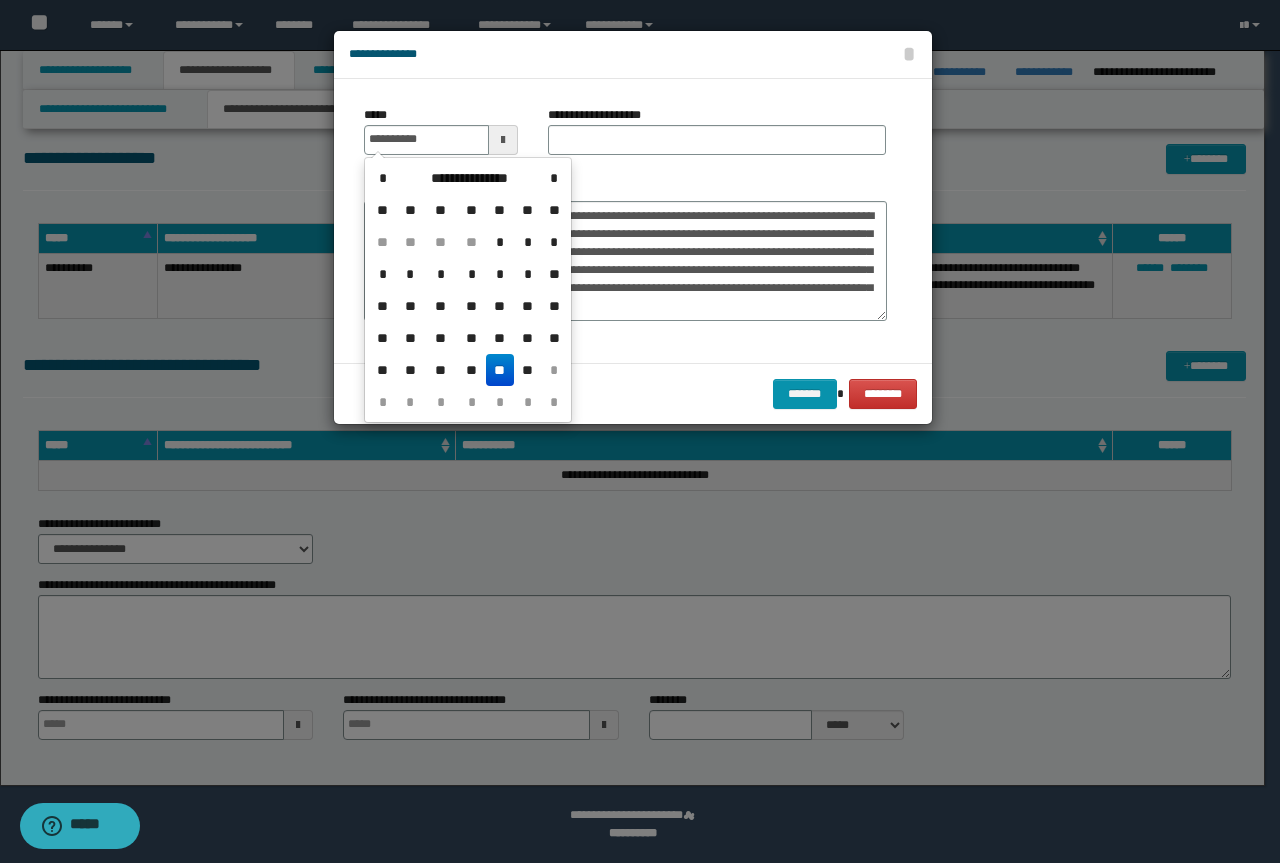 type on "**********" 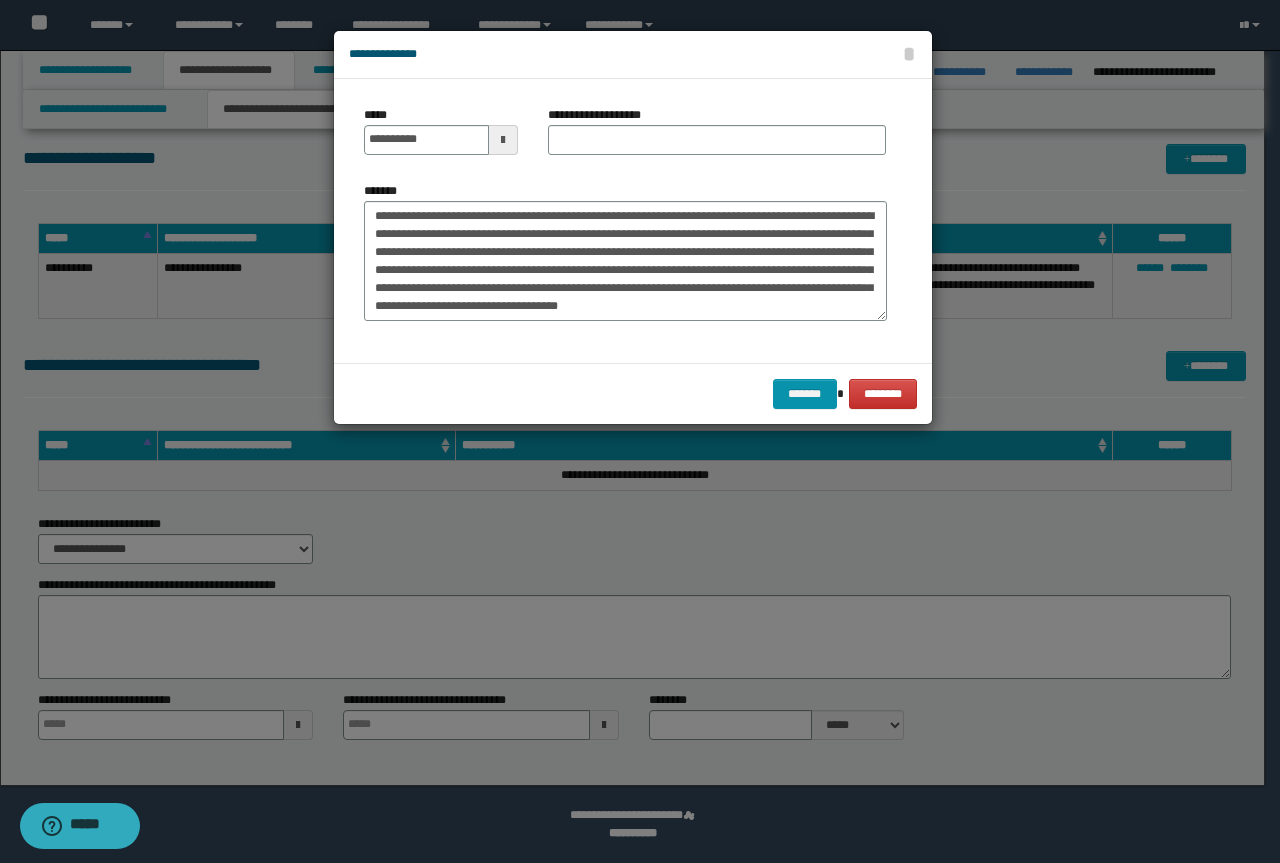 click on "**********" at bounding box center (605, 115) 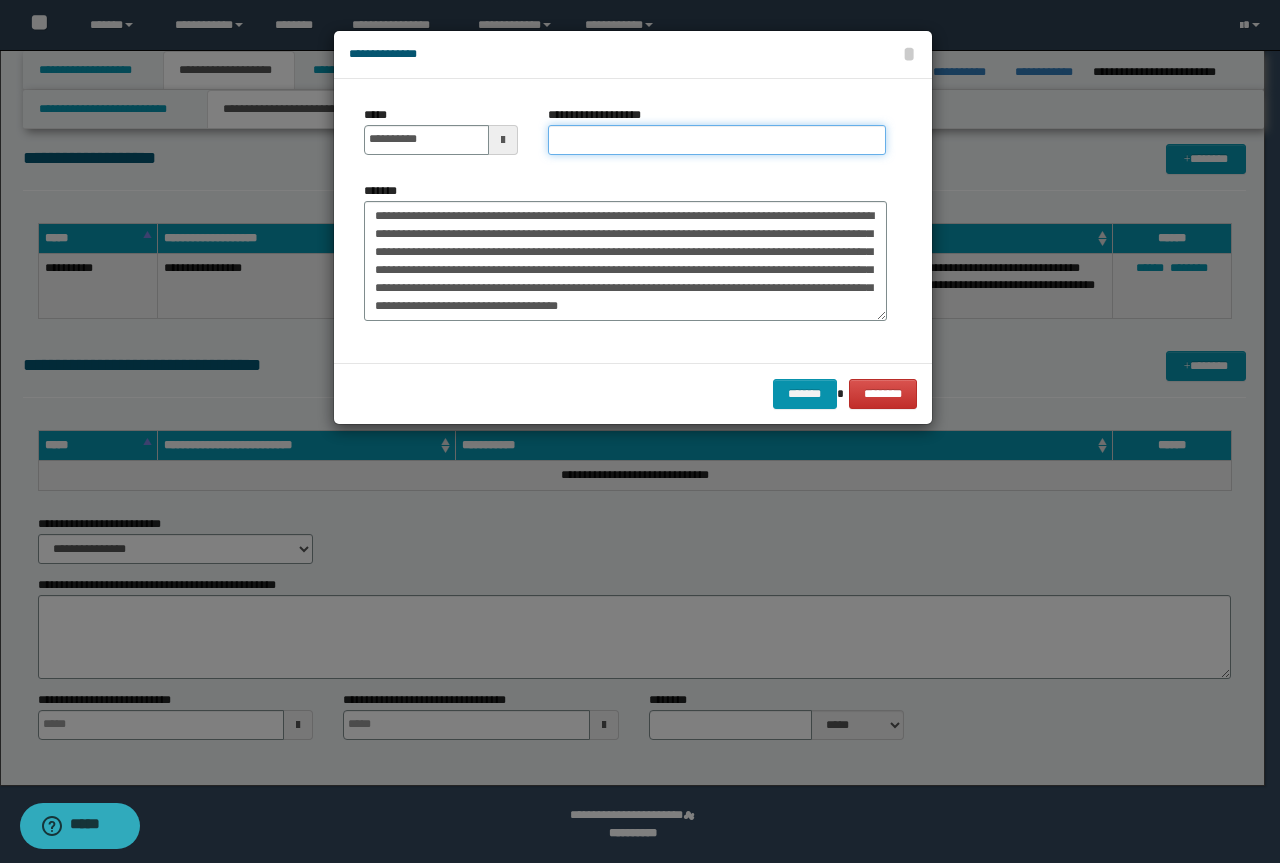 click on "**********" at bounding box center [717, 140] 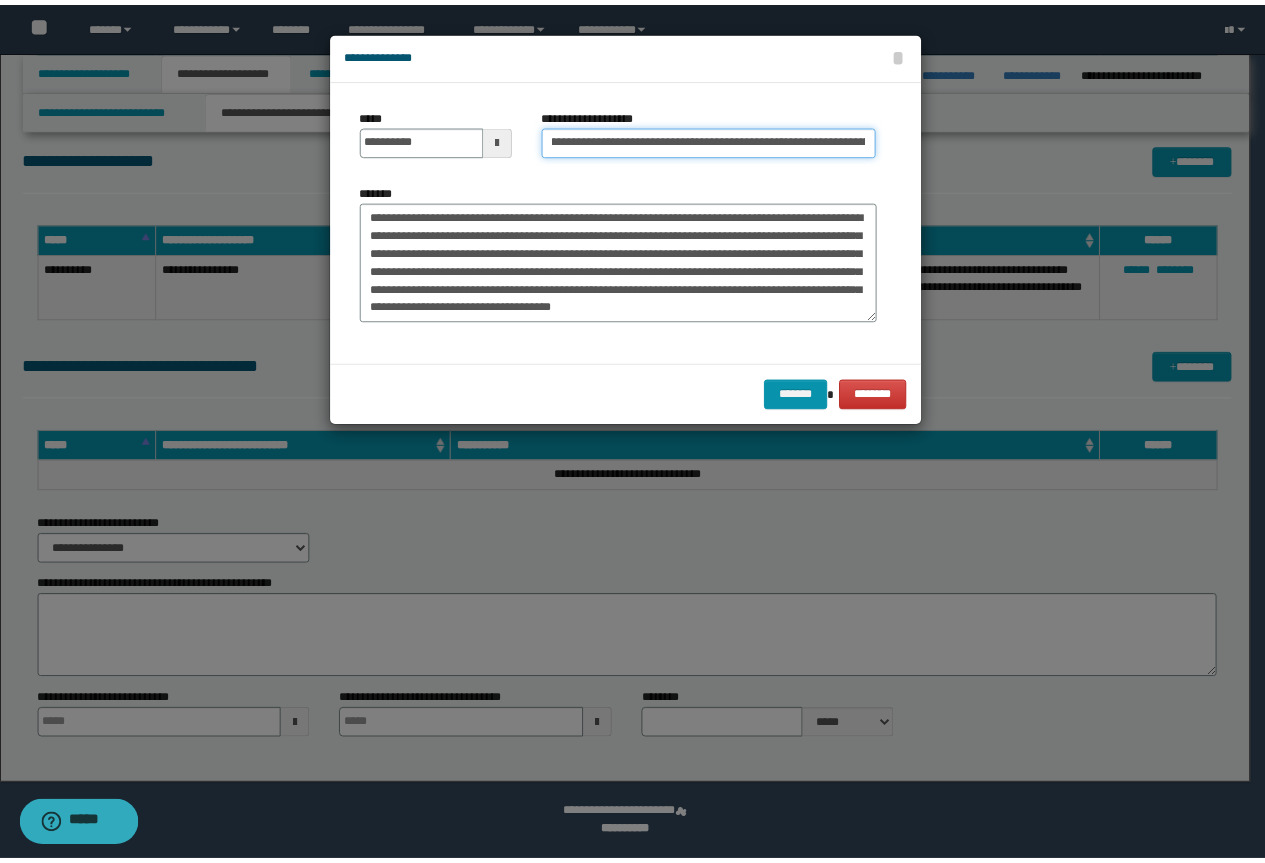 scroll, scrollTop: 0, scrollLeft: 0, axis: both 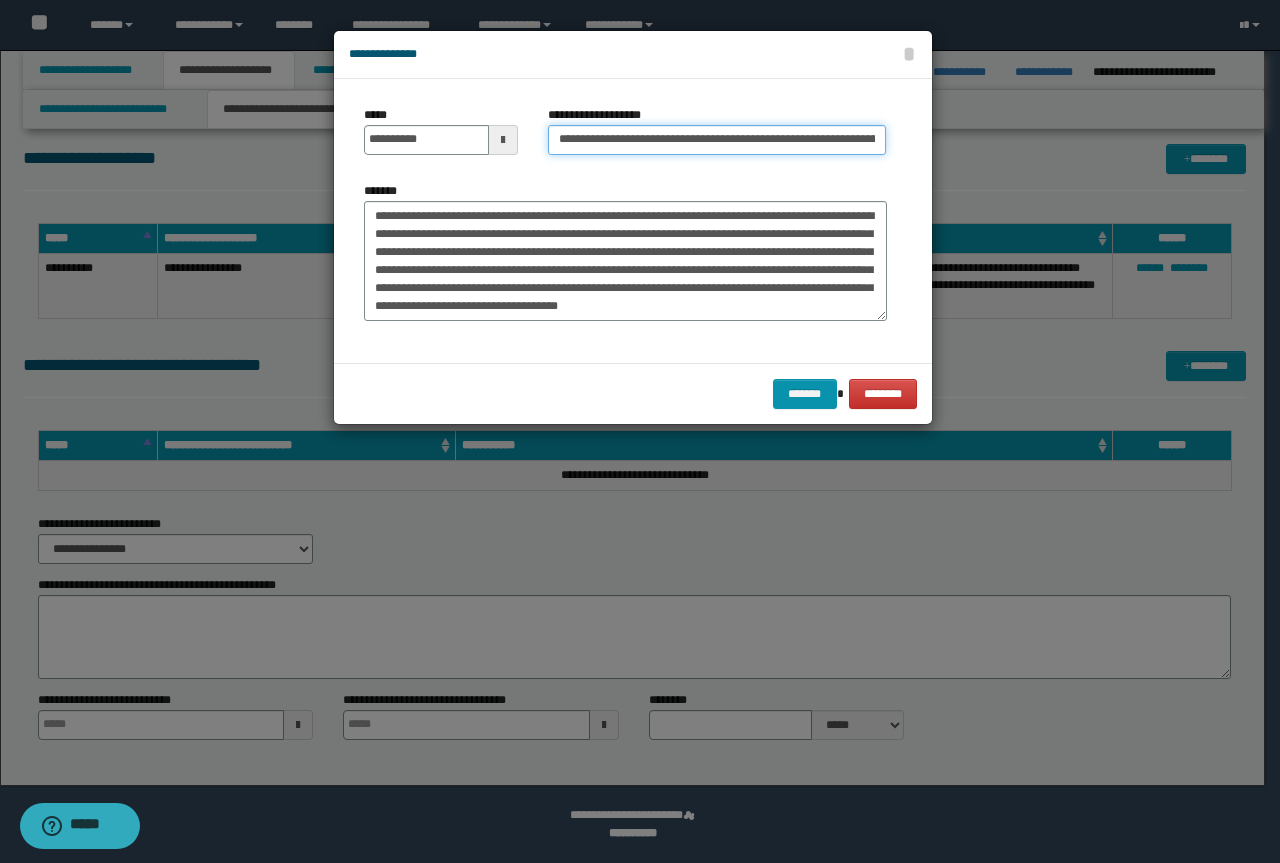drag, startPoint x: 651, startPoint y: 148, endPoint x: 392, endPoint y: 145, distance: 259.01736 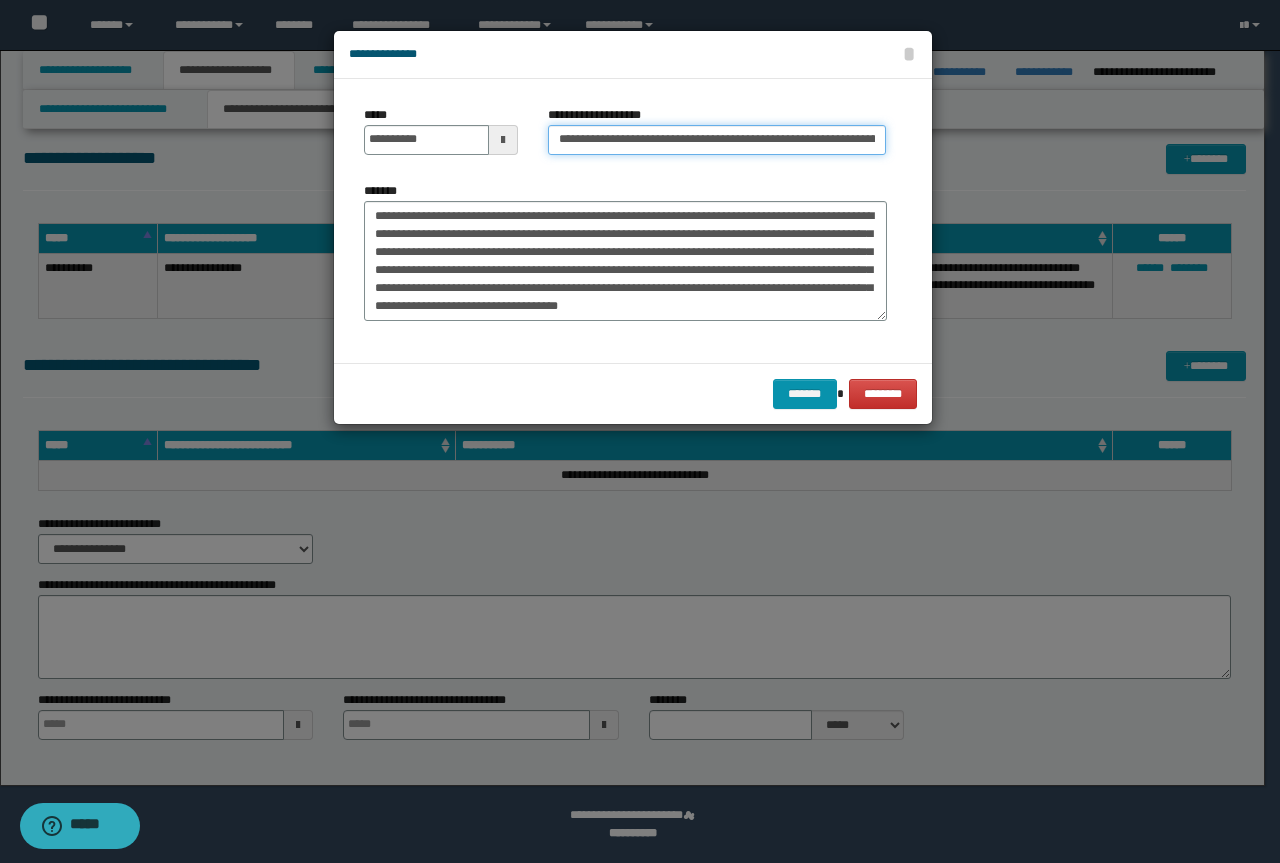 drag, startPoint x: 625, startPoint y: 145, endPoint x: 329, endPoint y: 138, distance: 296.08276 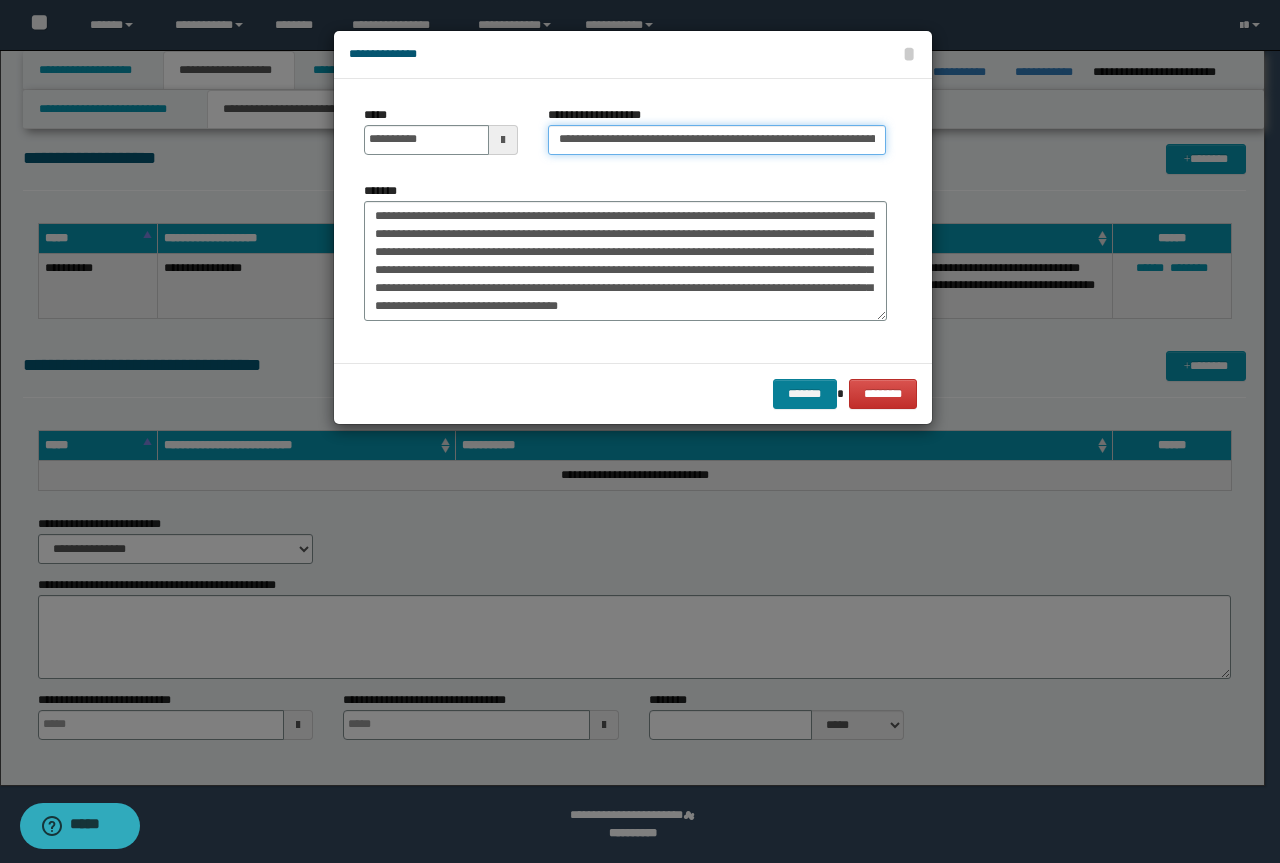type on "**********" 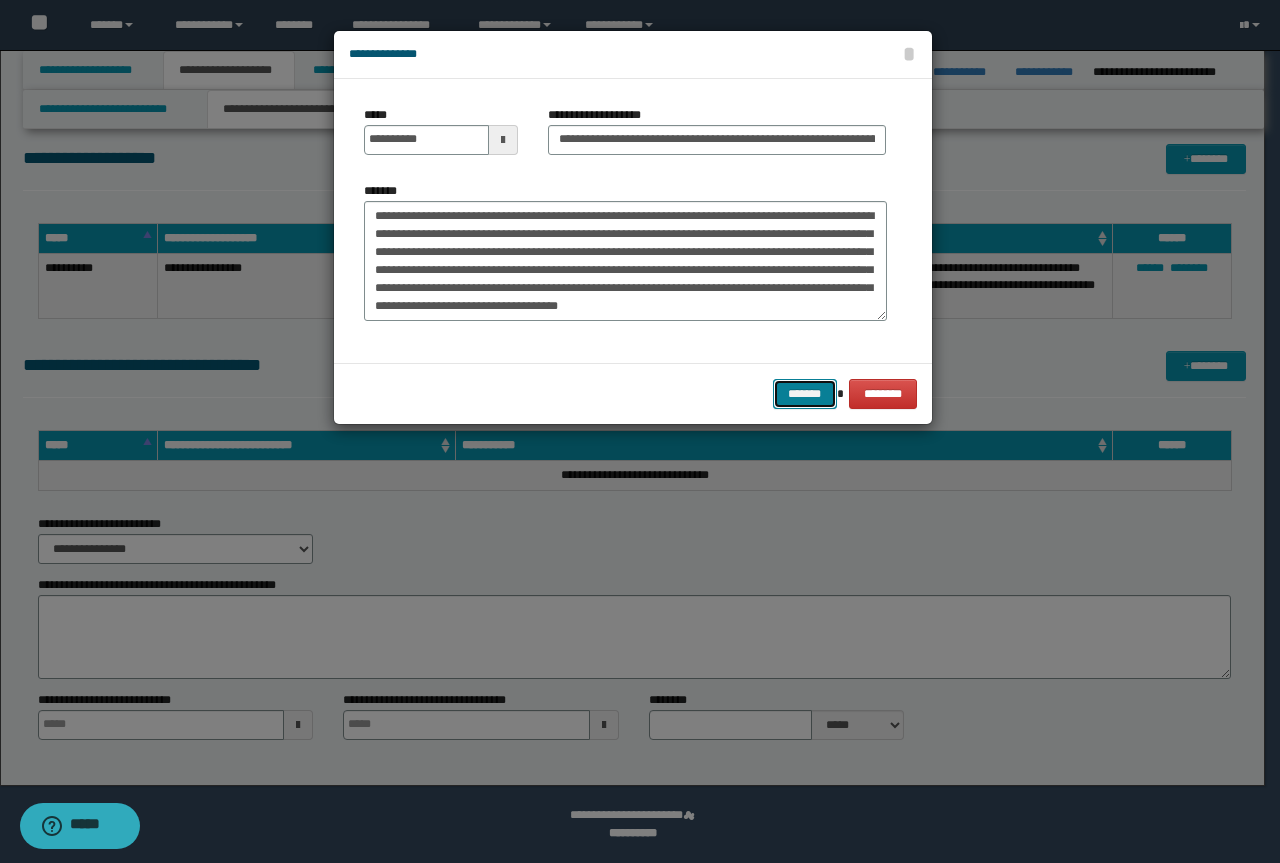 click on "*******" at bounding box center [805, 394] 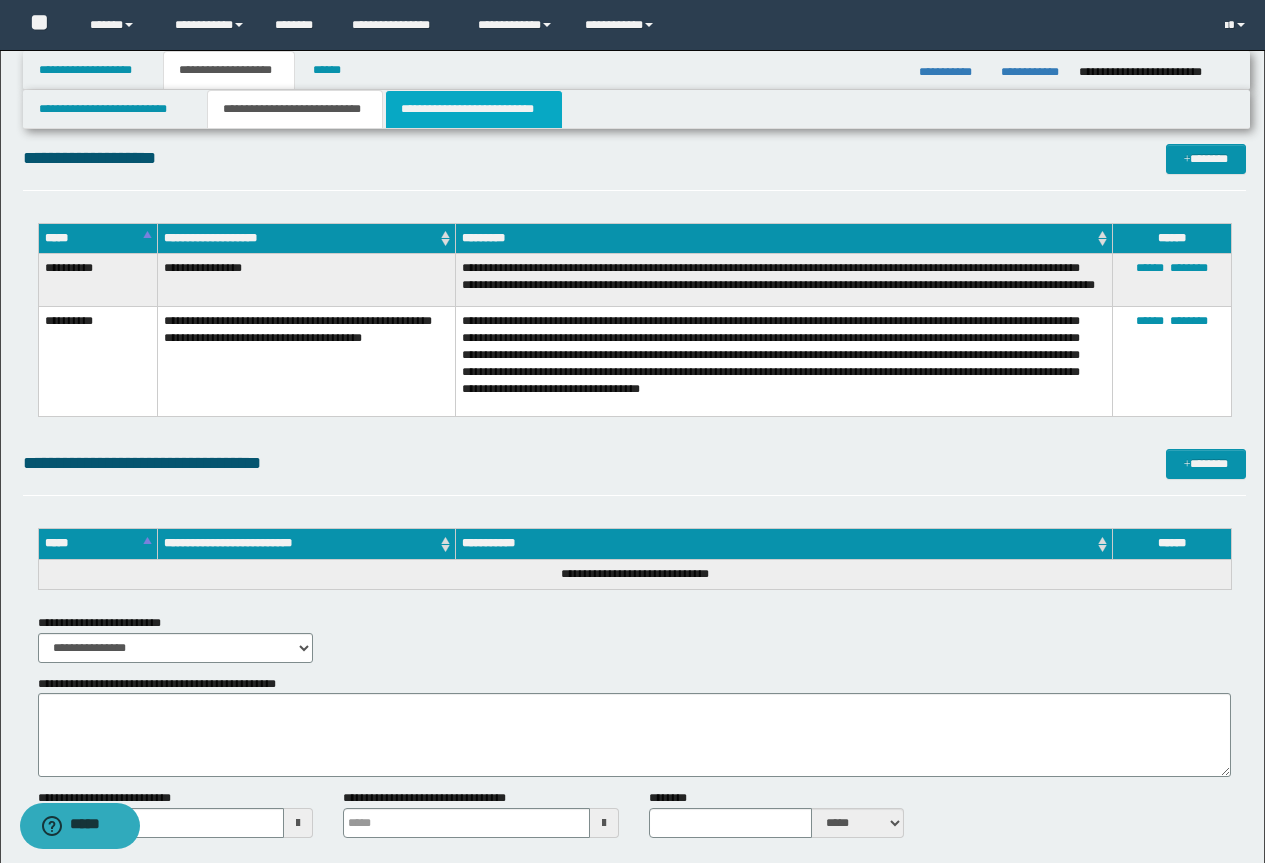 click on "**********" at bounding box center (474, 109) 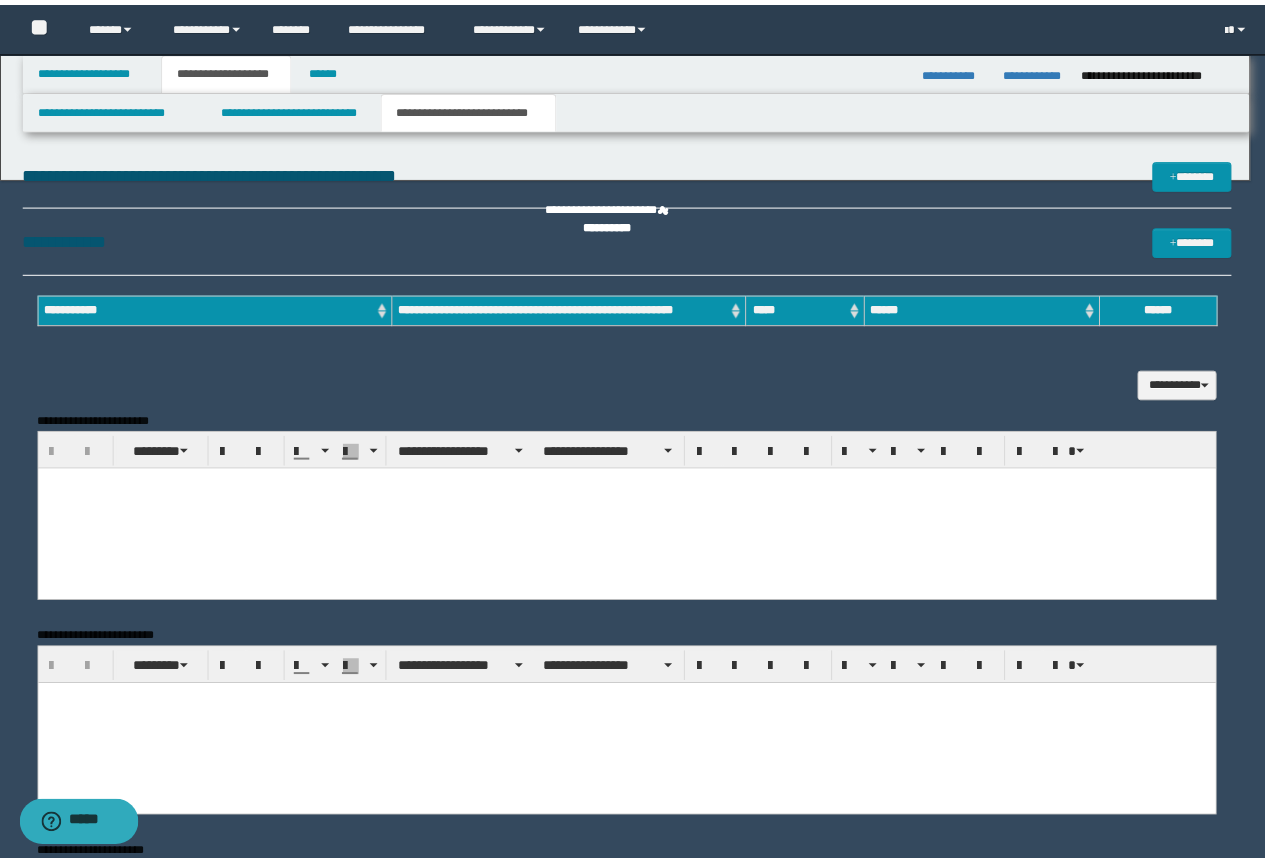 scroll, scrollTop: 0, scrollLeft: 0, axis: both 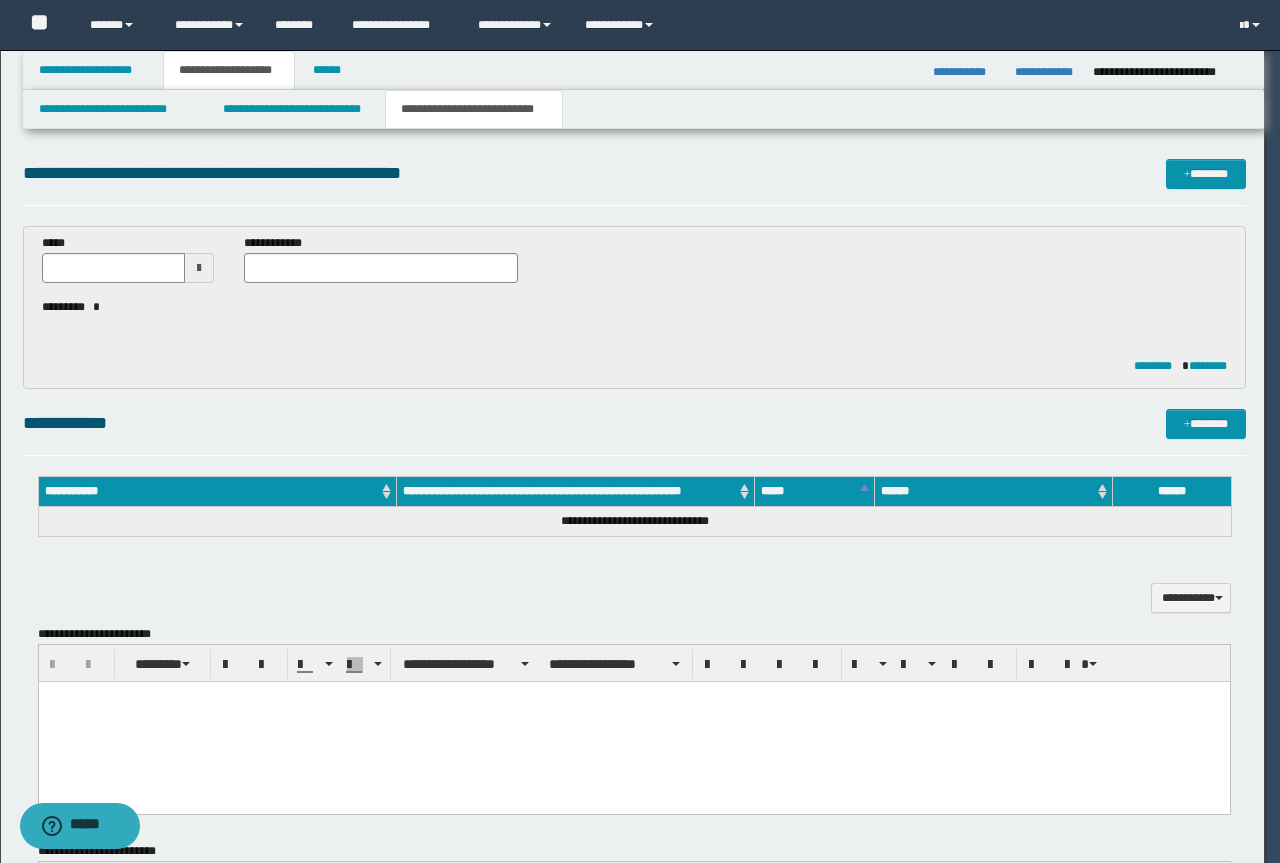 type 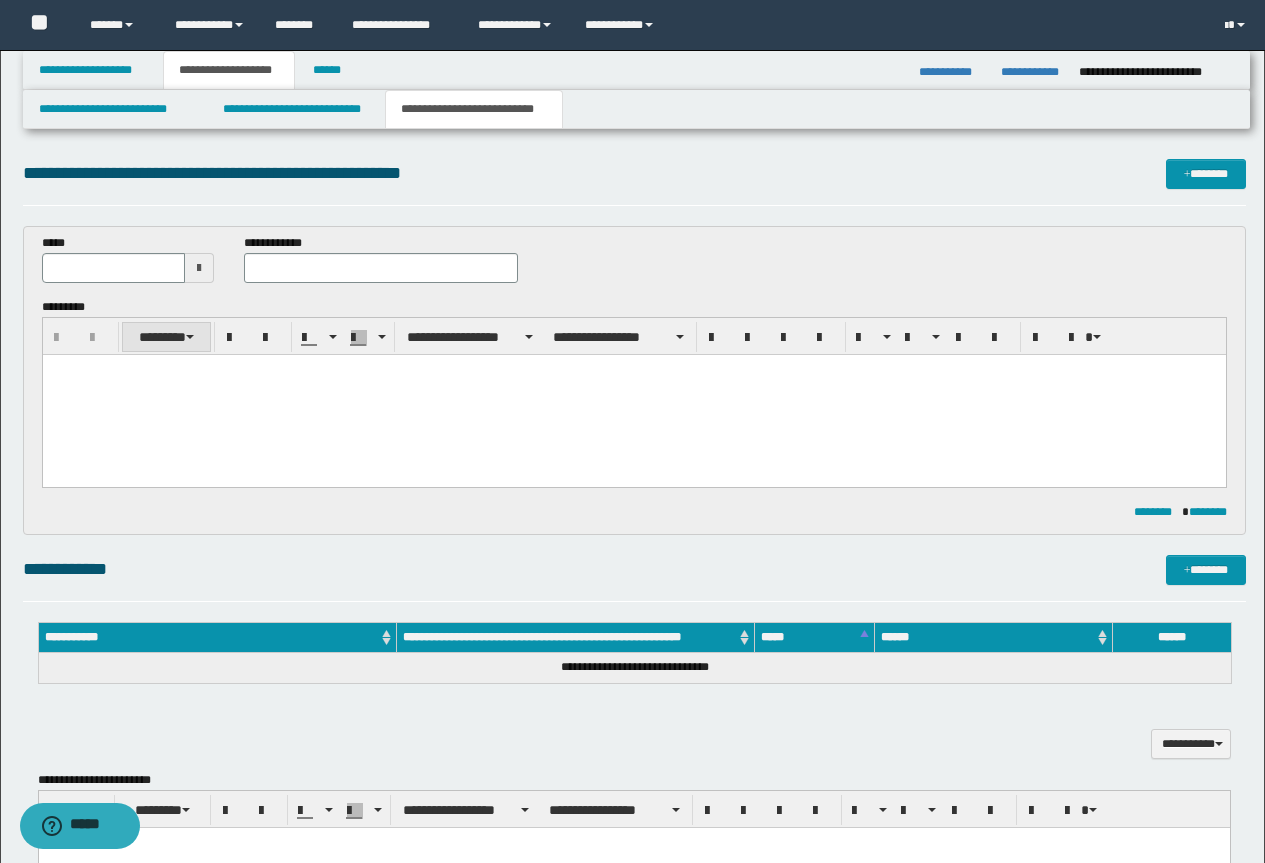 scroll, scrollTop: 0, scrollLeft: 0, axis: both 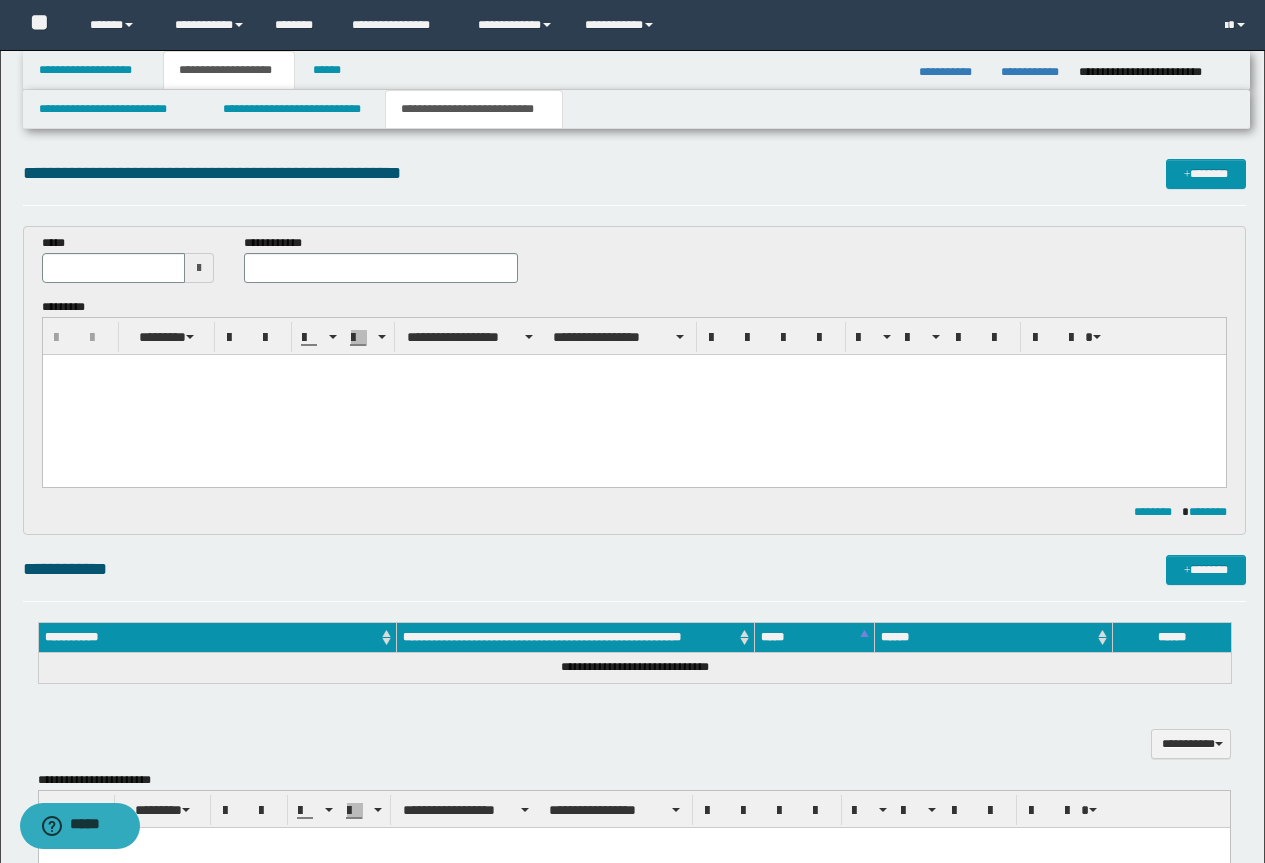 click at bounding box center [633, 395] 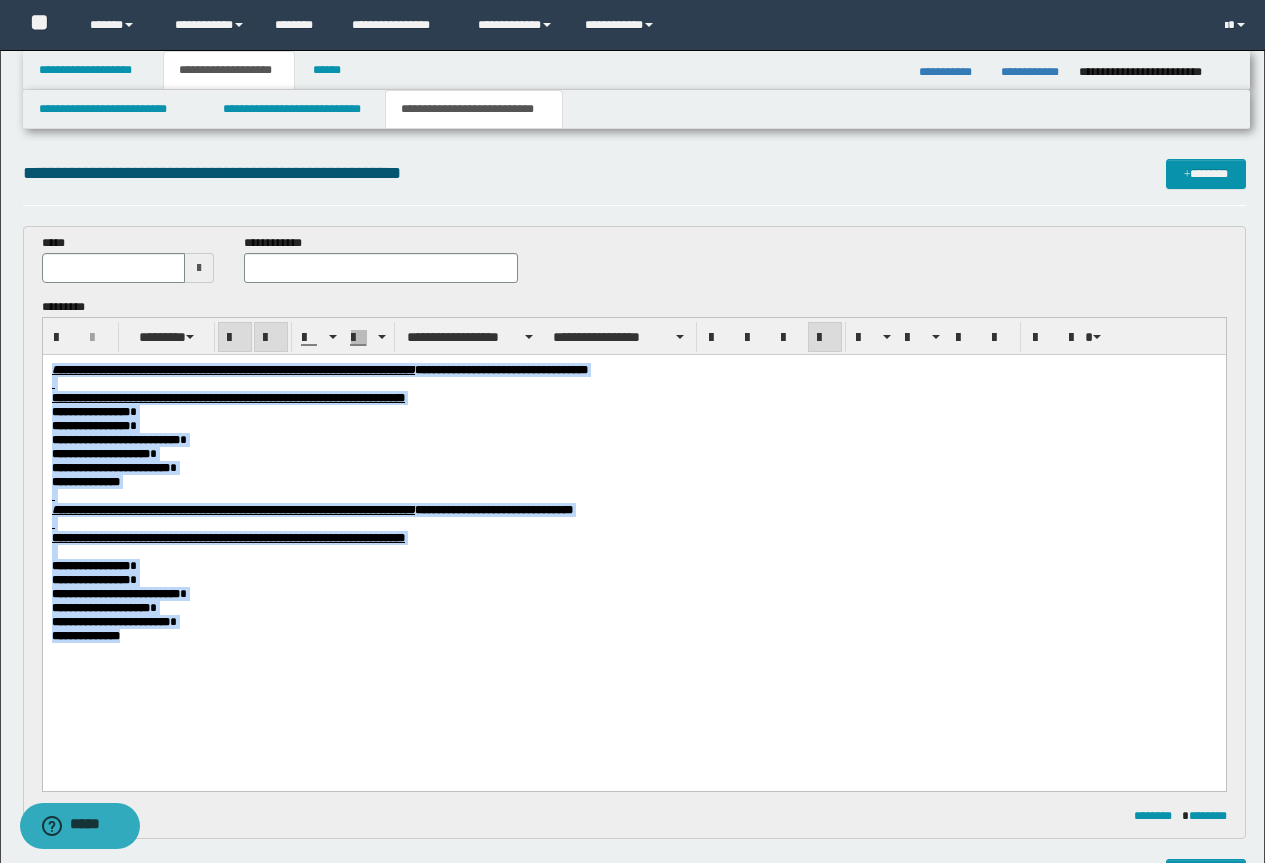 drag, startPoint x: 112, startPoint y: 616, endPoint x: 42, endPoint y: 605, distance: 70.85902 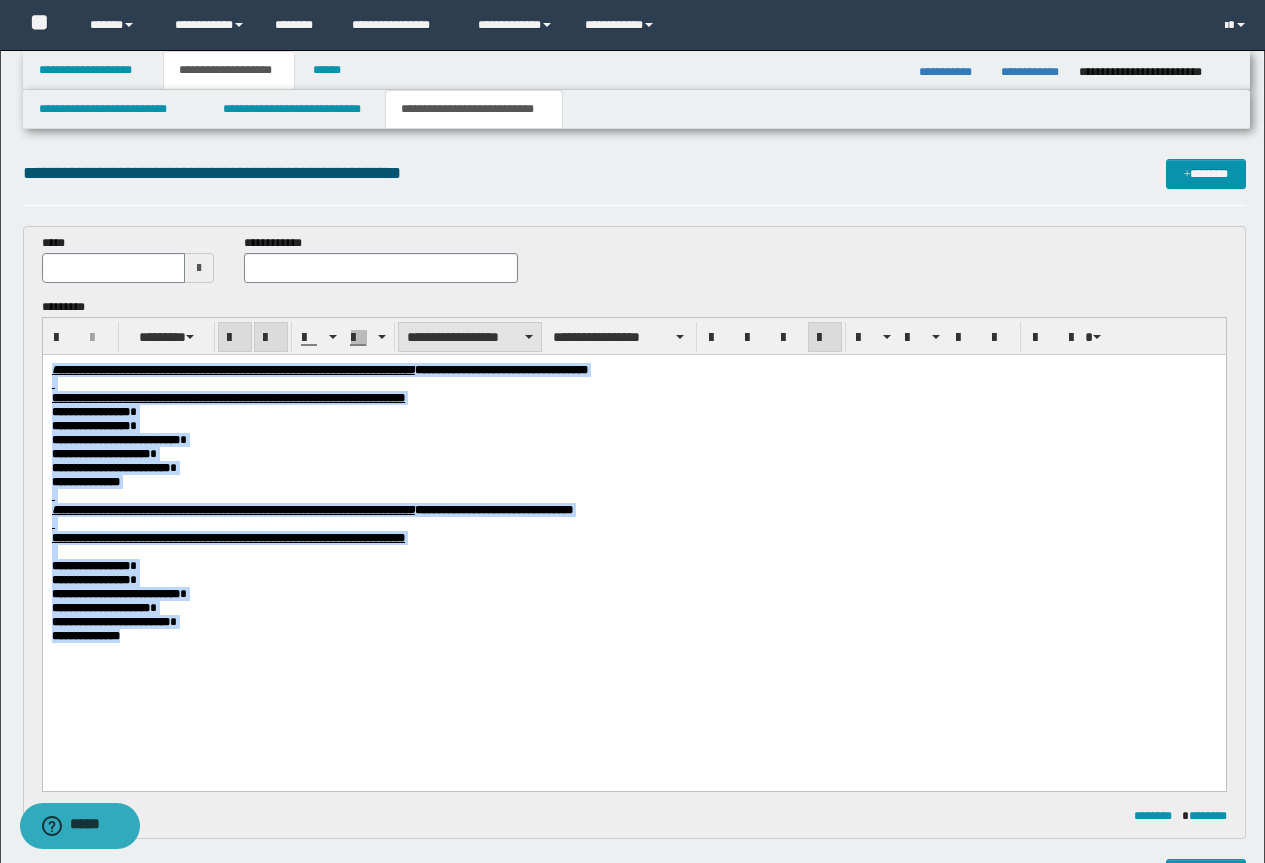 click on "**********" at bounding box center [470, 337] 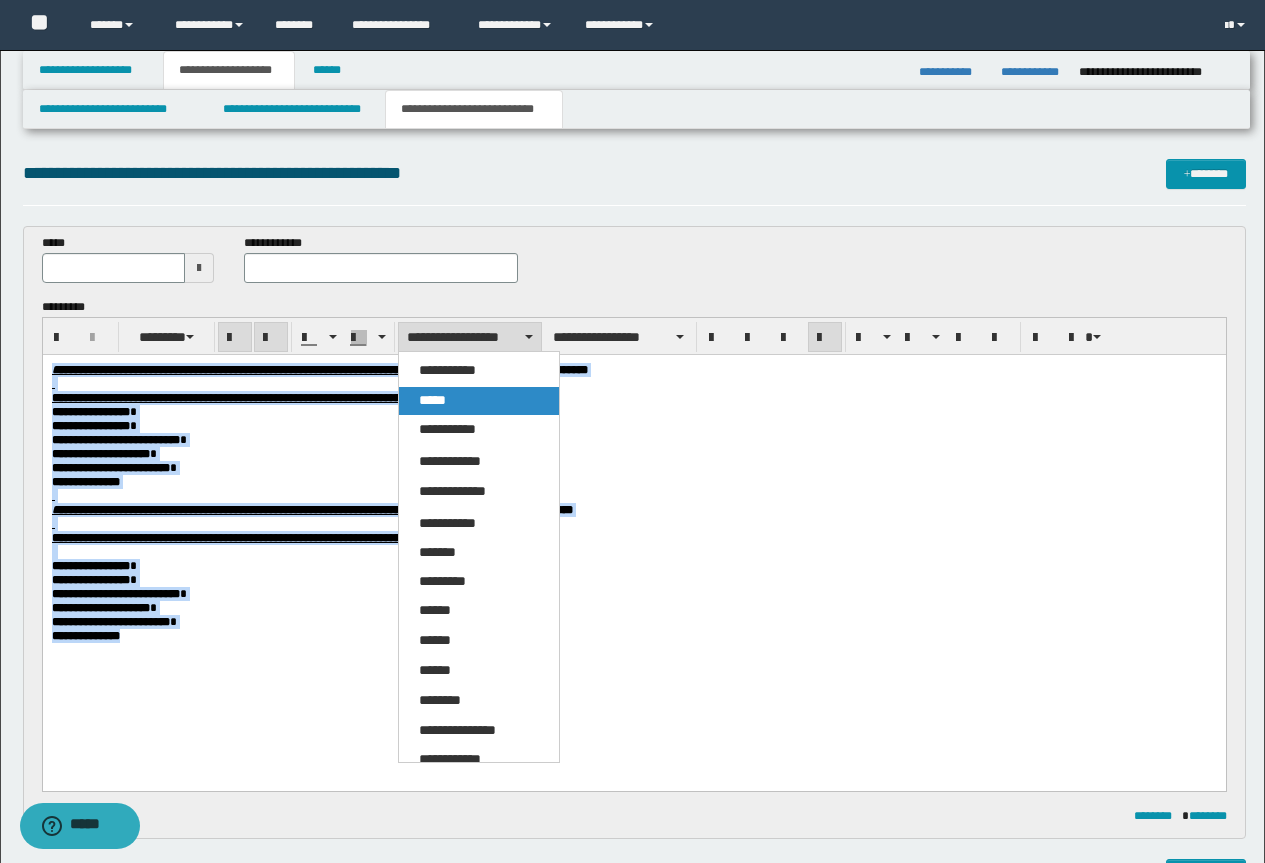 click on "*****" at bounding box center (432, 400) 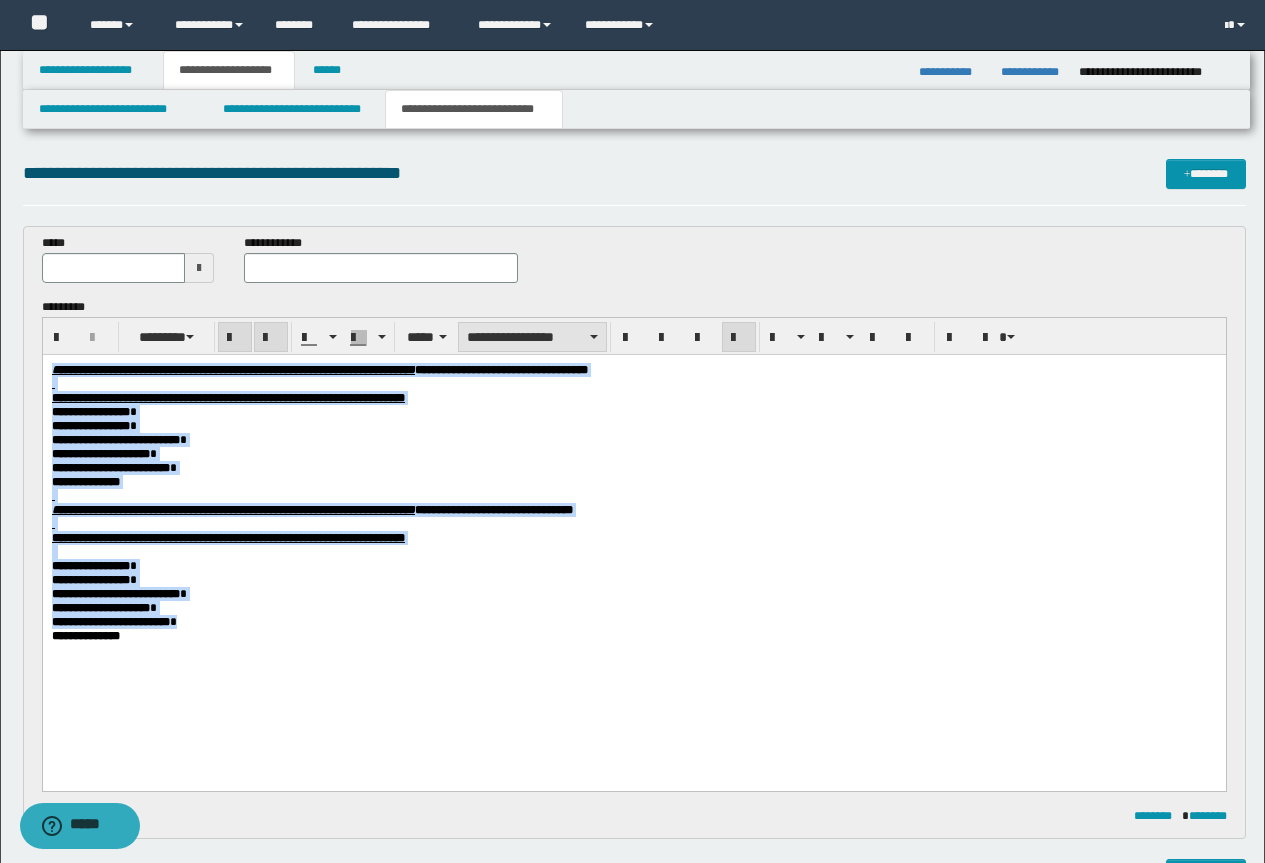 click on "**********" at bounding box center [532, 337] 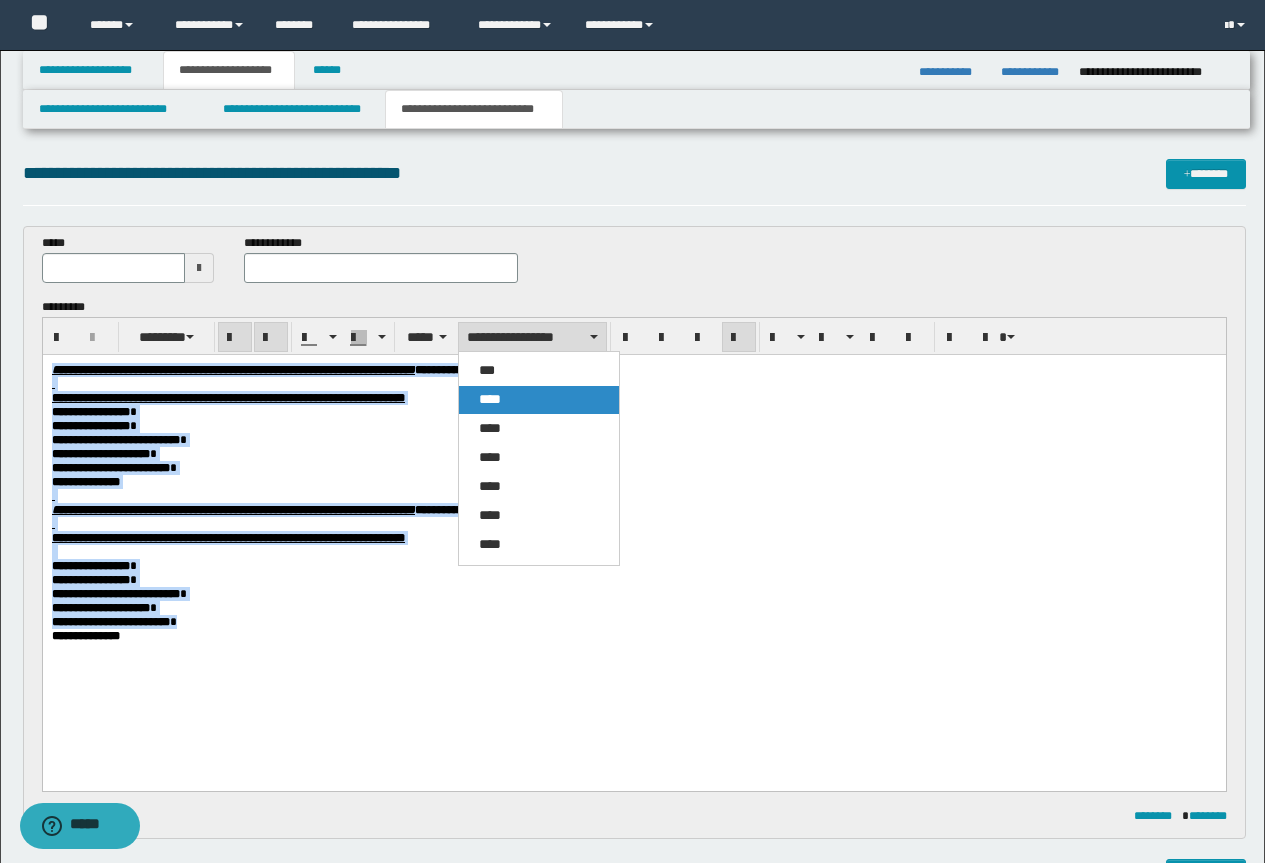 click on "****" at bounding box center (490, 399) 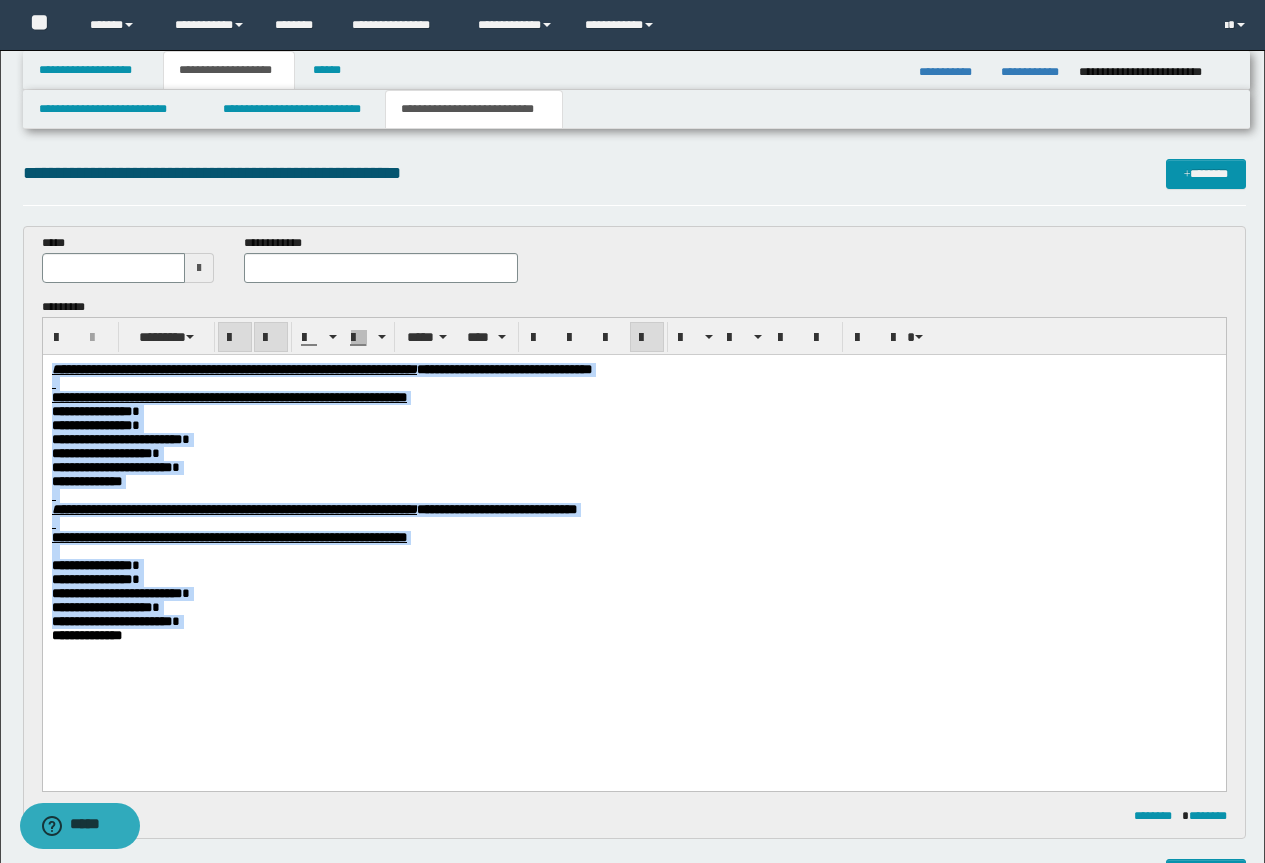 click on "**********" at bounding box center [633, 426] 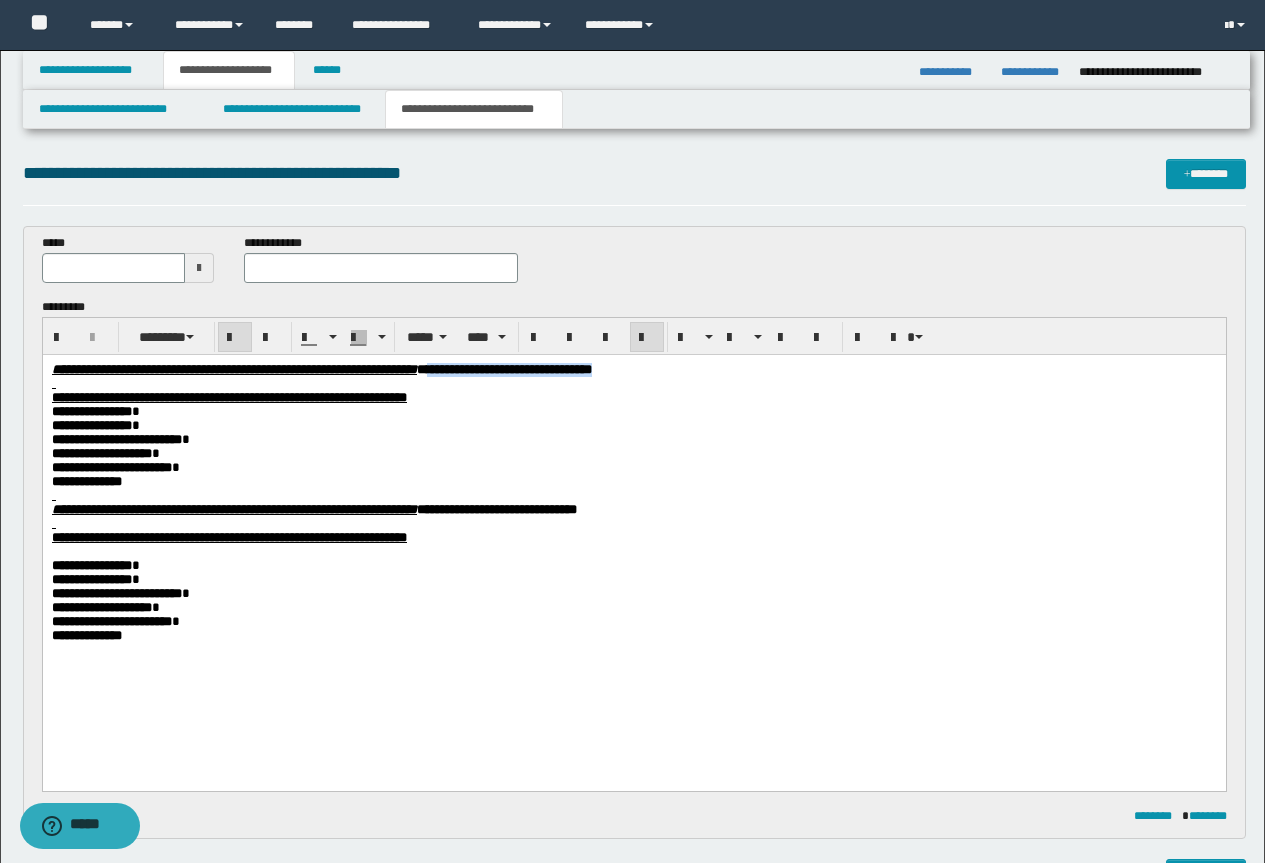 drag, startPoint x: 846, startPoint y: 369, endPoint x: 636, endPoint y: 365, distance: 210.03809 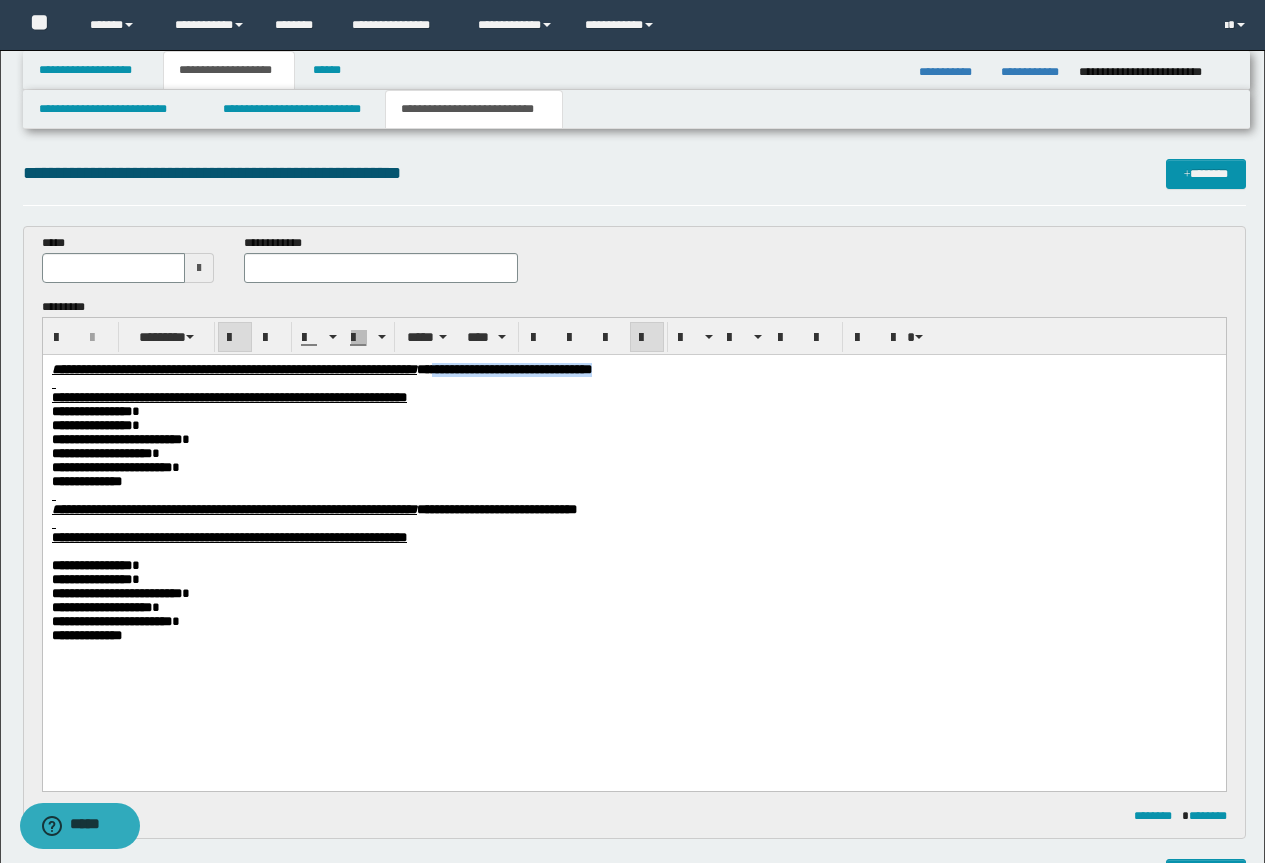 copy on "**********" 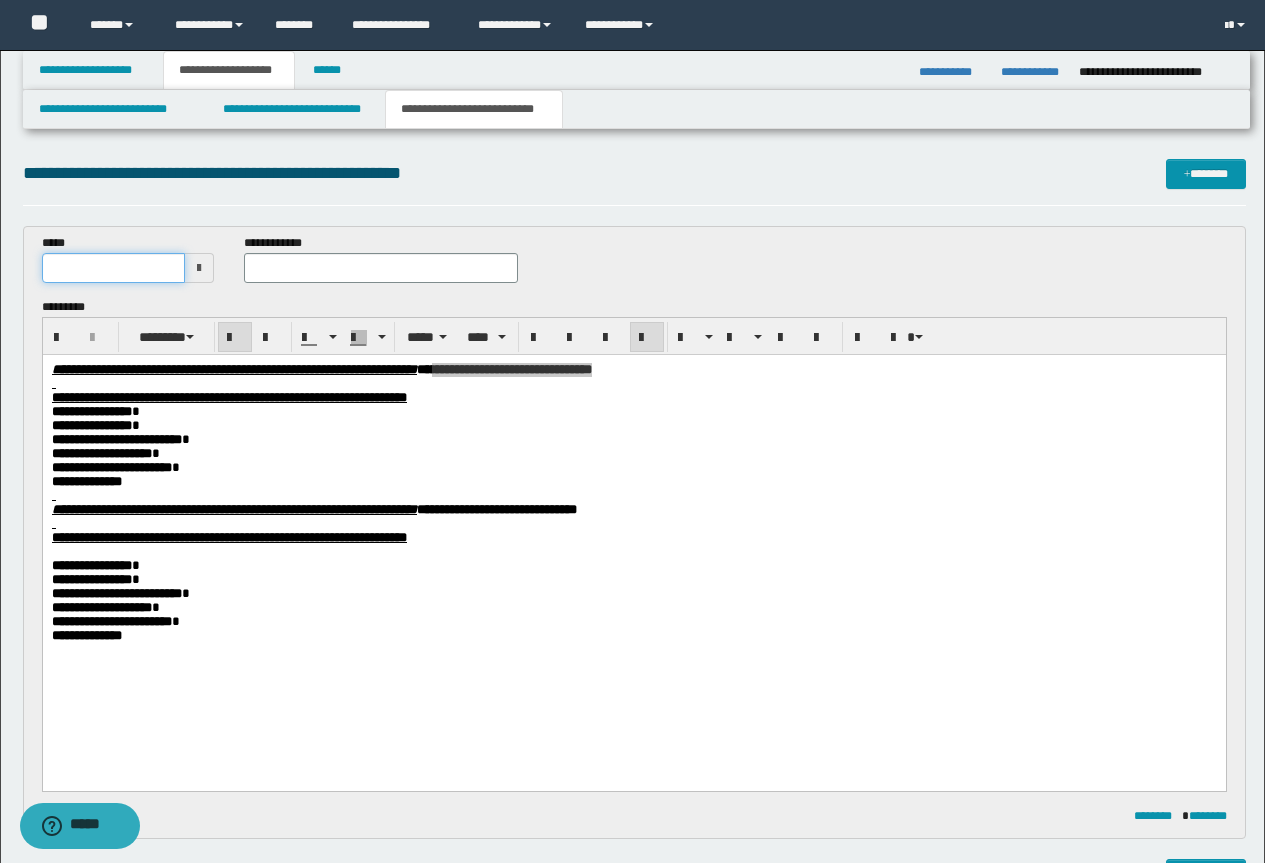 click at bounding box center [114, 268] 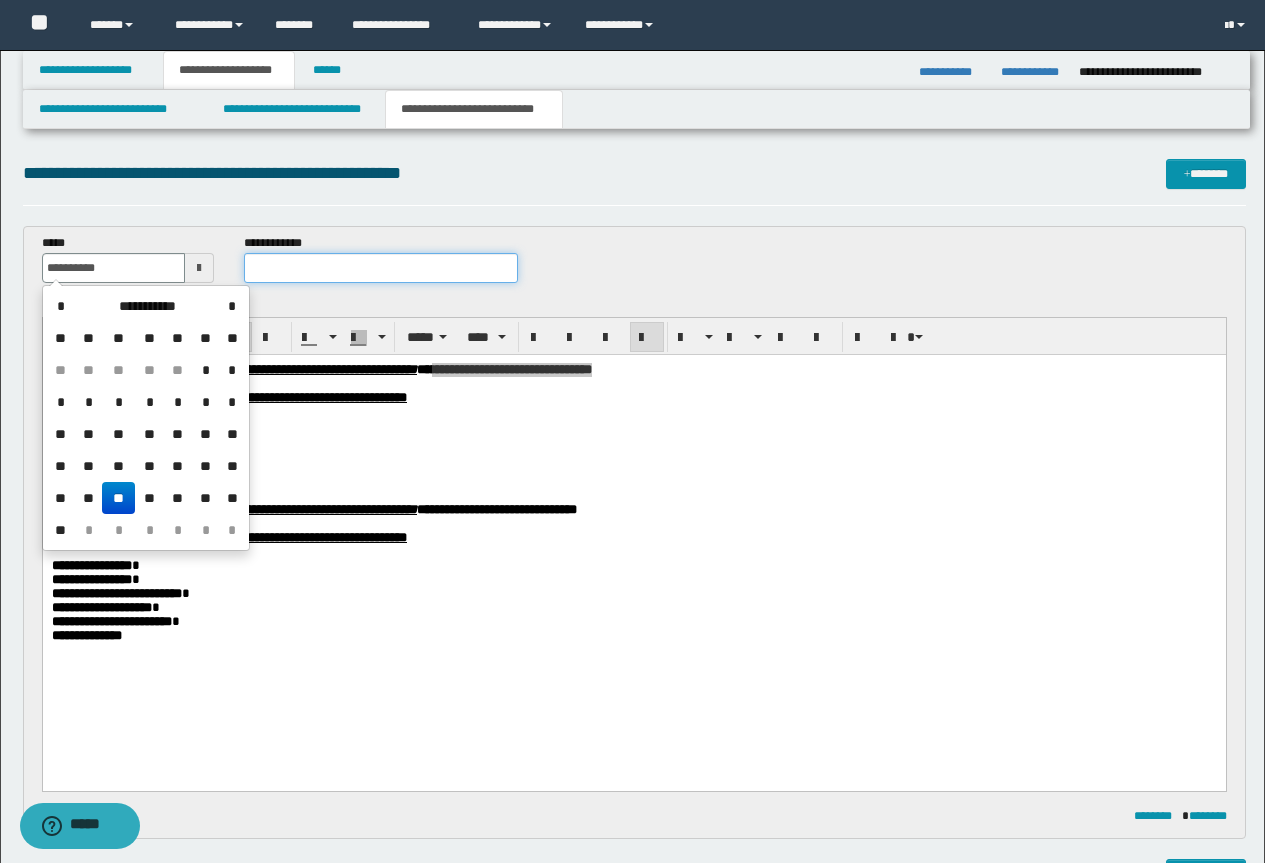 type on "**********" 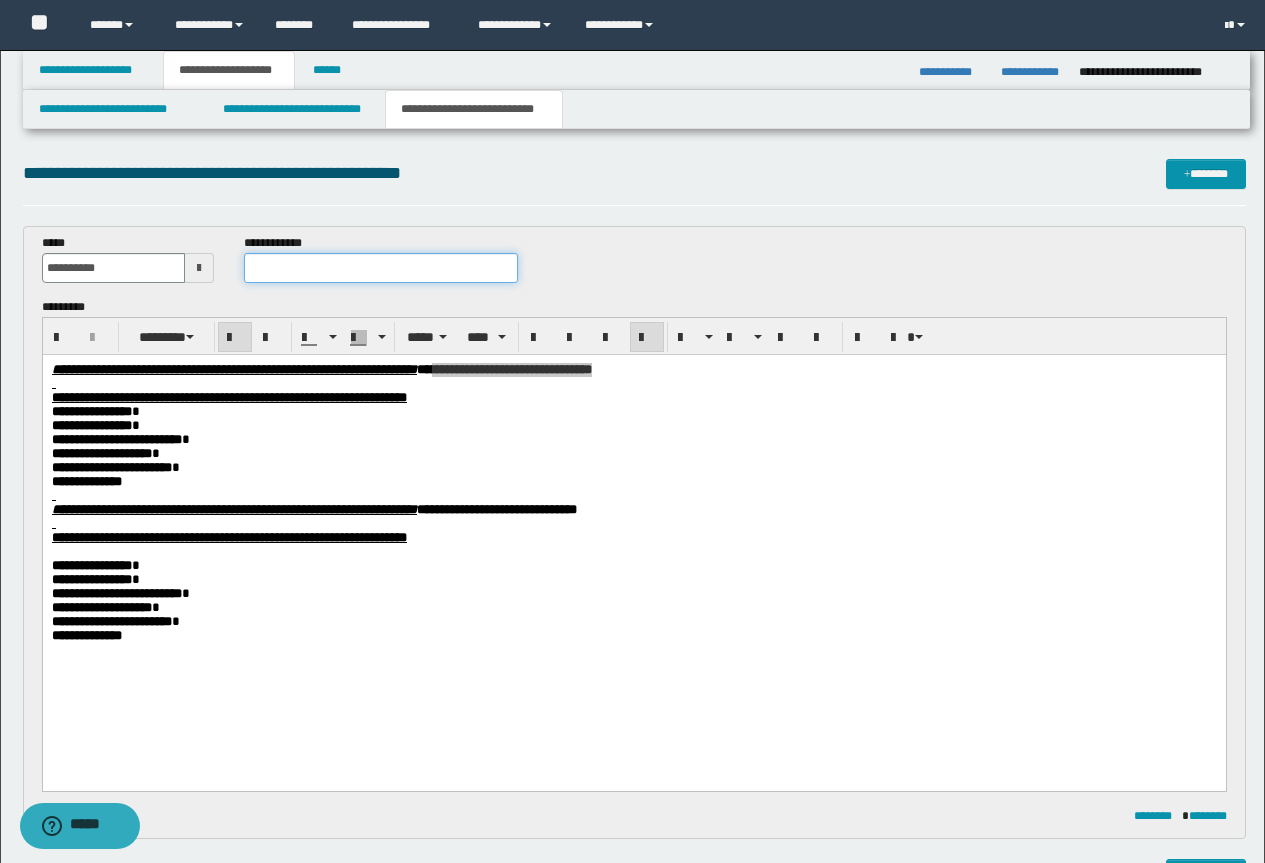 click at bounding box center (381, 268) 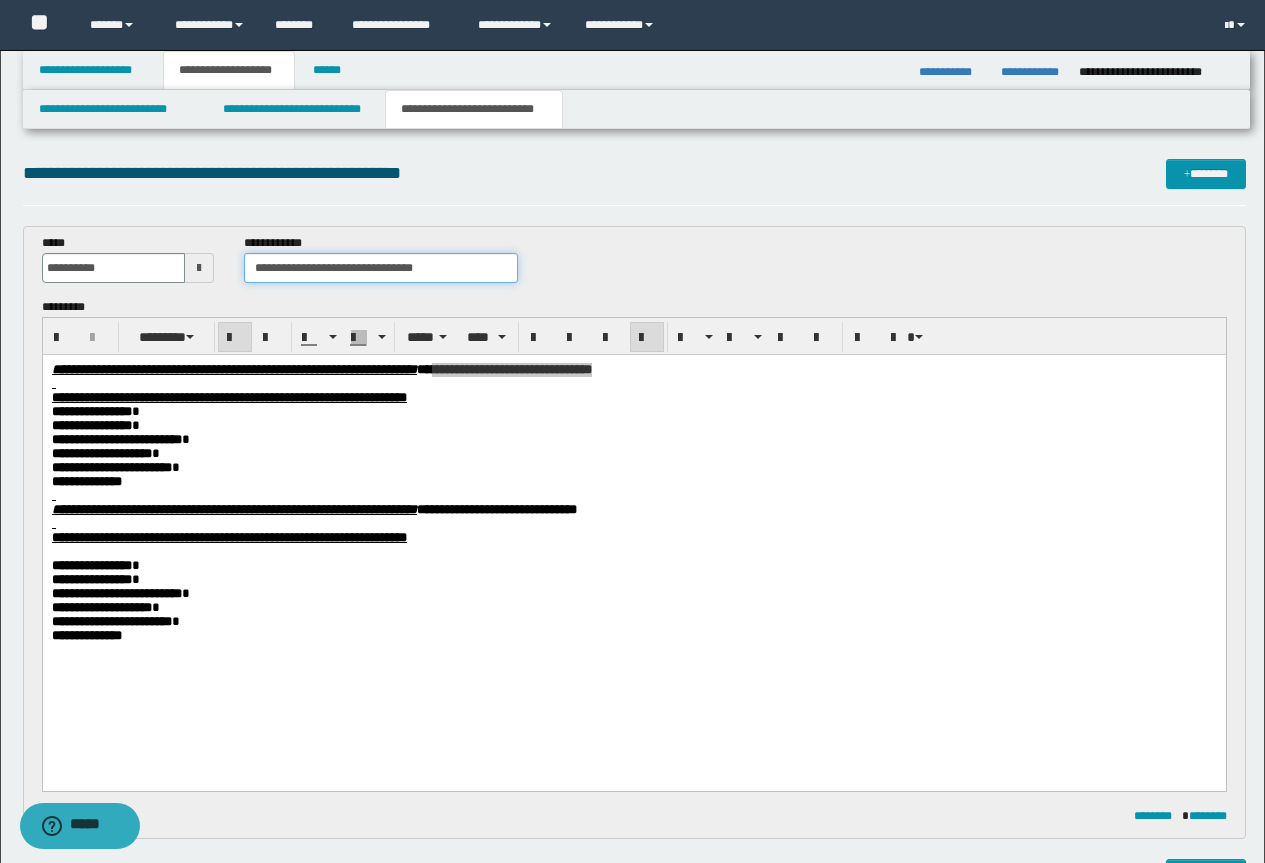 drag, startPoint x: 447, startPoint y: 273, endPoint x: 357, endPoint y: 278, distance: 90.13878 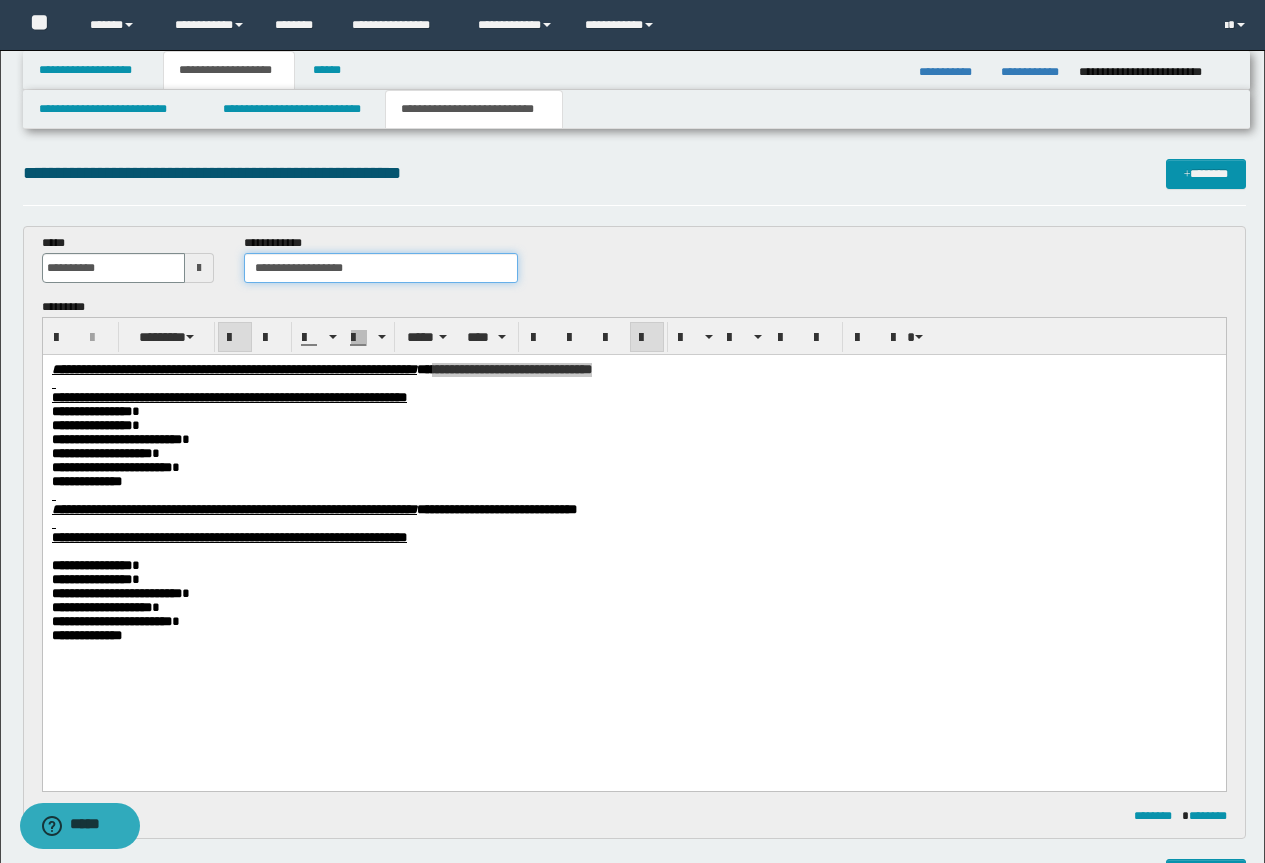type on "**********" 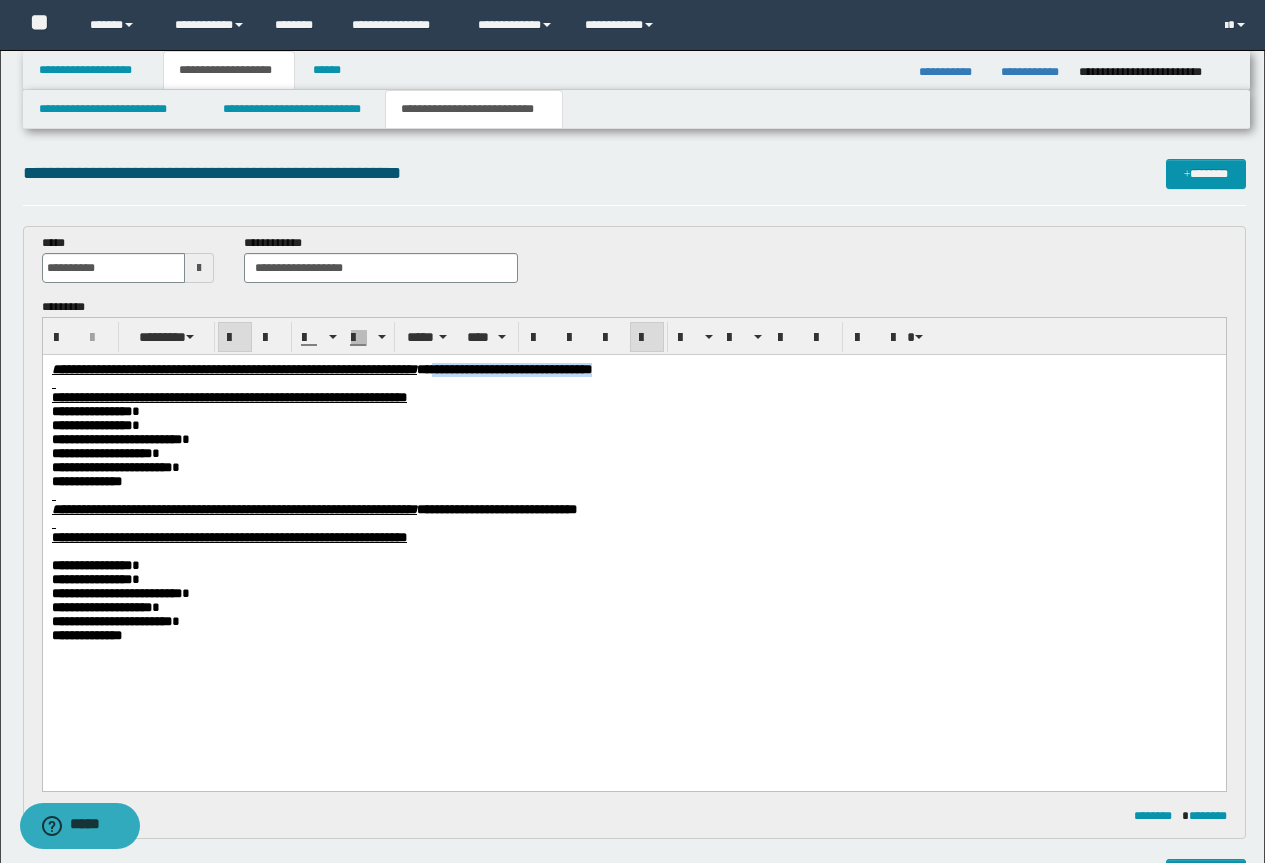 click on "**********" at bounding box center (633, 636) 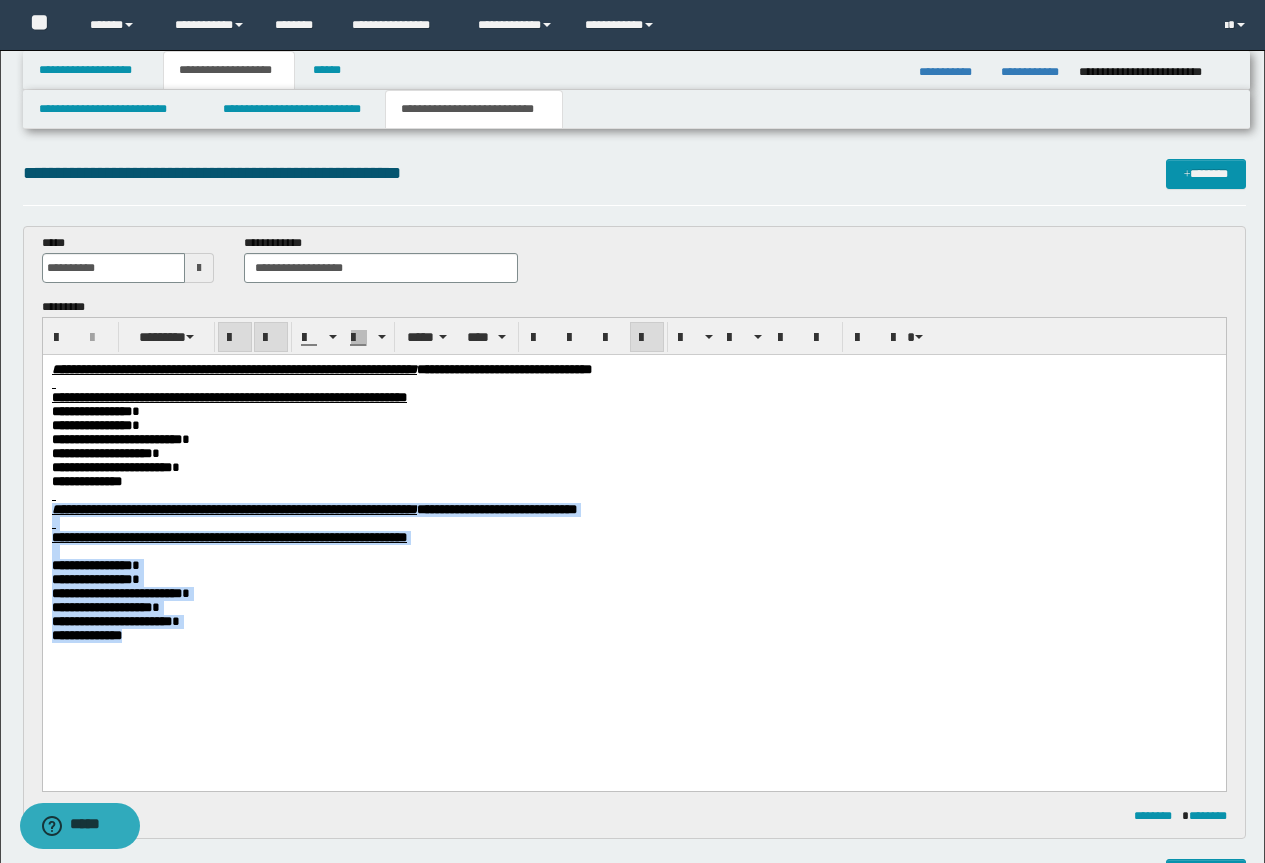 drag, startPoint x: 146, startPoint y: 679, endPoint x: 35, endPoint y: 528, distance: 187.40865 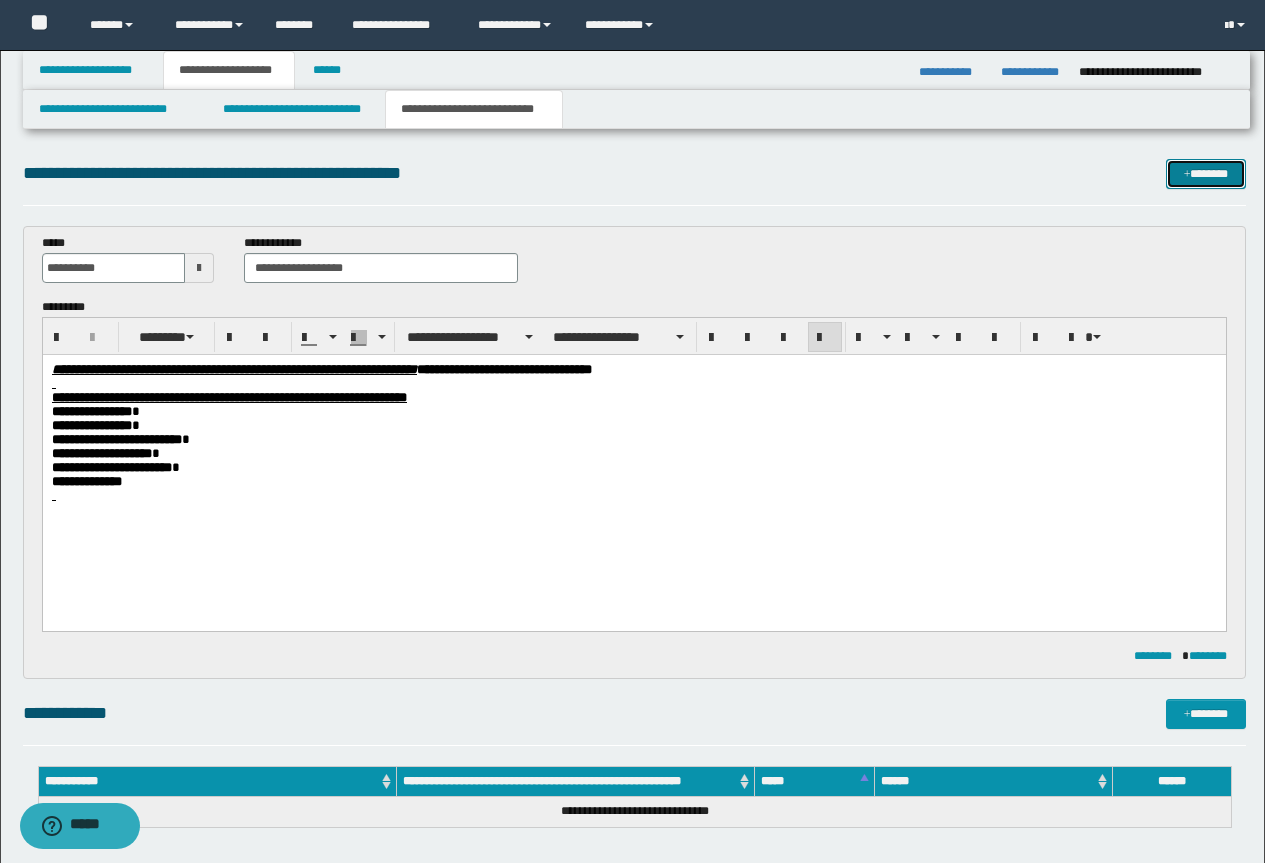 click on "*******" at bounding box center [1206, 174] 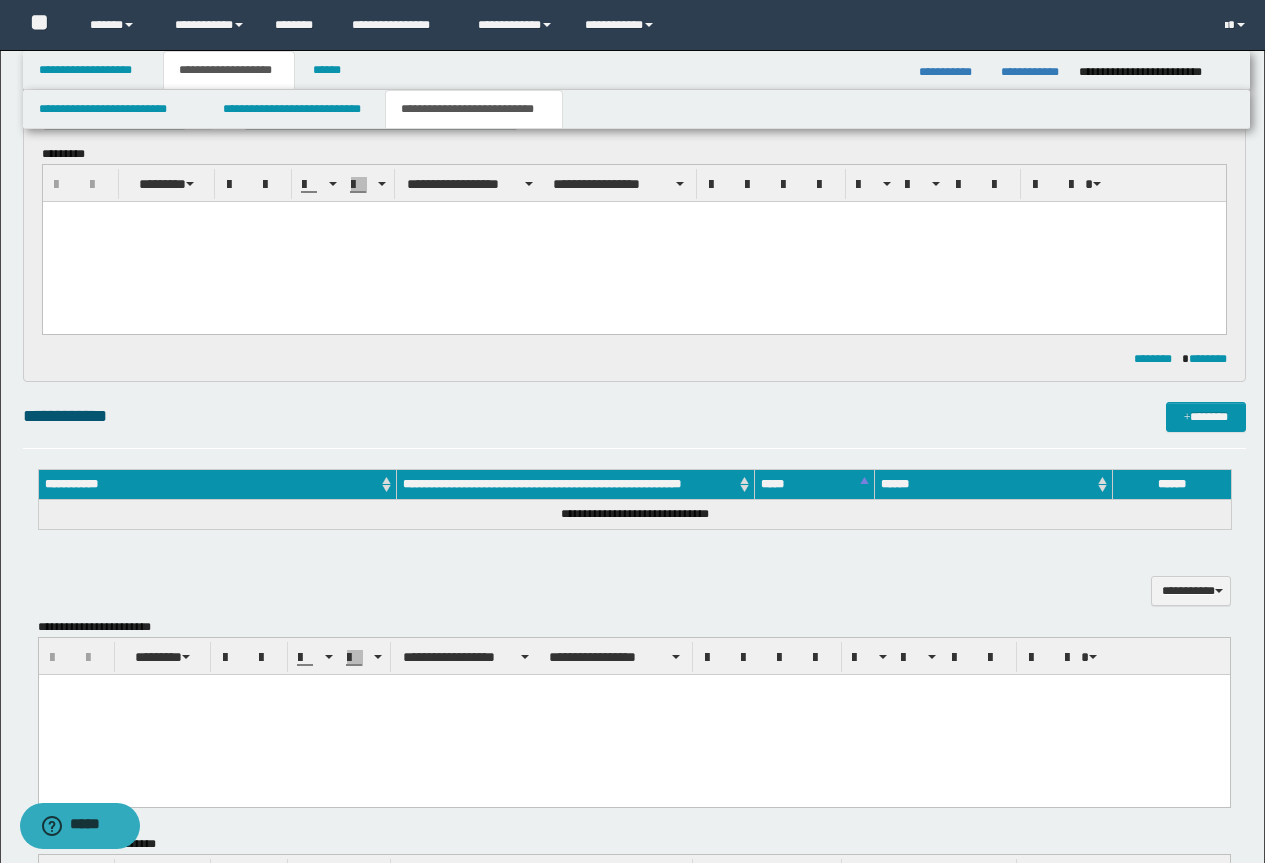 scroll, scrollTop: 0, scrollLeft: 0, axis: both 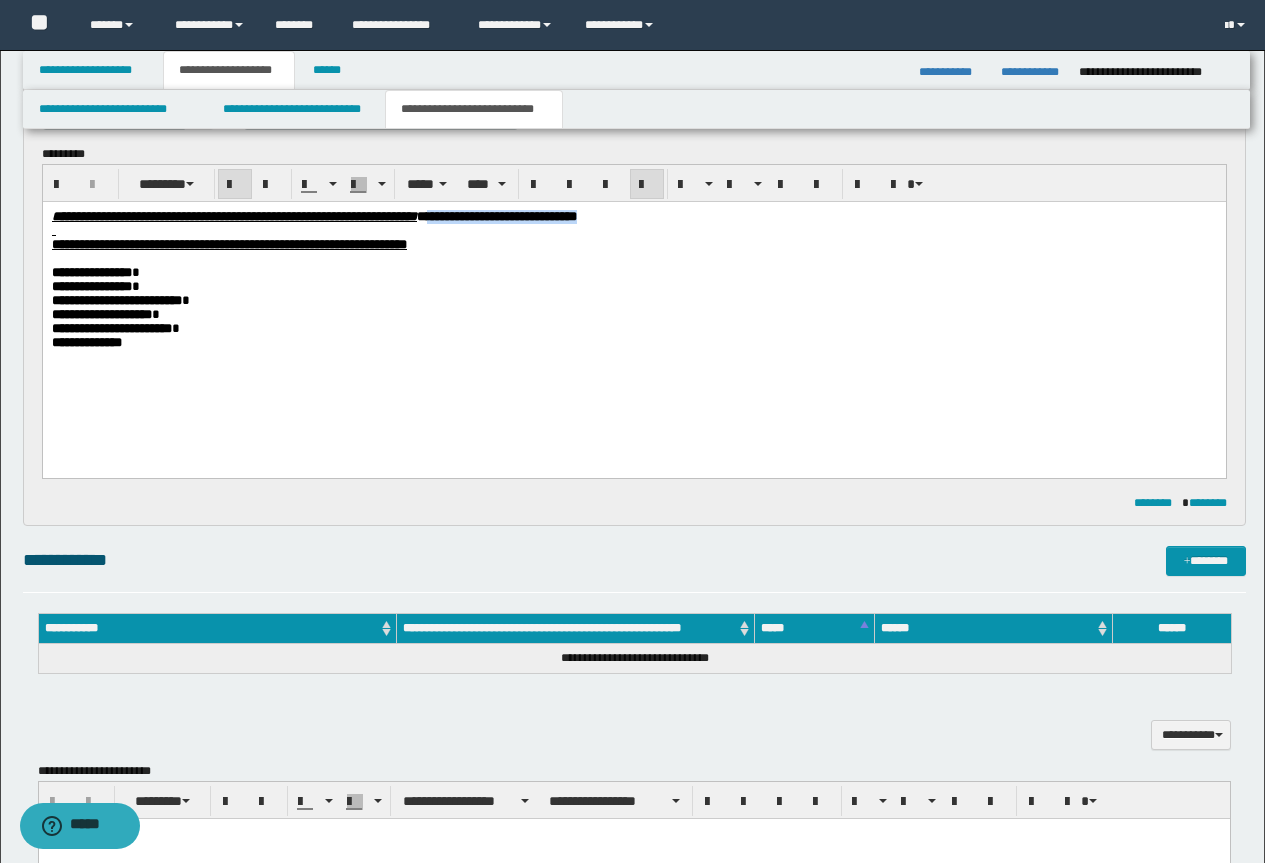 drag, startPoint x: 838, startPoint y: 220, endPoint x: 630, endPoint y: 218, distance: 208.00961 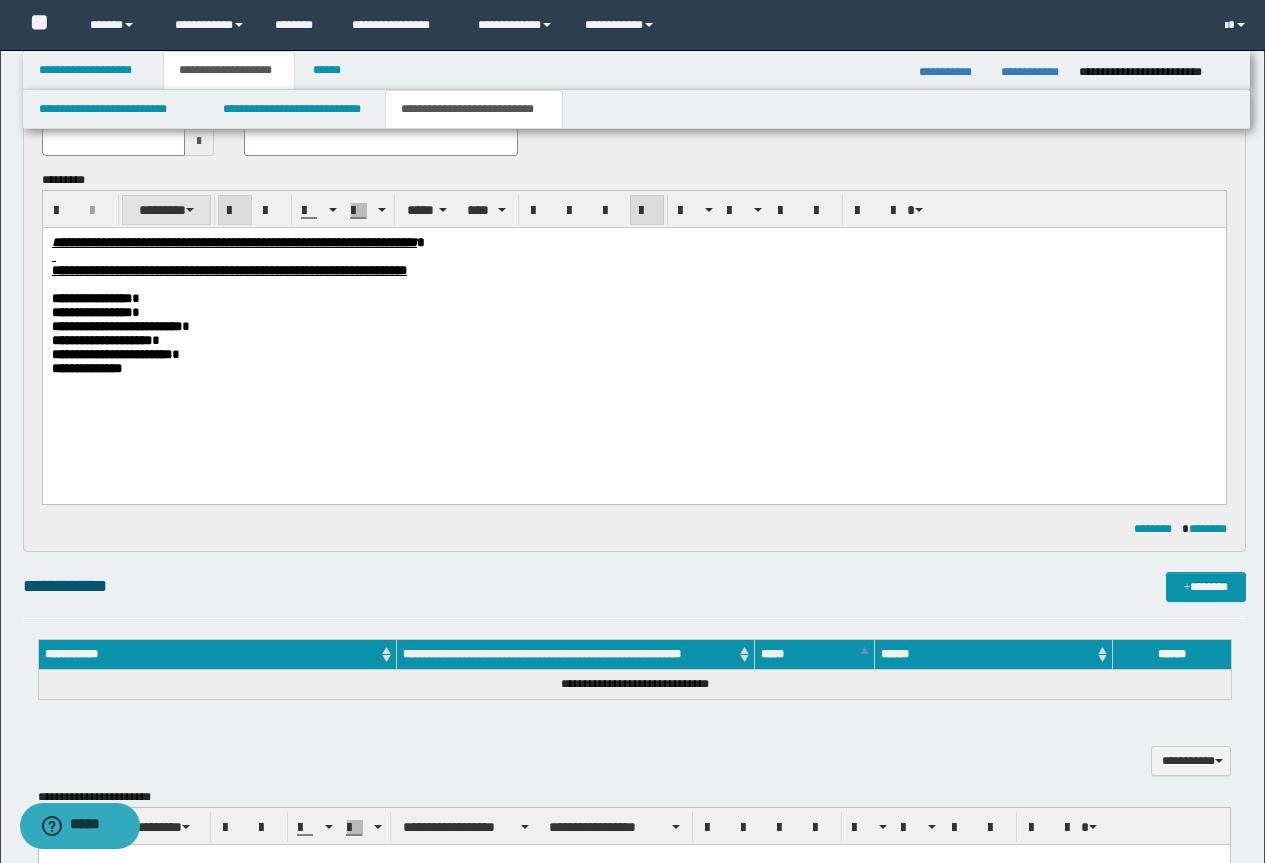scroll, scrollTop: 526, scrollLeft: 0, axis: vertical 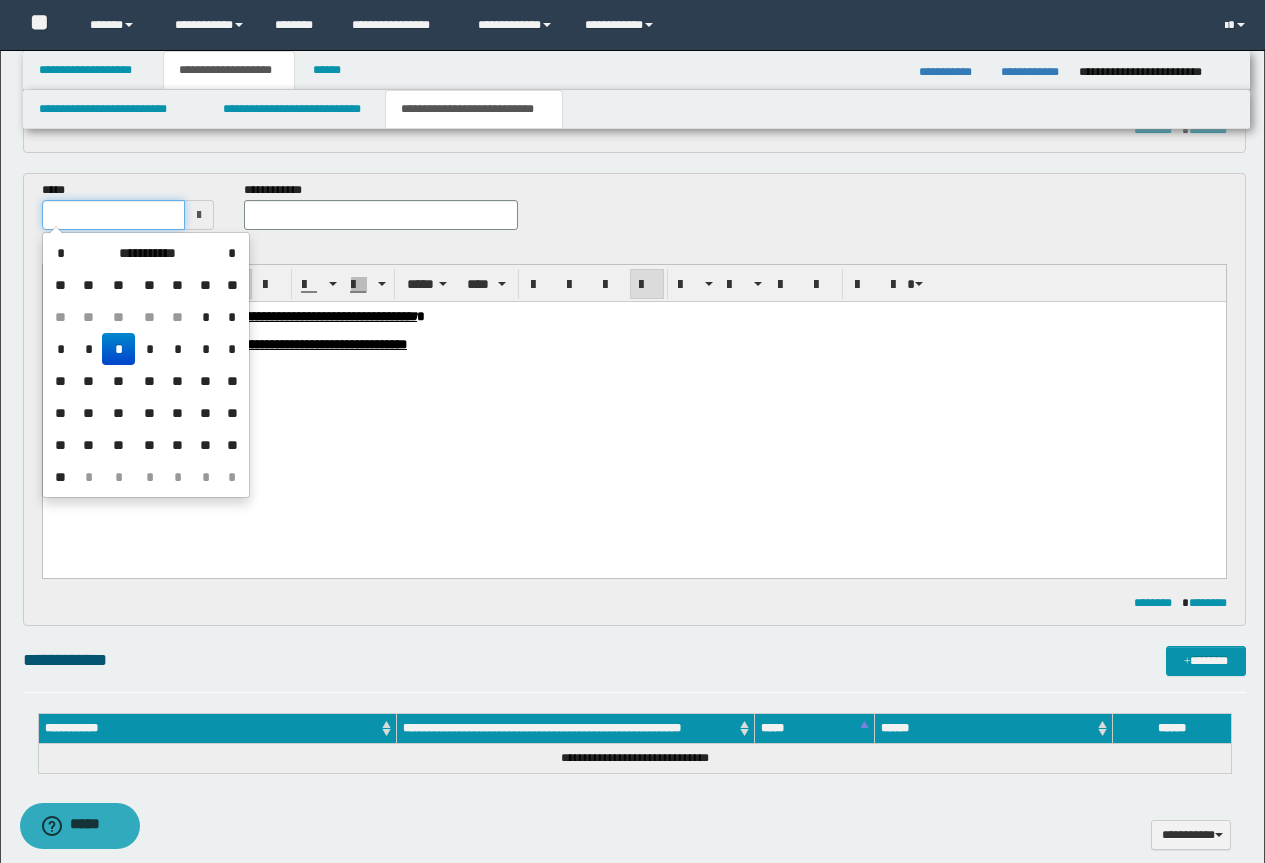 click at bounding box center [114, 215] 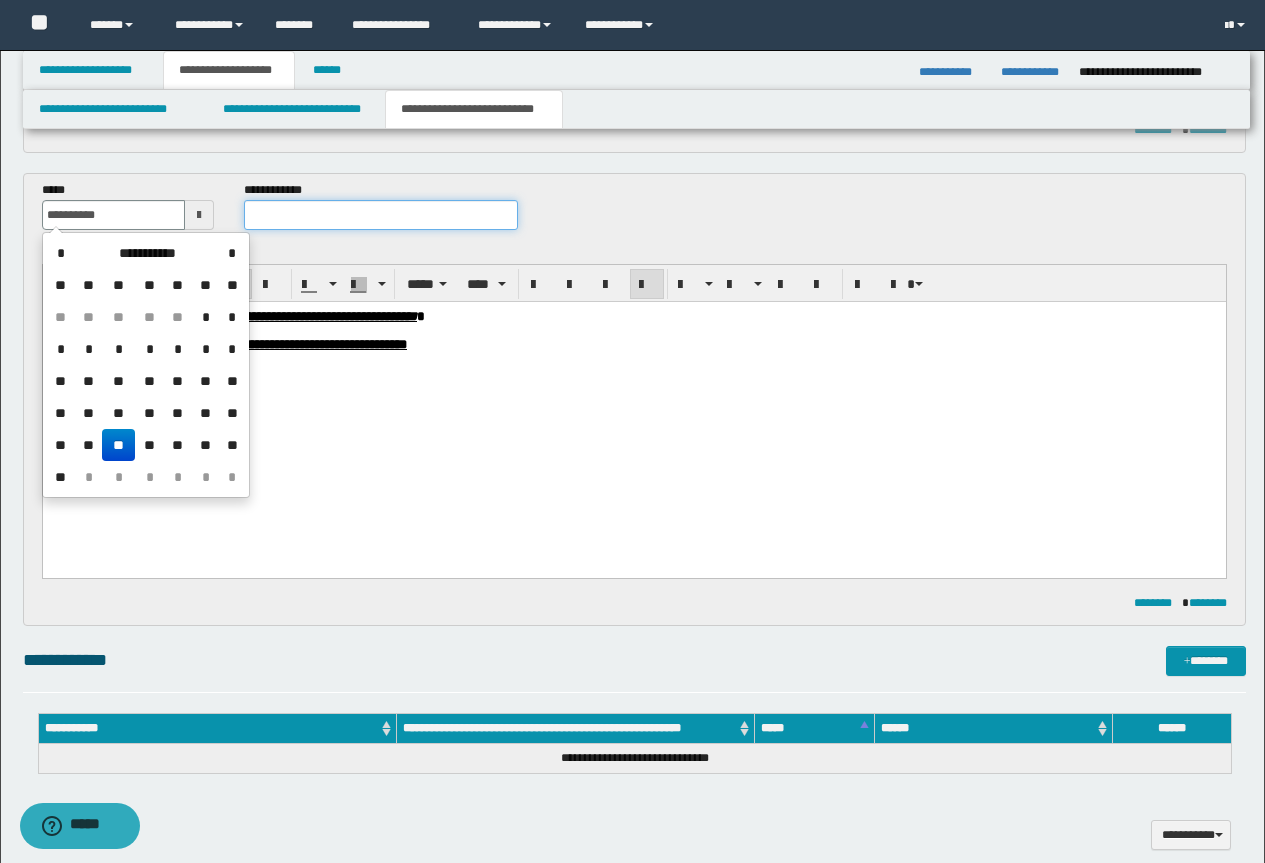 type on "**********" 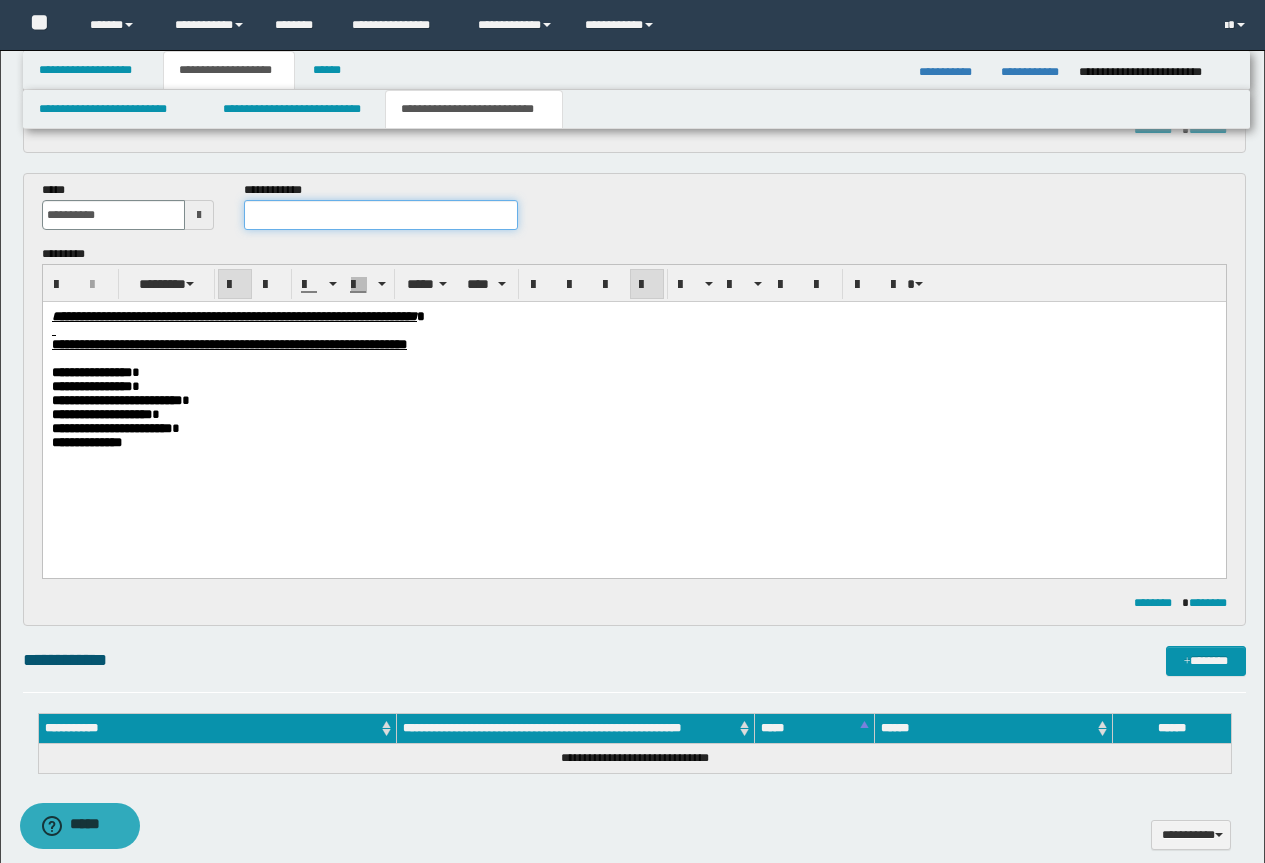 click at bounding box center (381, 215) 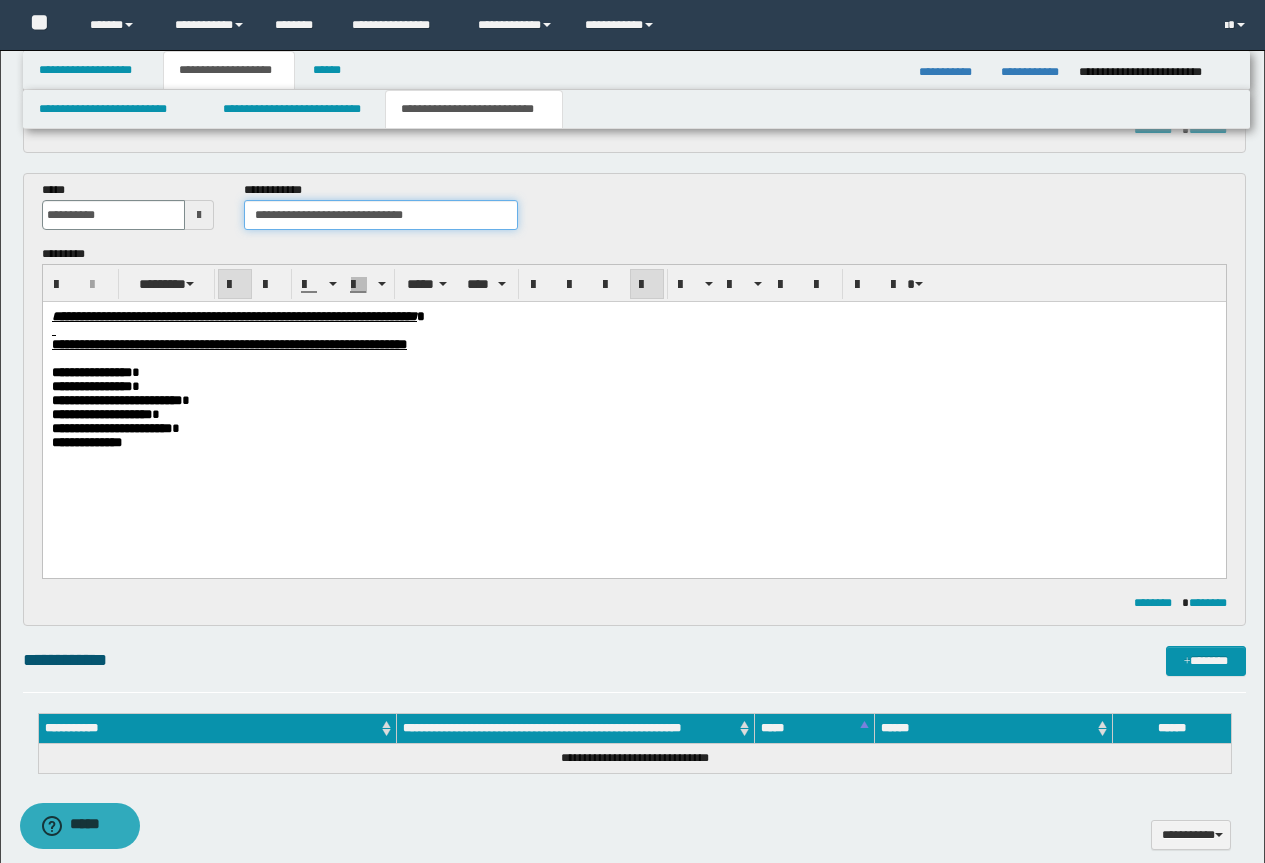 drag, startPoint x: 459, startPoint y: 216, endPoint x: 352, endPoint y: 211, distance: 107.11676 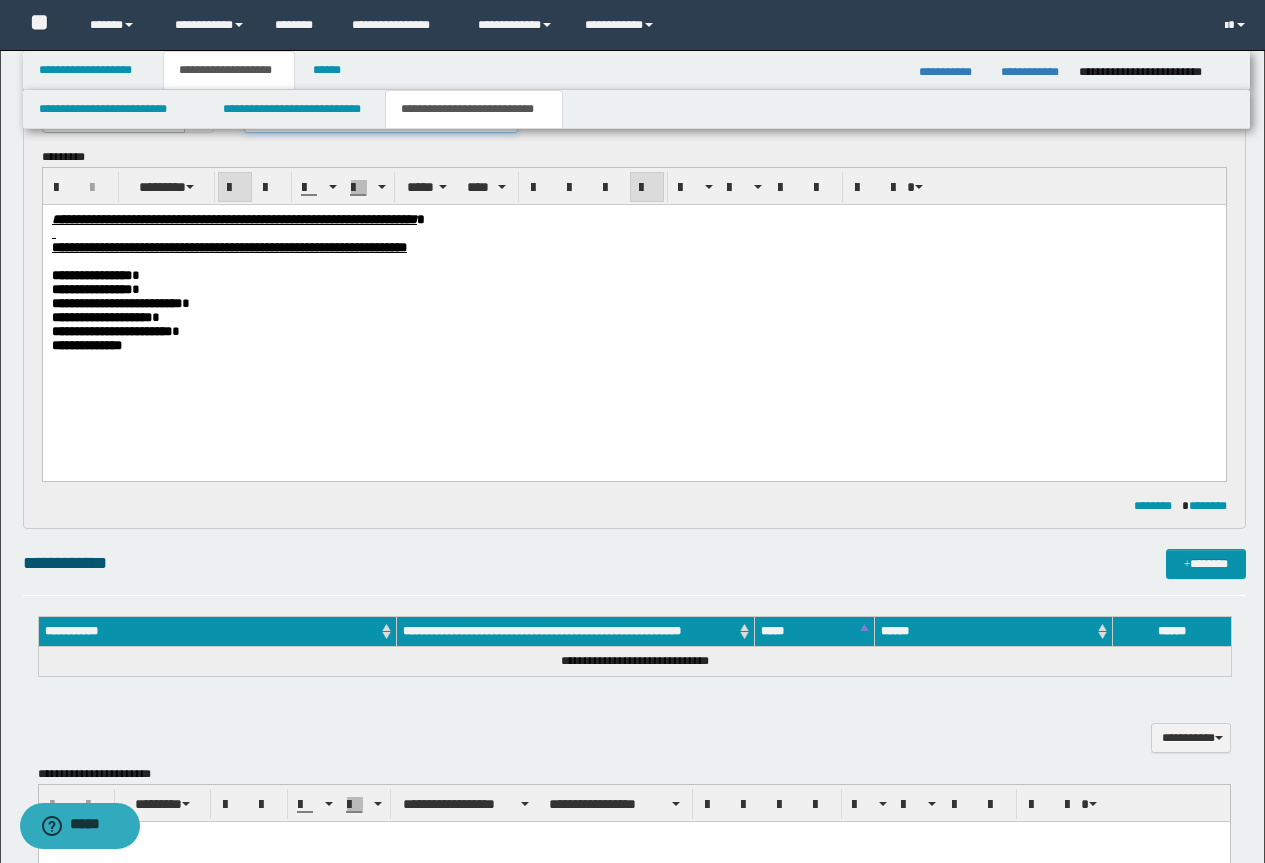 scroll, scrollTop: 726, scrollLeft: 0, axis: vertical 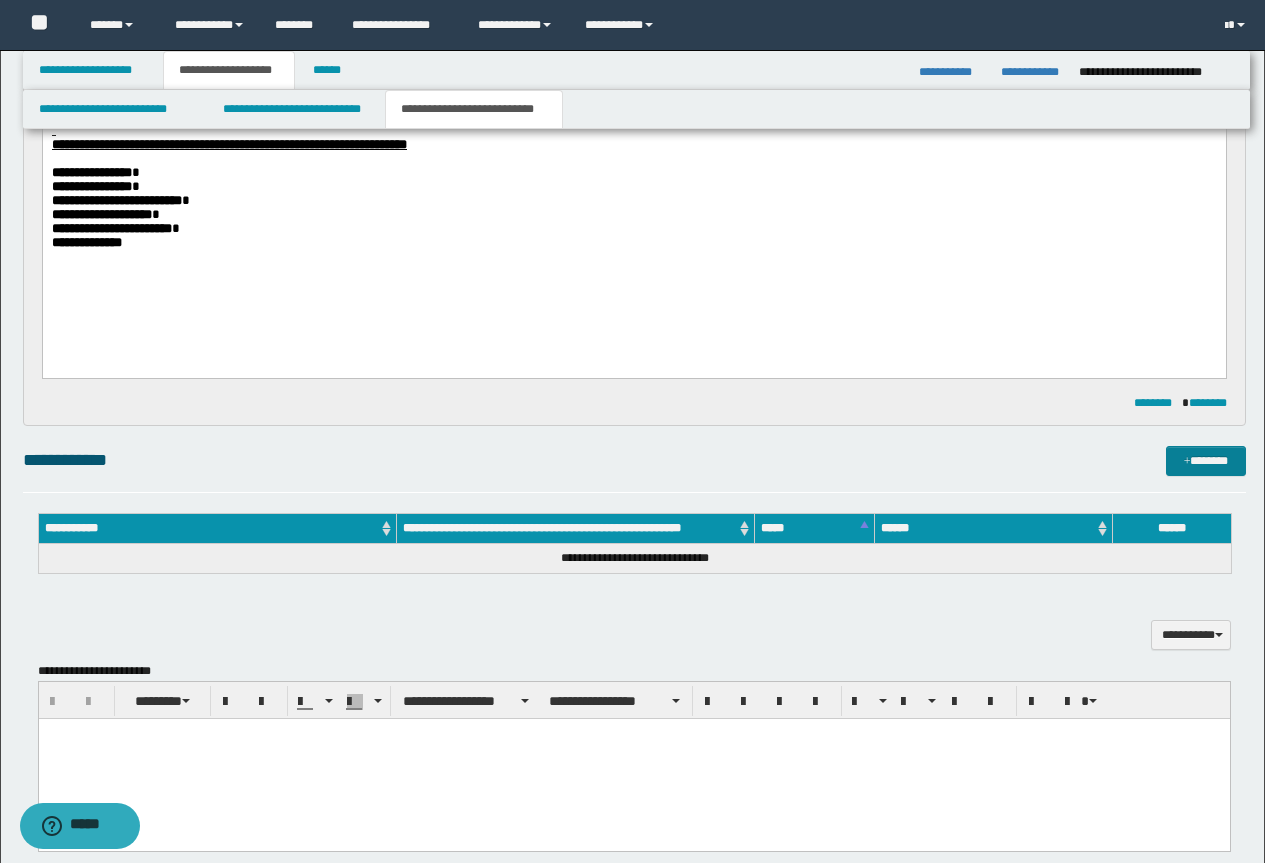 type on "**********" 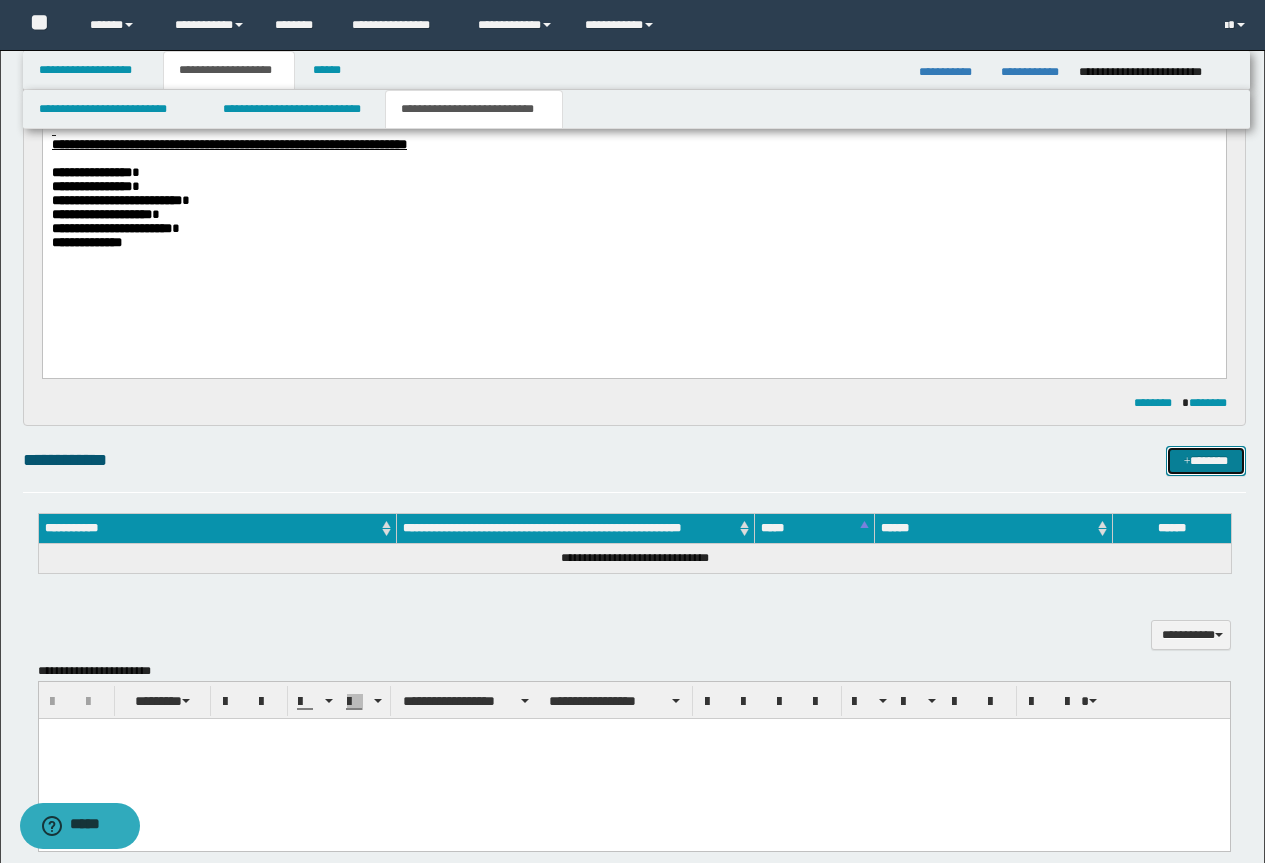 click on "*******" at bounding box center [1206, 461] 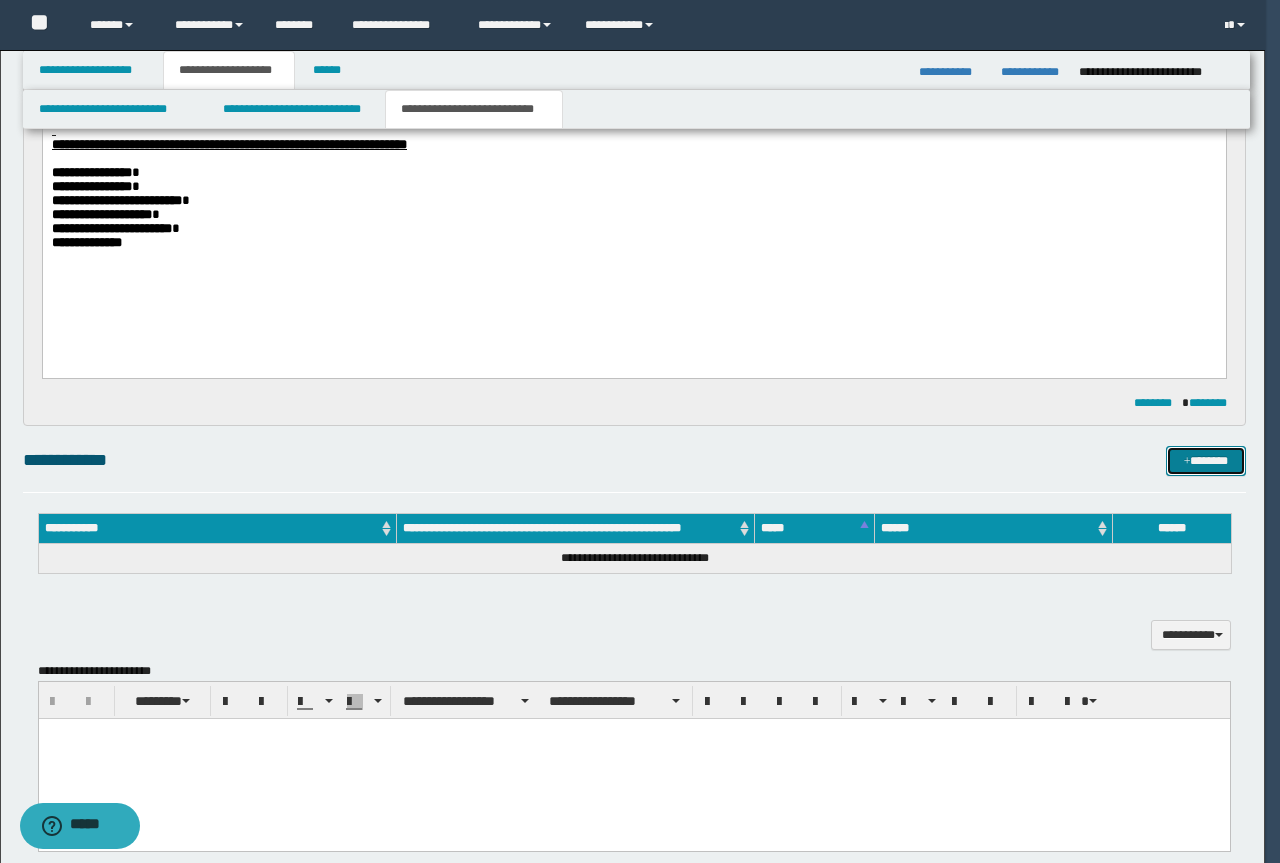 type 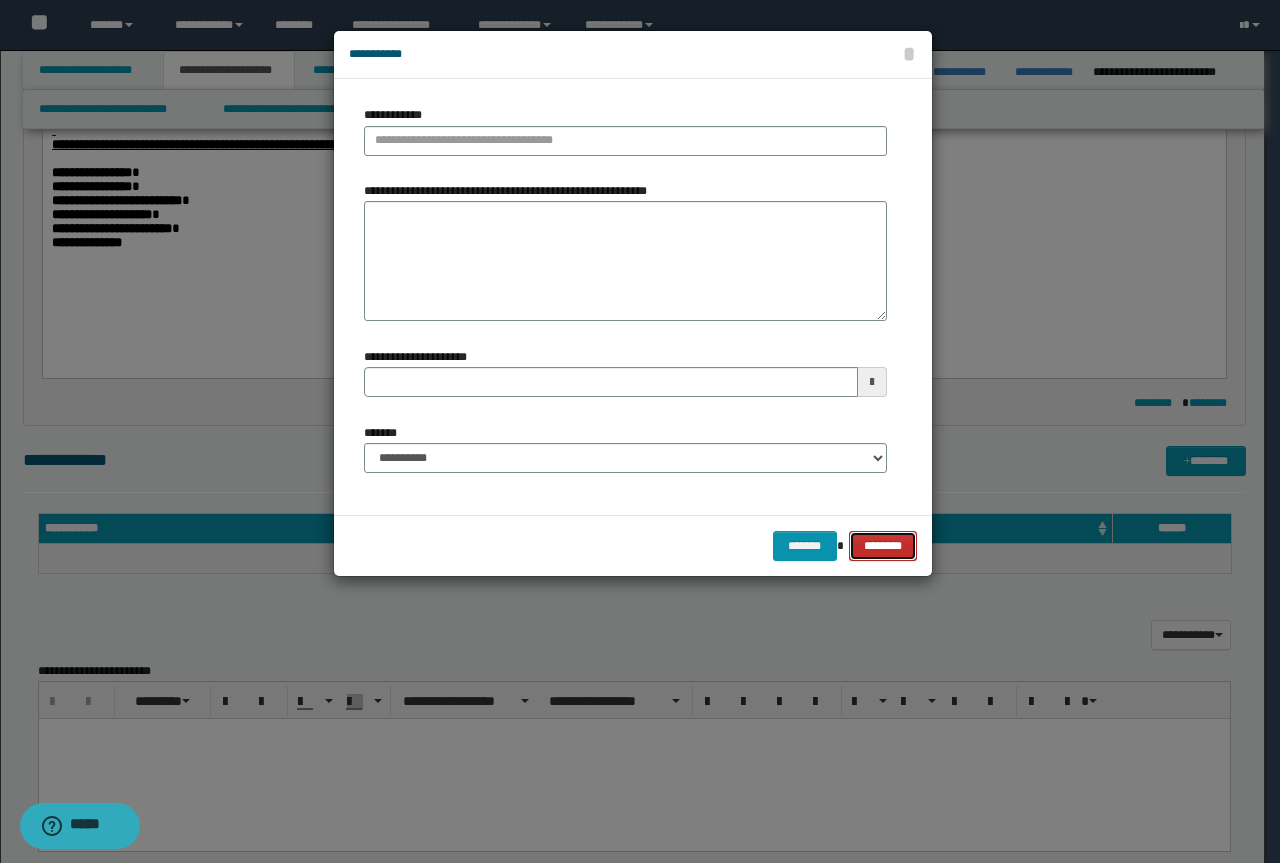 click on "********" at bounding box center [882, 546] 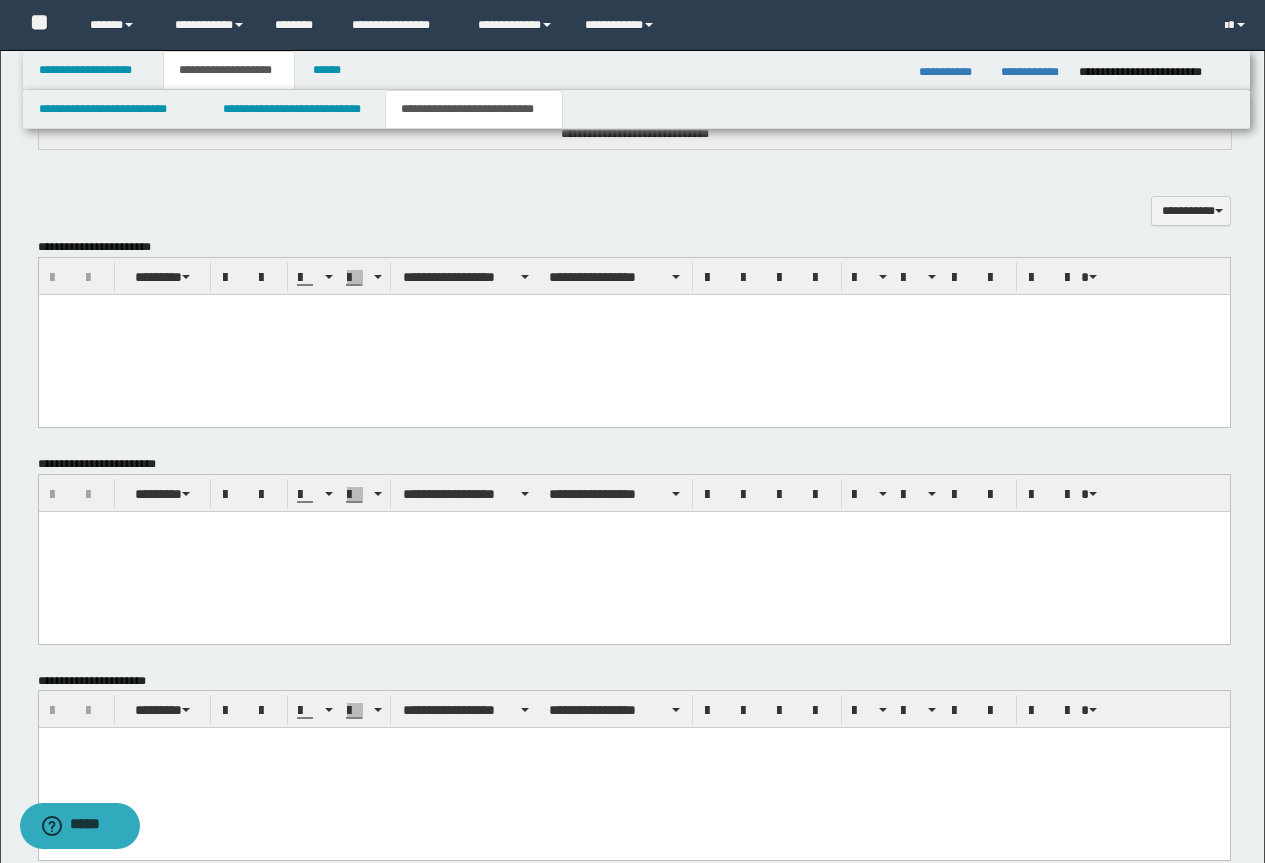 scroll, scrollTop: 1272, scrollLeft: 0, axis: vertical 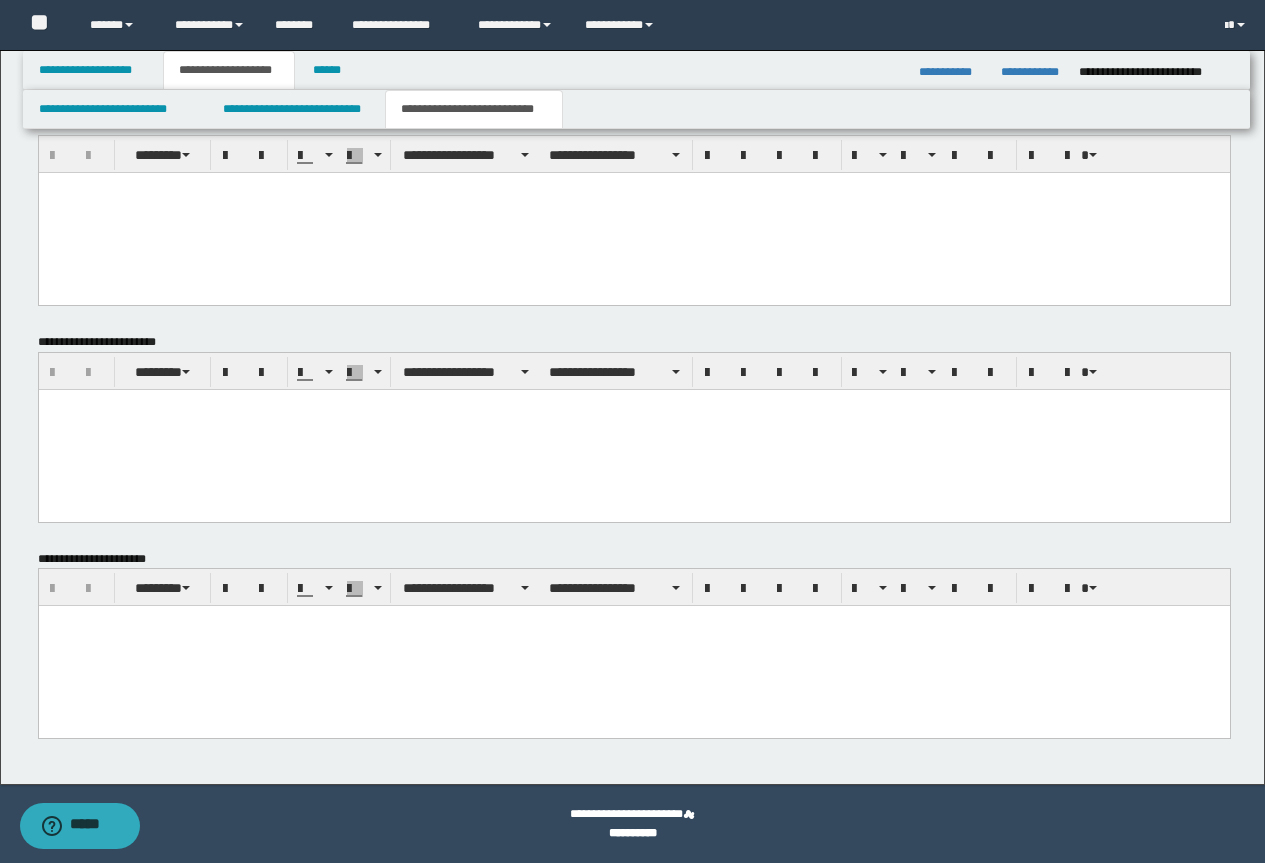 click at bounding box center (633, 646) 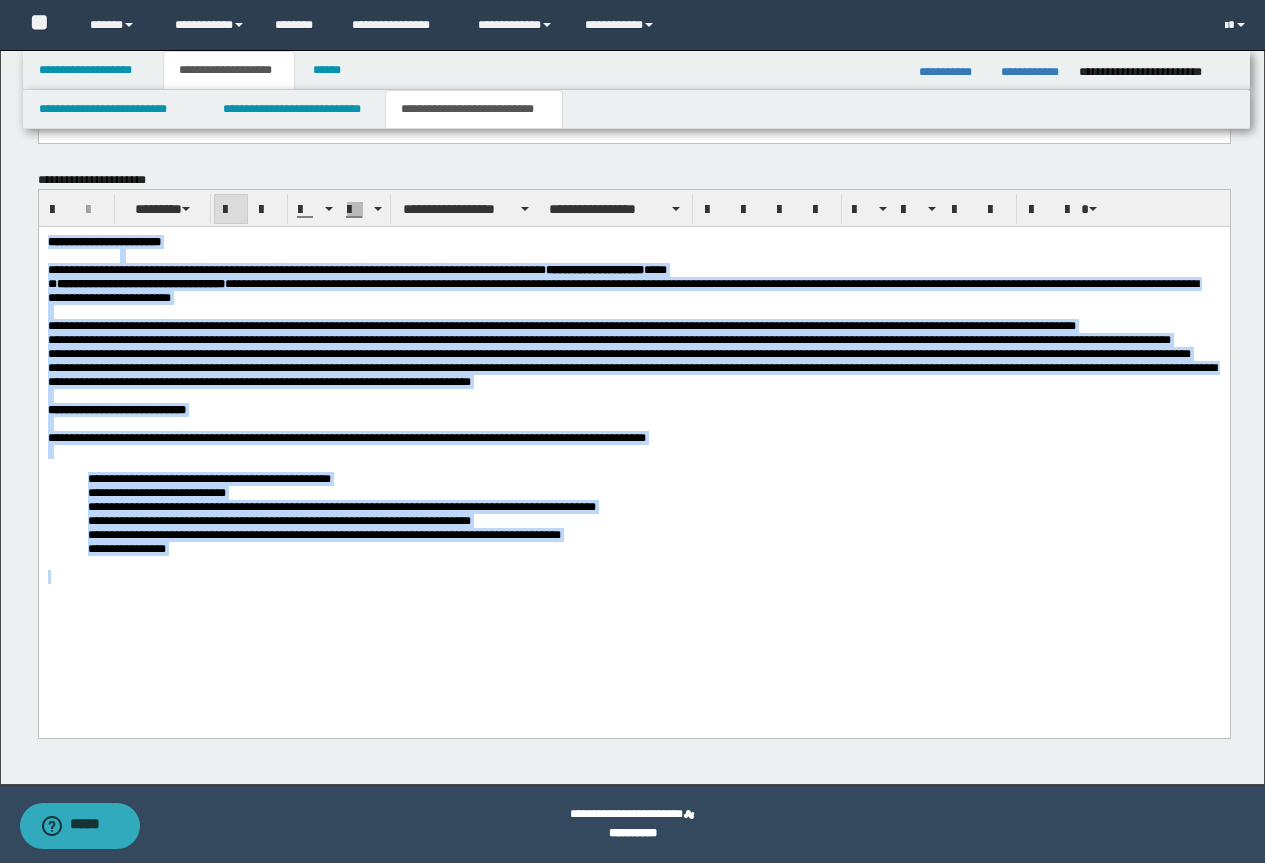 drag, startPoint x: 48, startPoint y: 244, endPoint x: 429, endPoint y: 703, distance: 596.52496 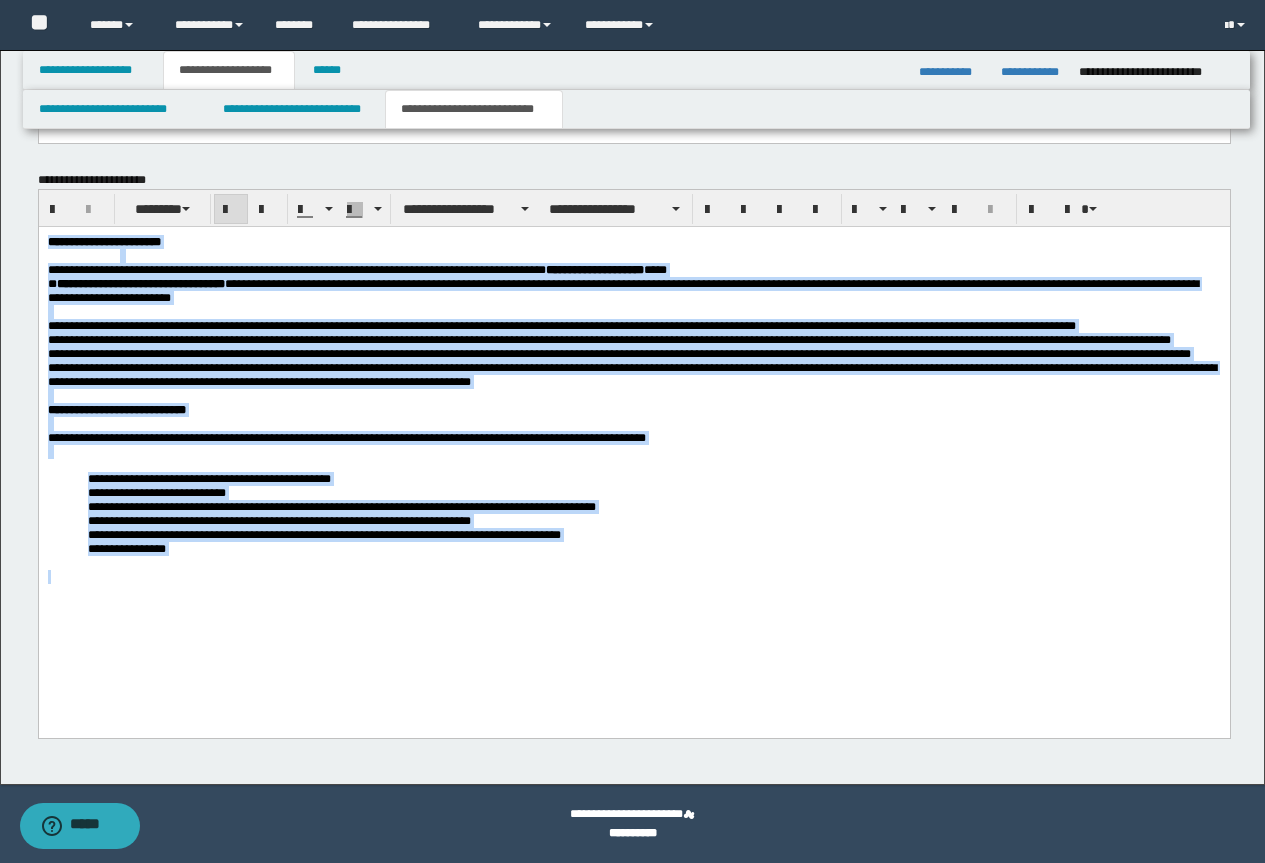 scroll, scrollTop: 1451, scrollLeft: 0, axis: vertical 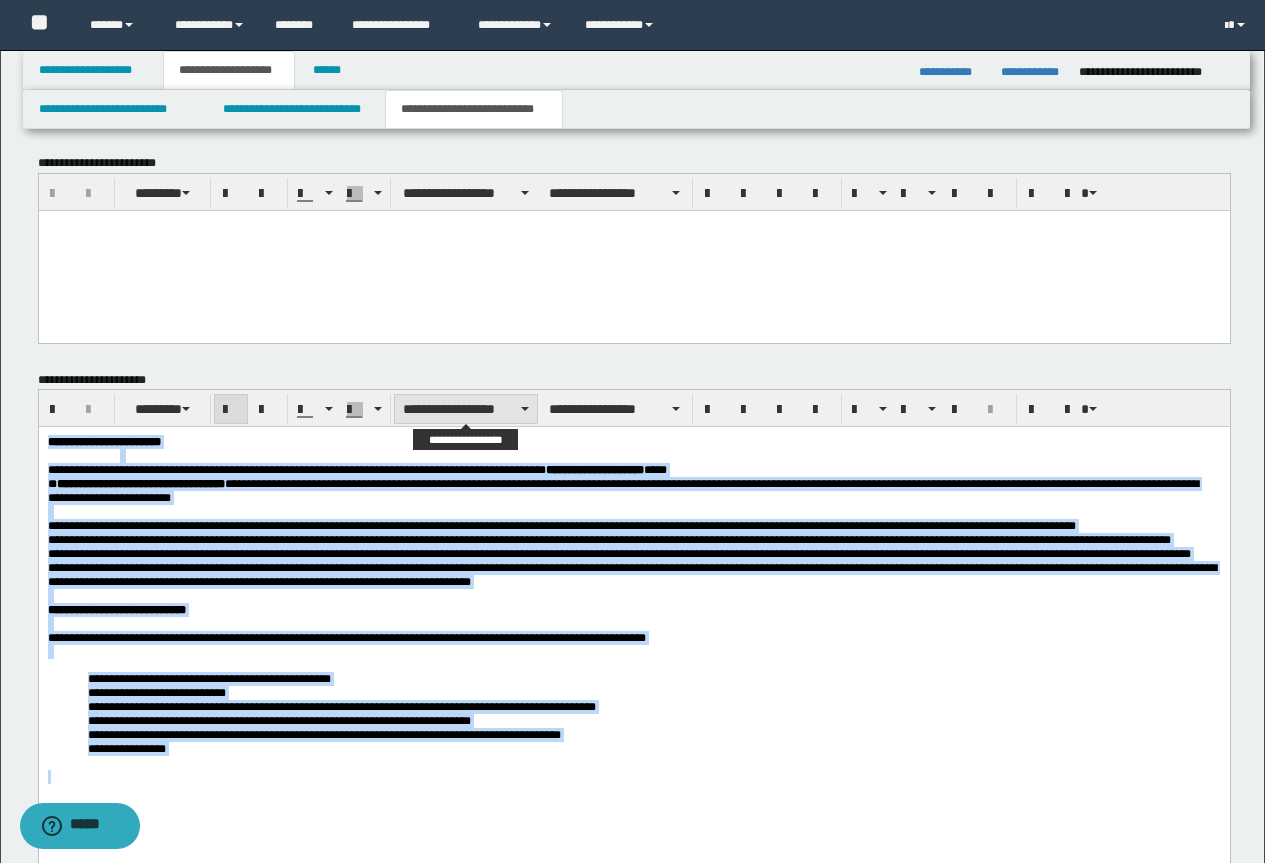 click on "**********" at bounding box center (466, 409) 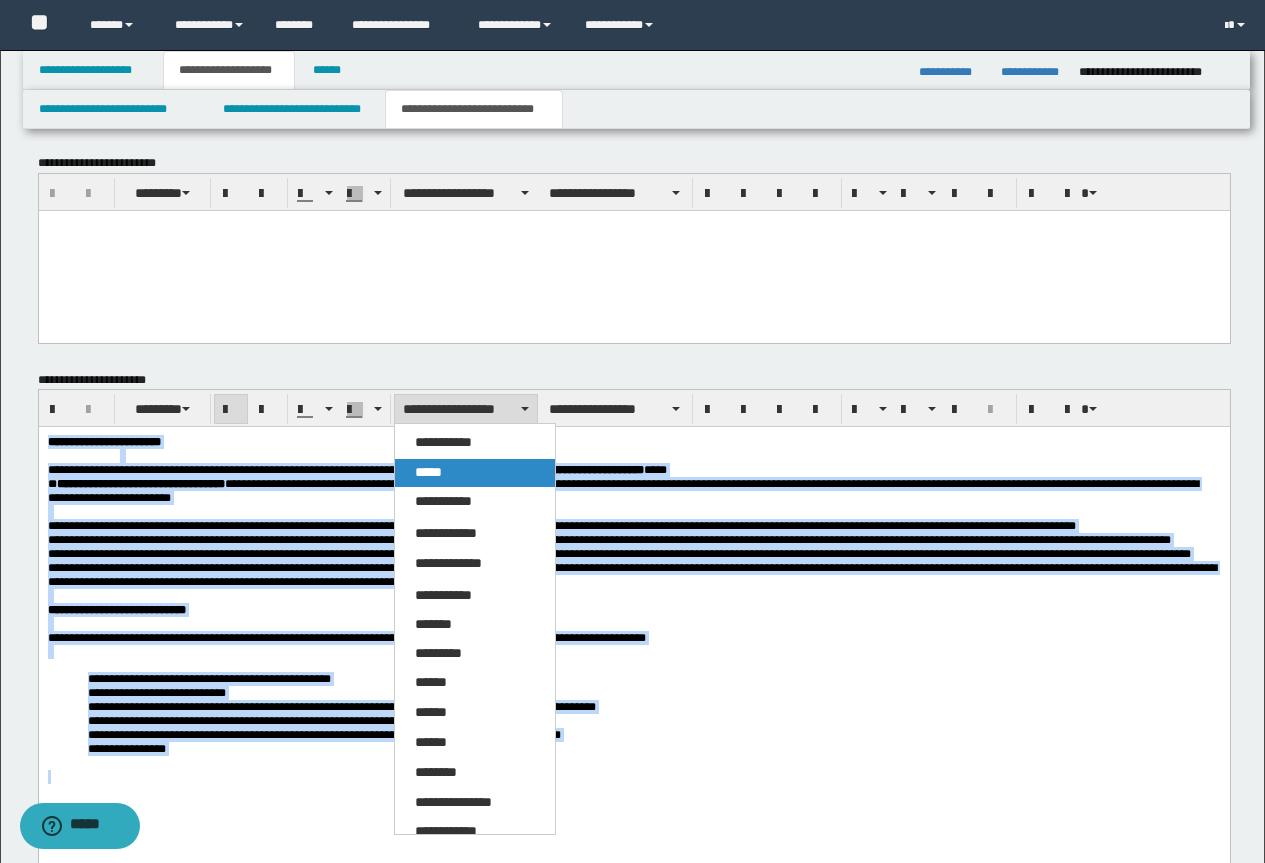 click on "*****" at bounding box center [428, 472] 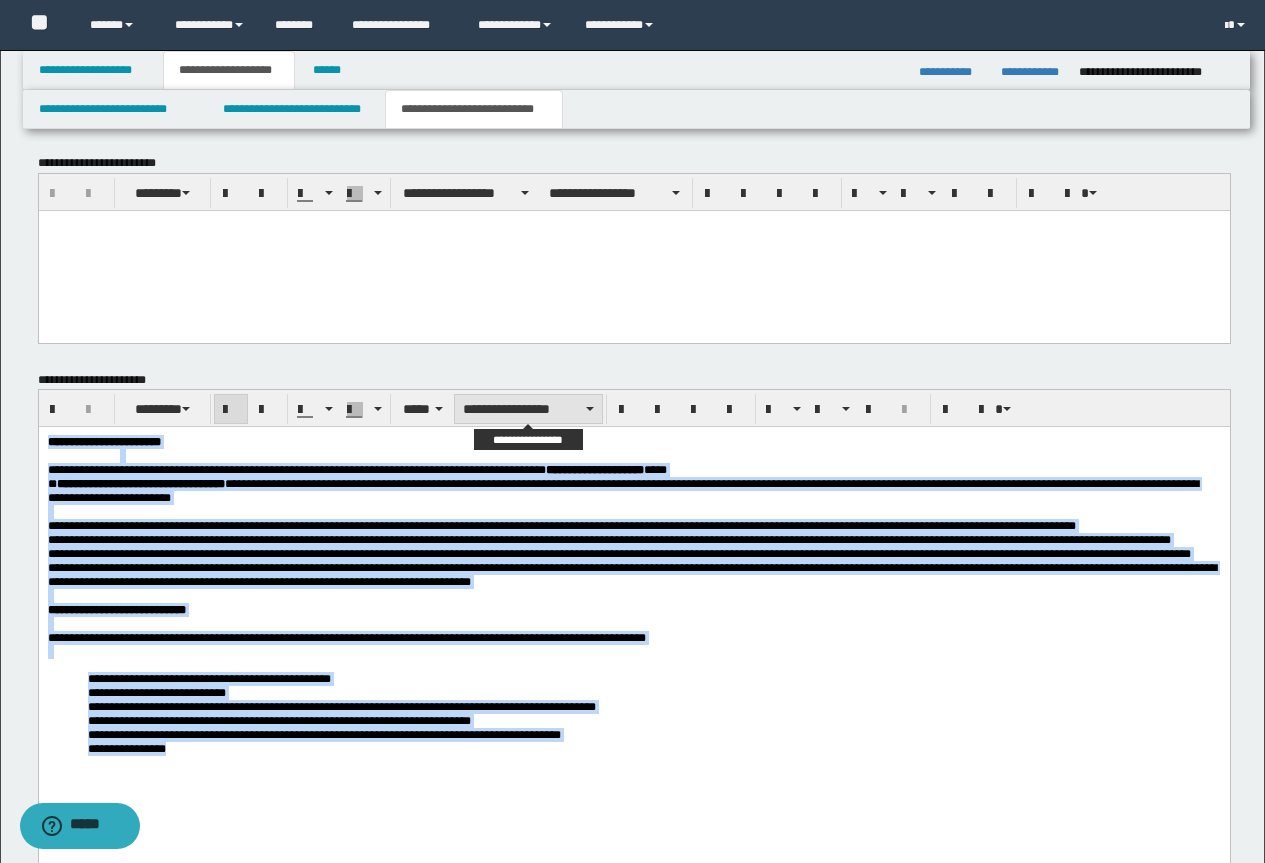 click on "**********" at bounding box center [528, 409] 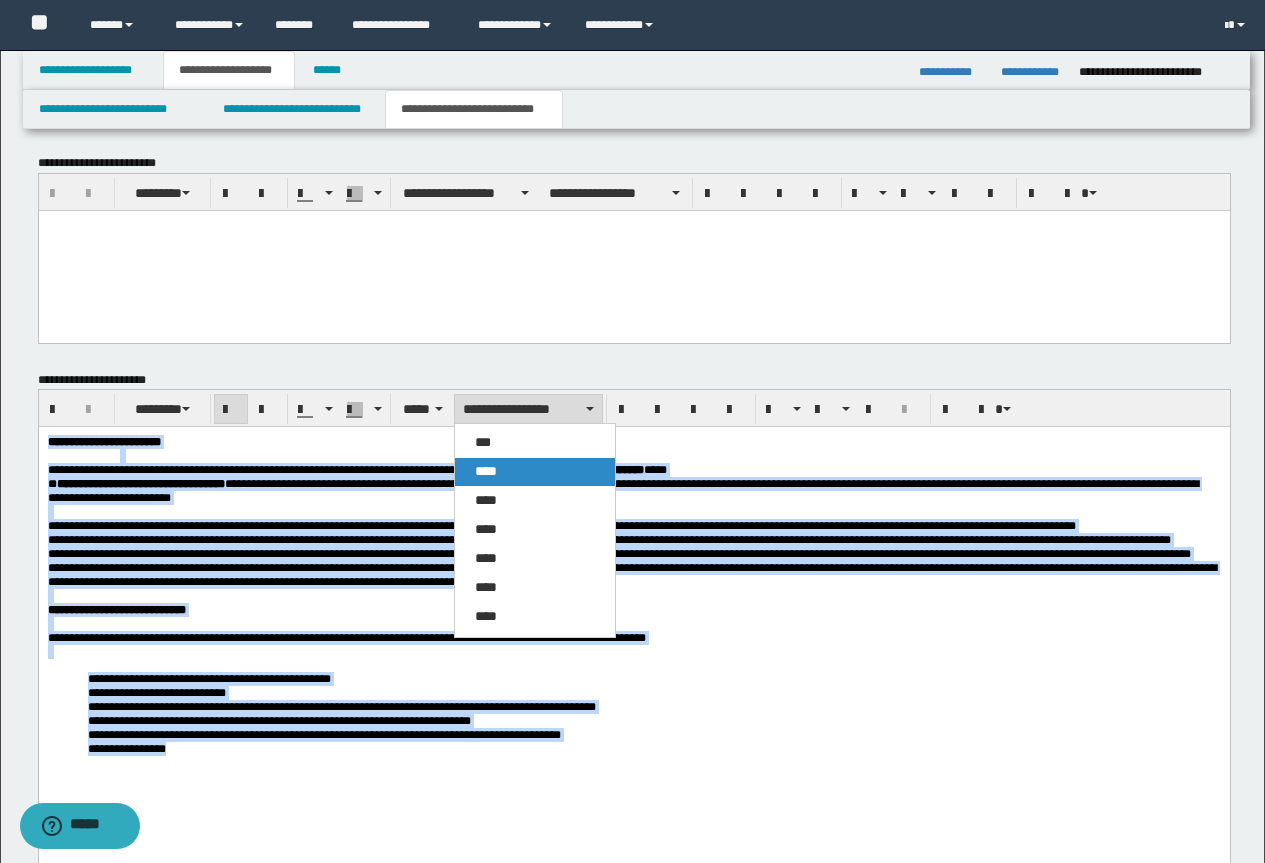 click on "****" at bounding box center (486, 471) 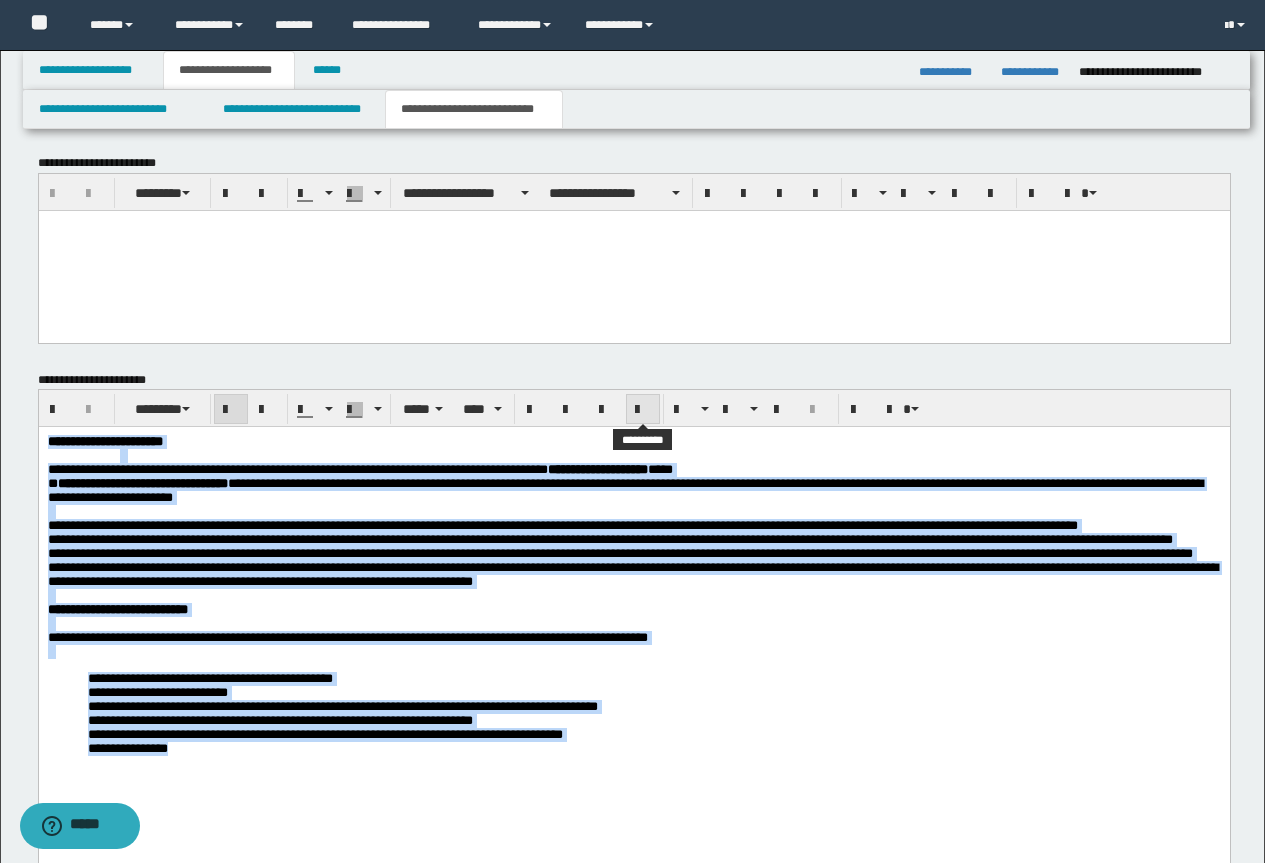 click at bounding box center (643, 410) 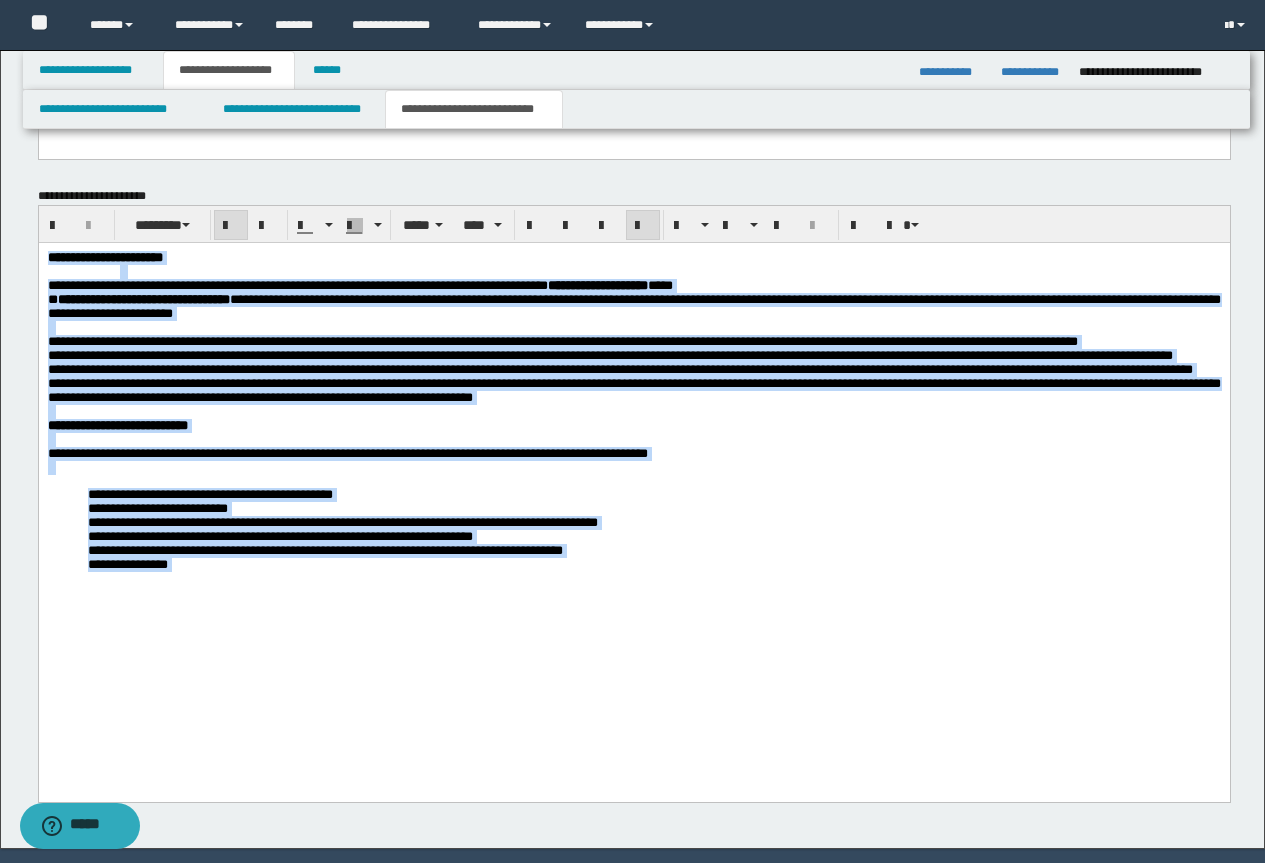 scroll, scrollTop: 1699, scrollLeft: 0, axis: vertical 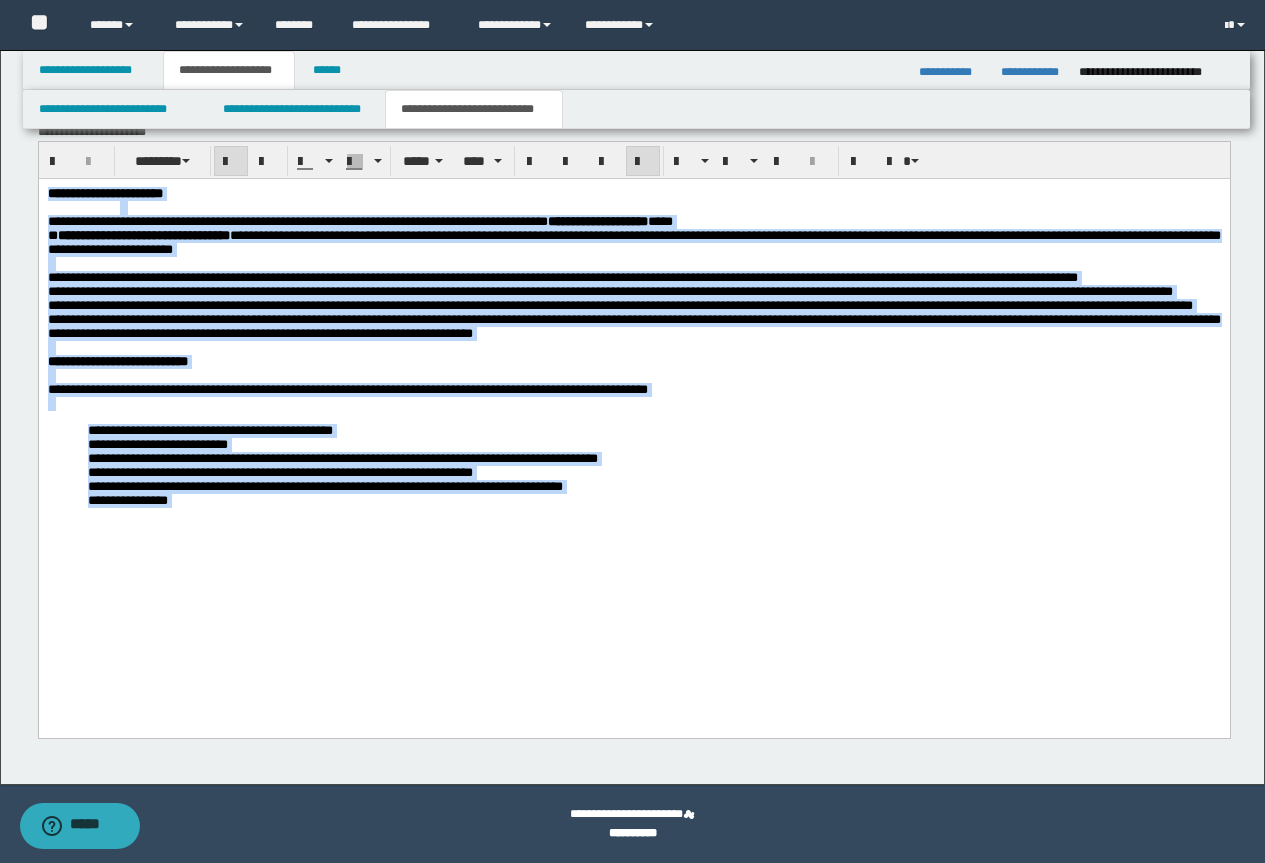 click on "**********" at bounding box center [633, 386] 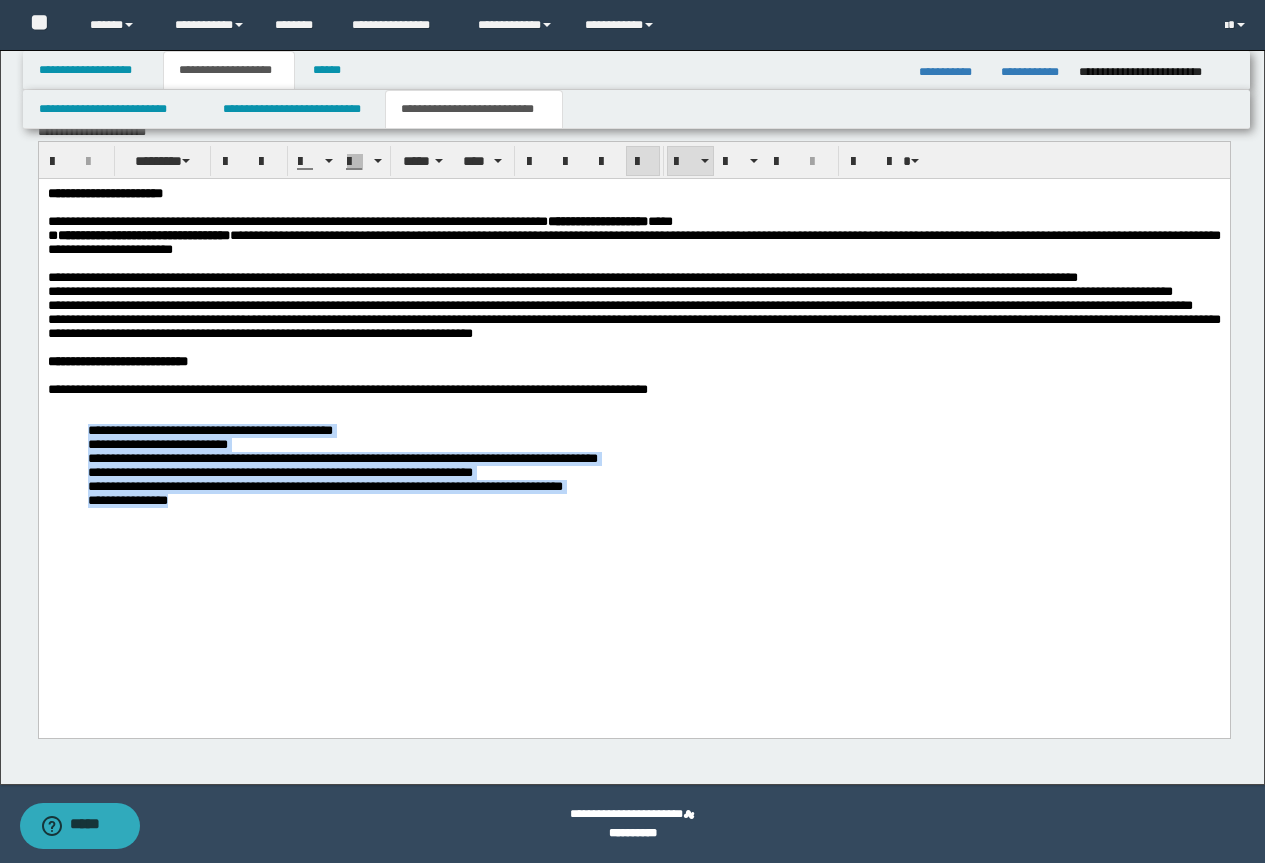 drag, startPoint x: 200, startPoint y: 594, endPoint x: 88, endPoint y: 512, distance: 138.80922 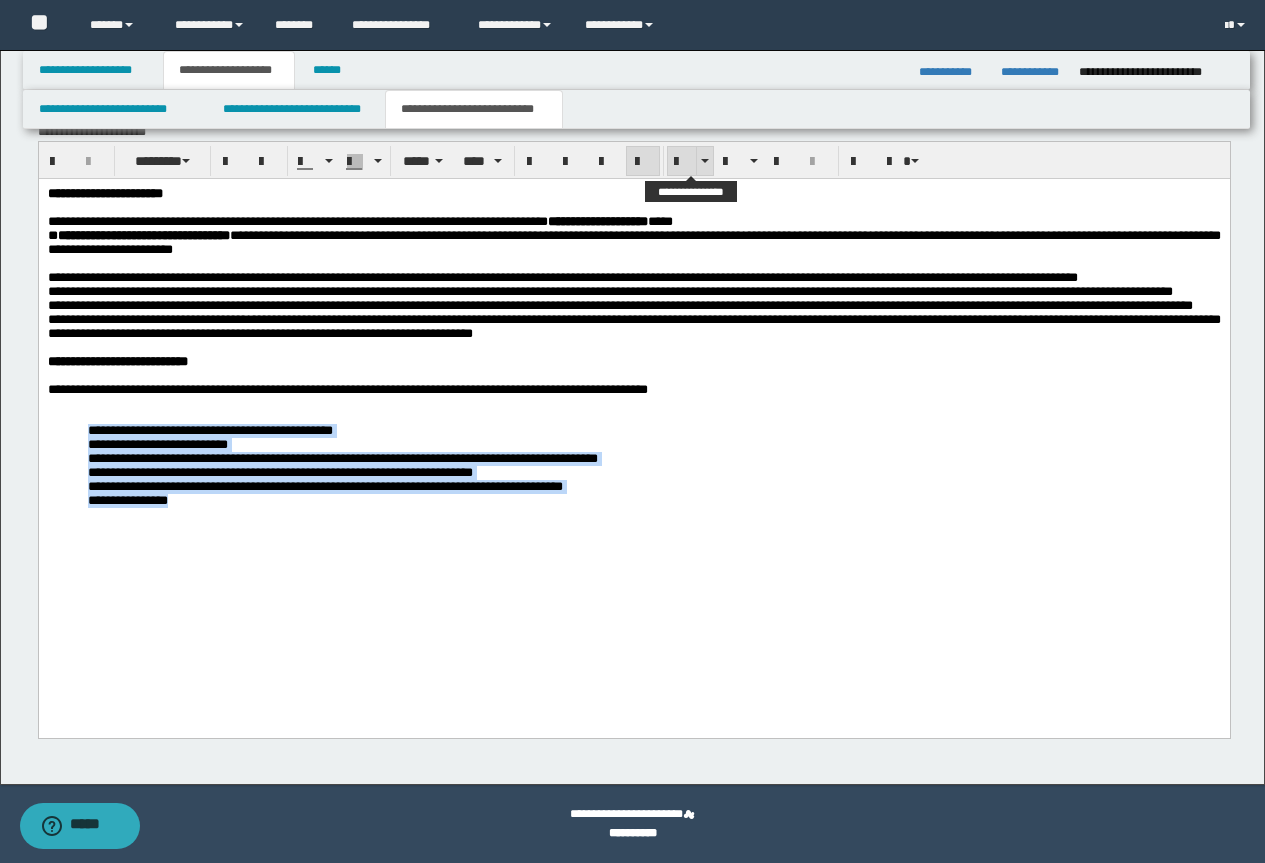 click at bounding box center (682, 162) 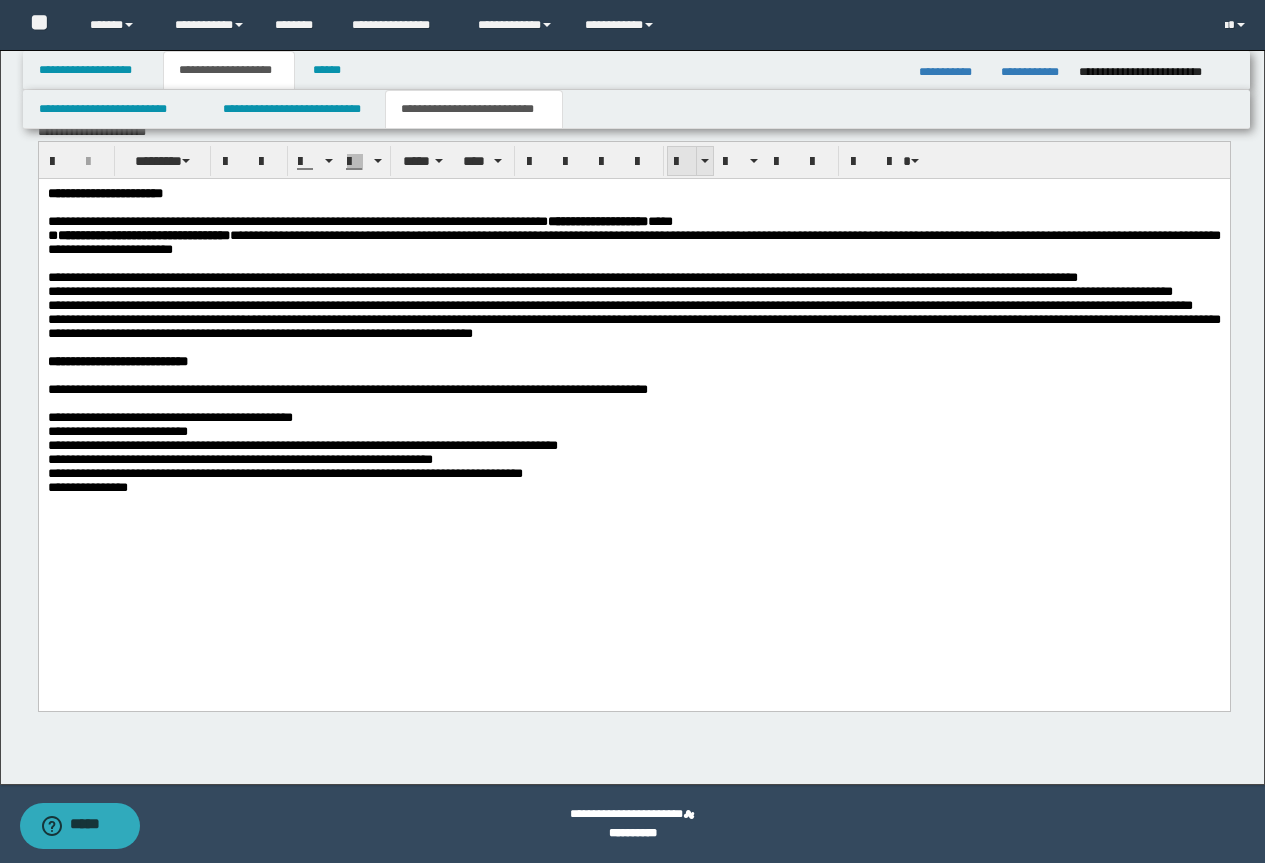 scroll, scrollTop: 1672, scrollLeft: 0, axis: vertical 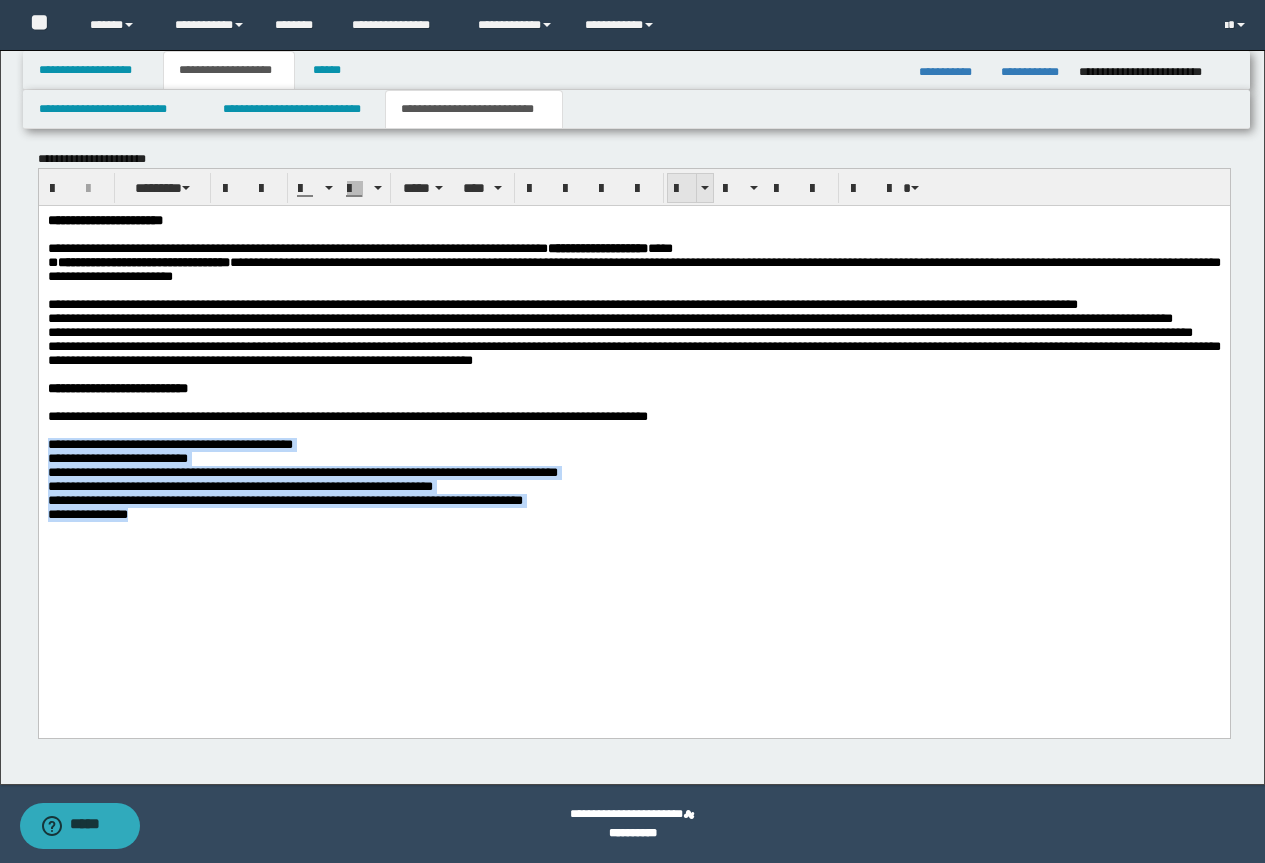 click at bounding box center [682, 189] 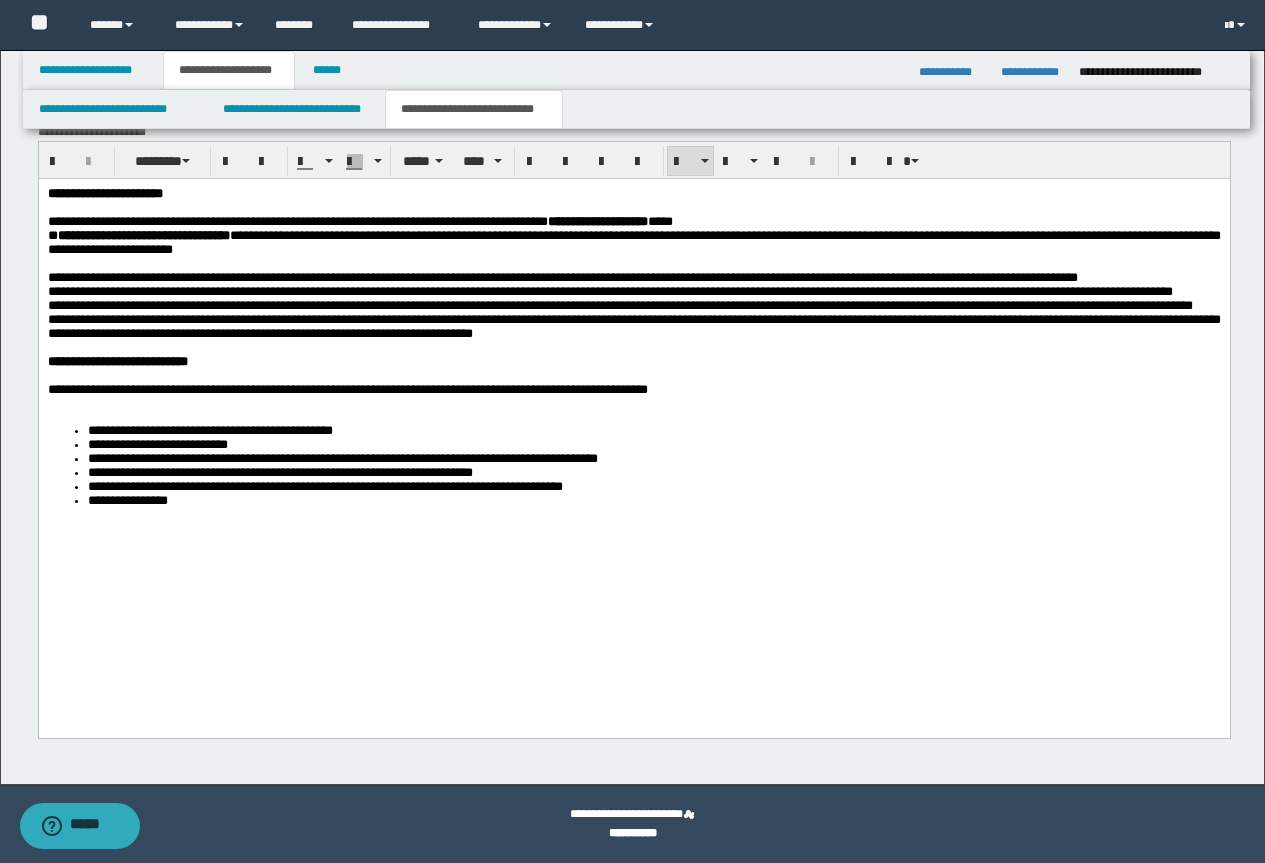 click on "**********" at bounding box center [633, 386] 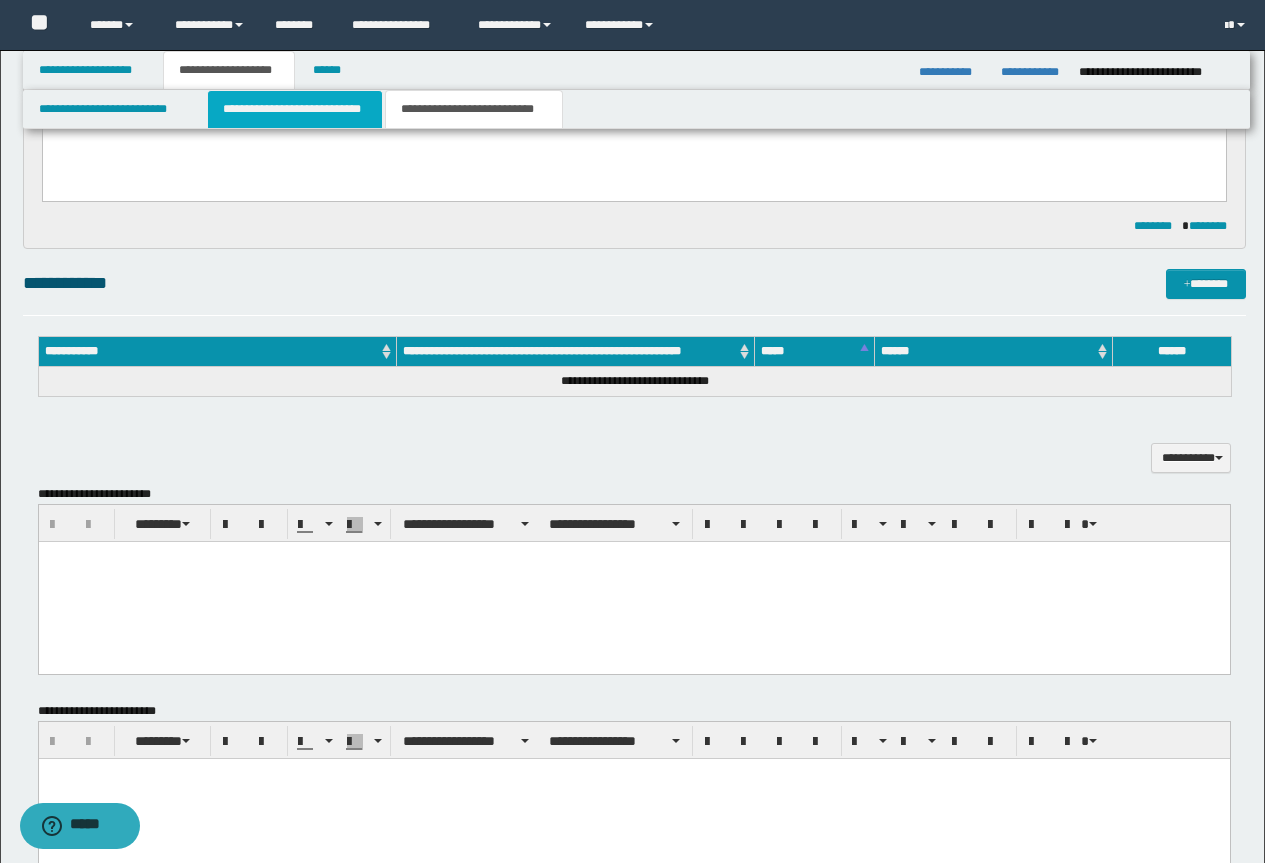 scroll, scrollTop: 899, scrollLeft: 0, axis: vertical 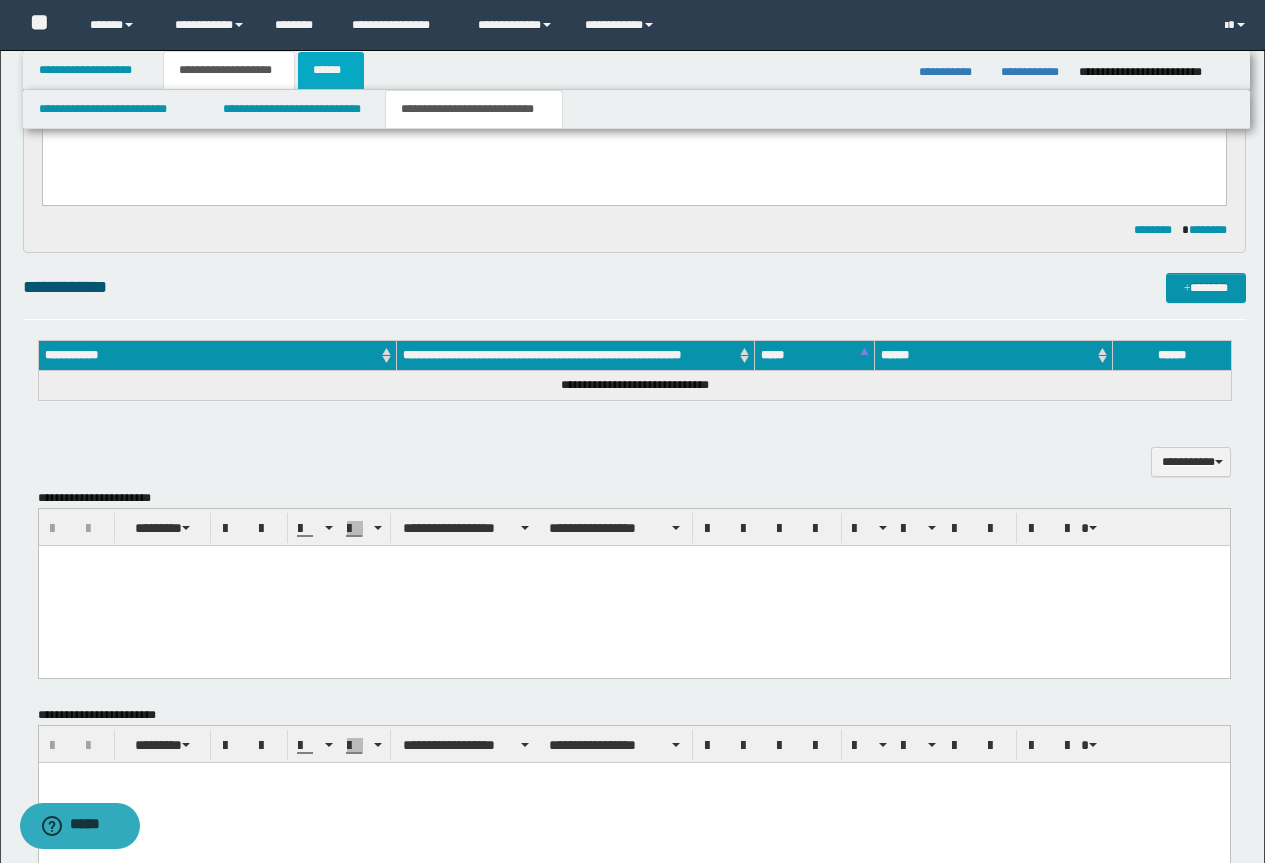 click on "******" at bounding box center (331, 70) 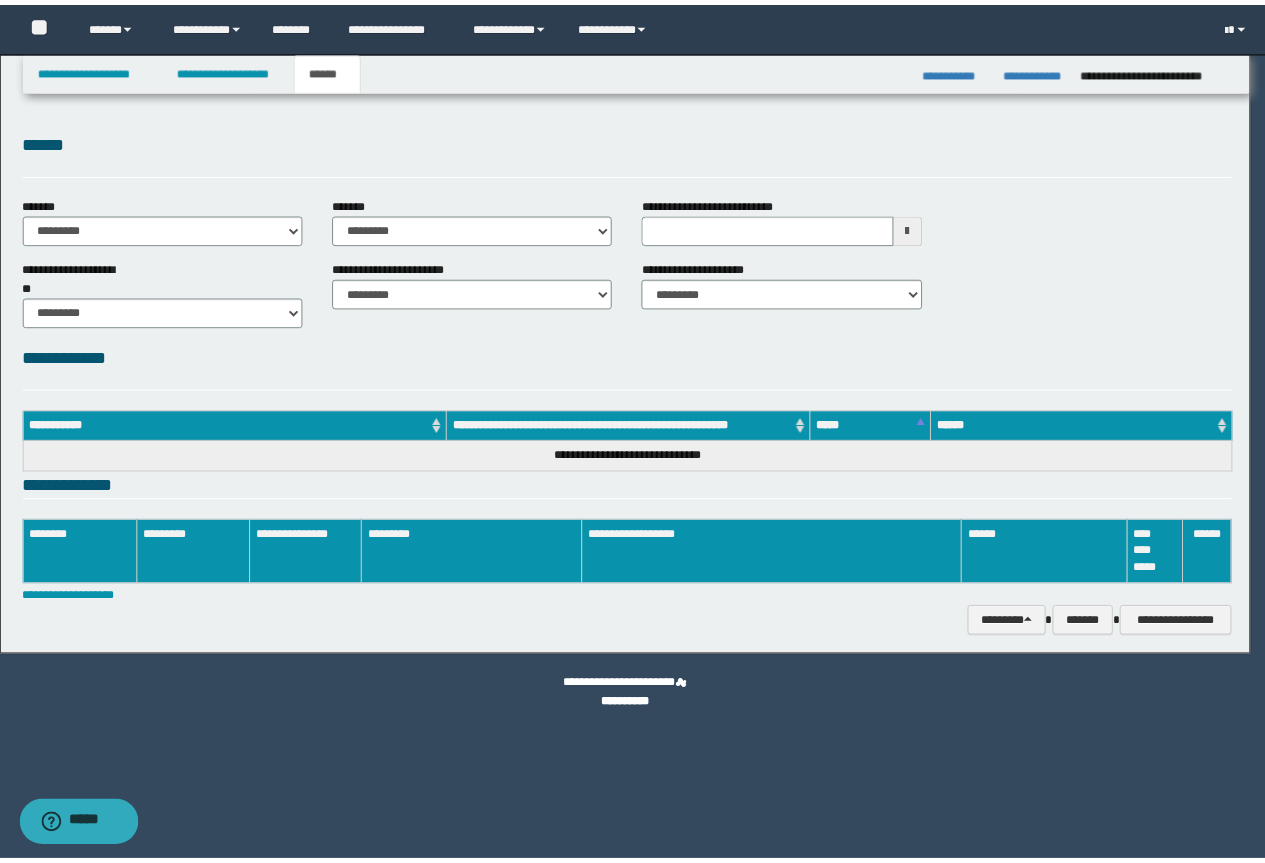 scroll, scrollTop: 0, scrollLeft: 0, axis: both 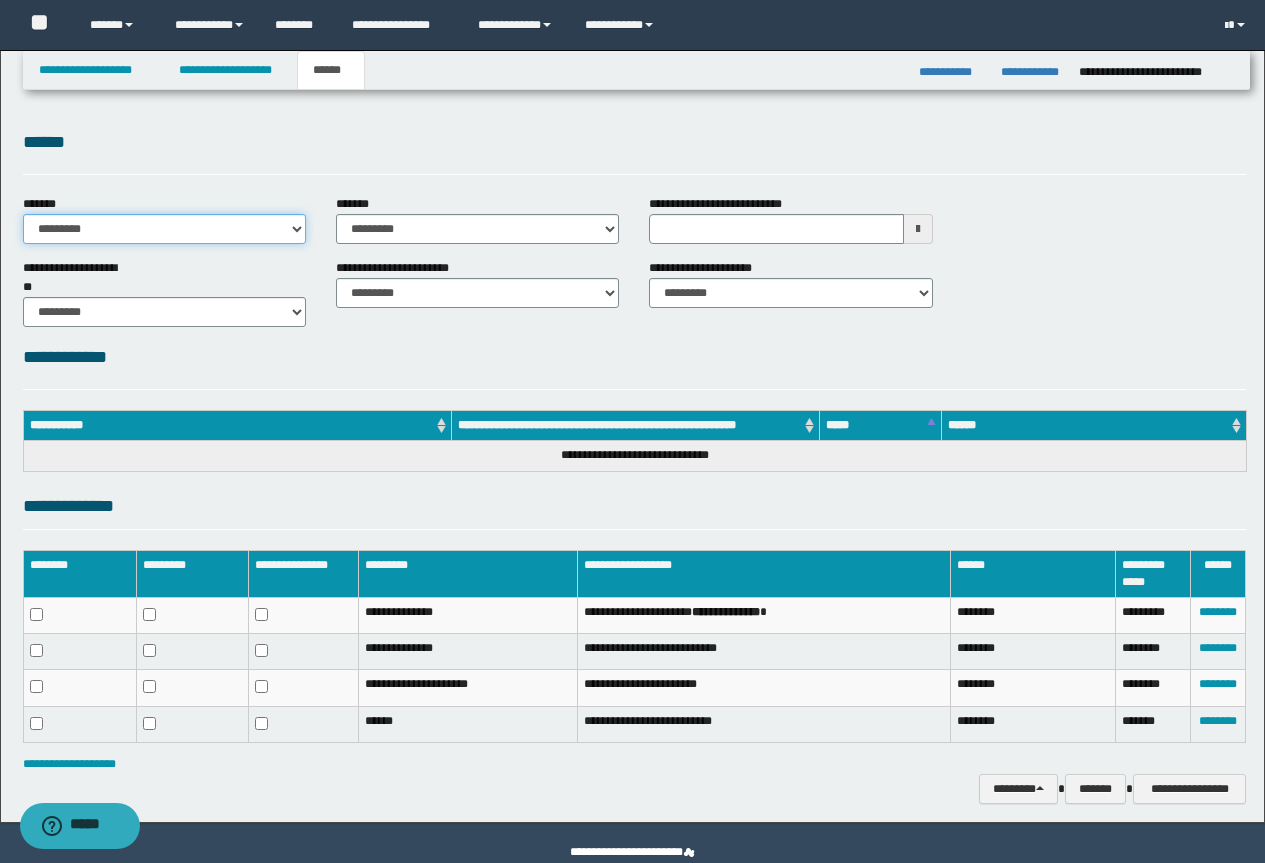 click on "**********" at bounding box center (164, 229) 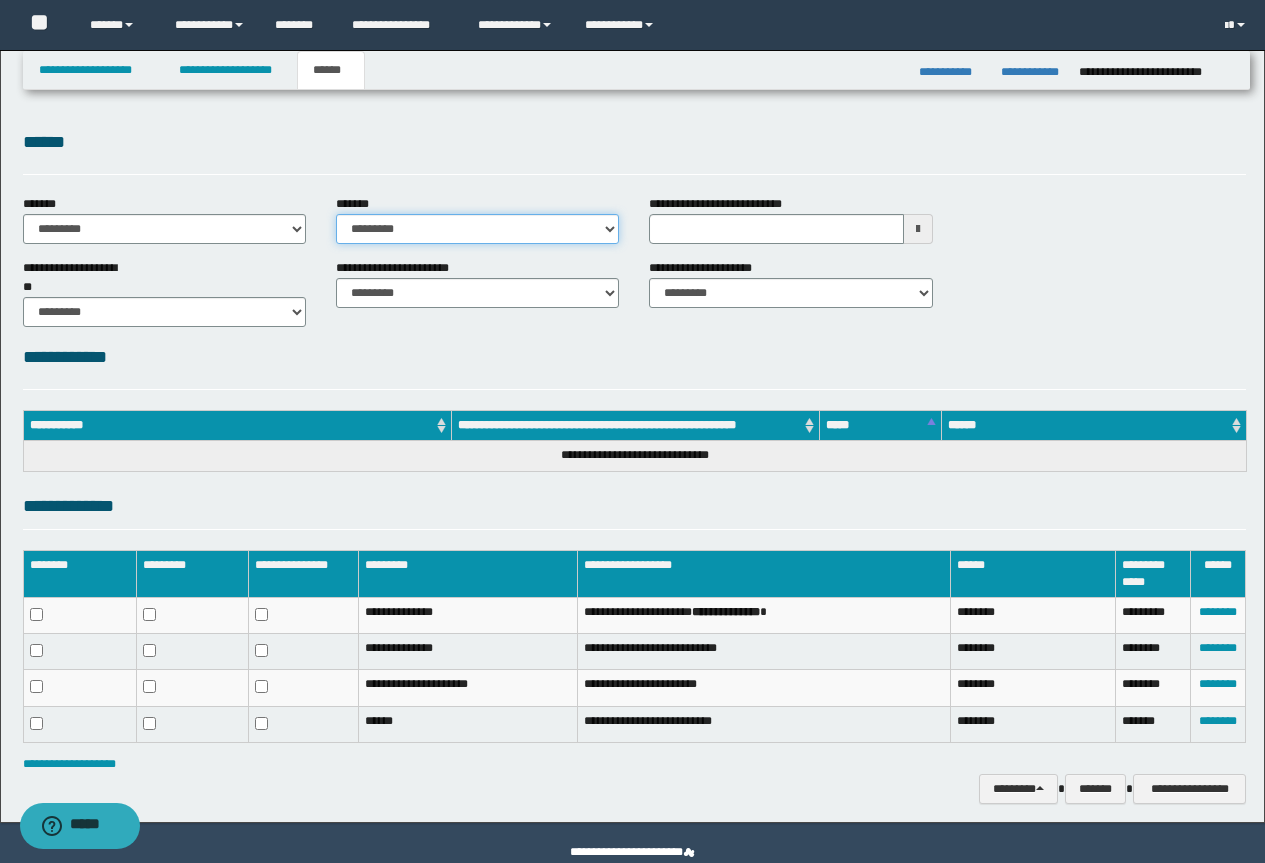 click on "**********" at bounding box center [477, 229] 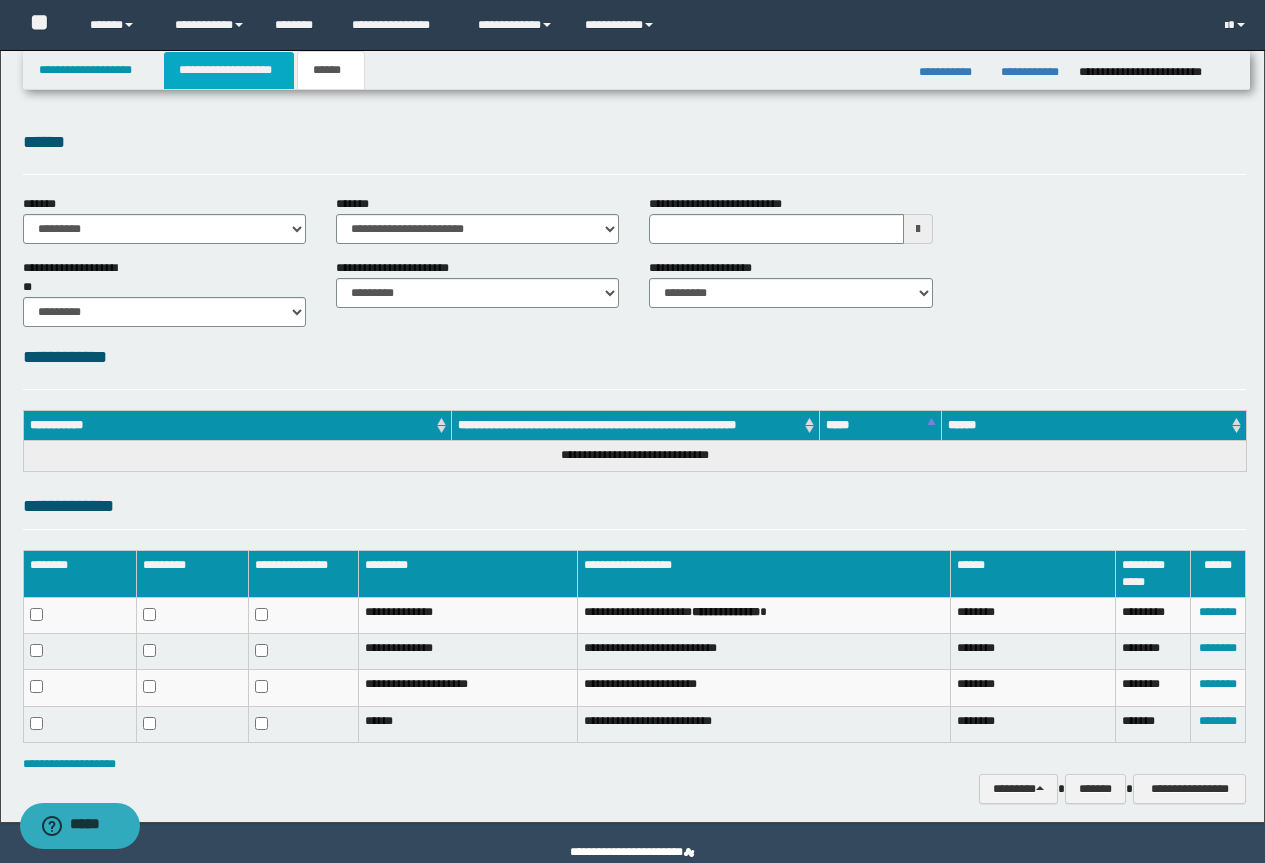 click on "**********" at bounding box center [229, 70] 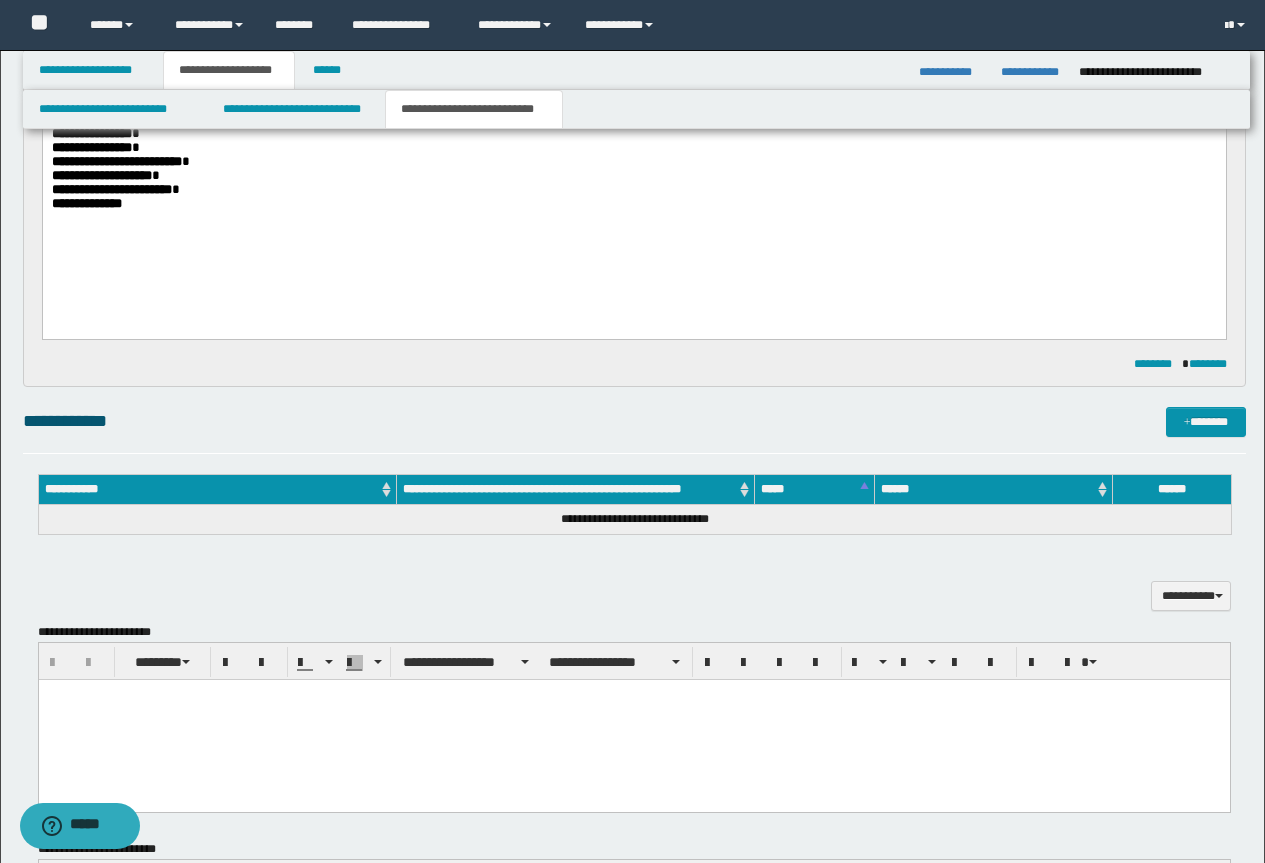 scroll, scrollTop: 800, scrollLeft: 0, axis: vertical 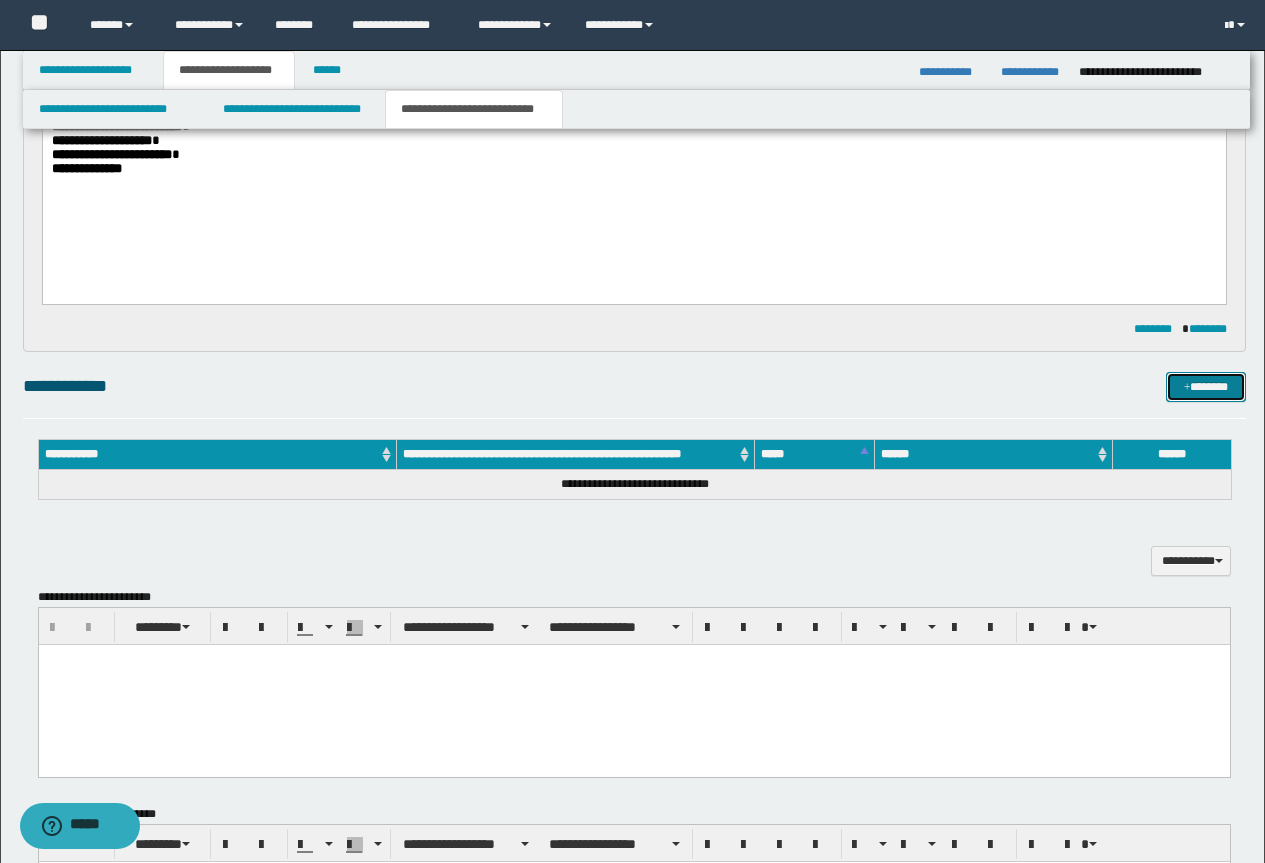 click on "*******" at bounding box center (1206, 387) 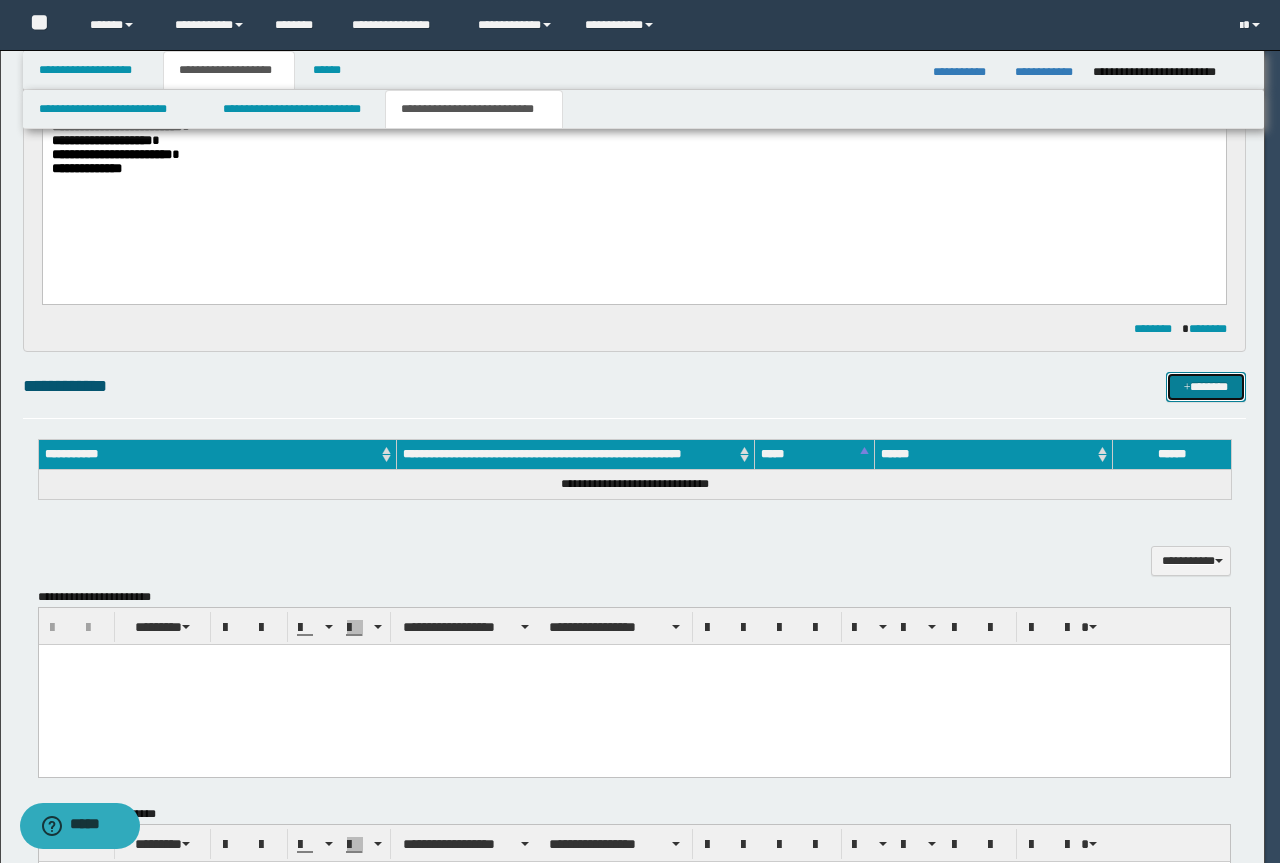 type 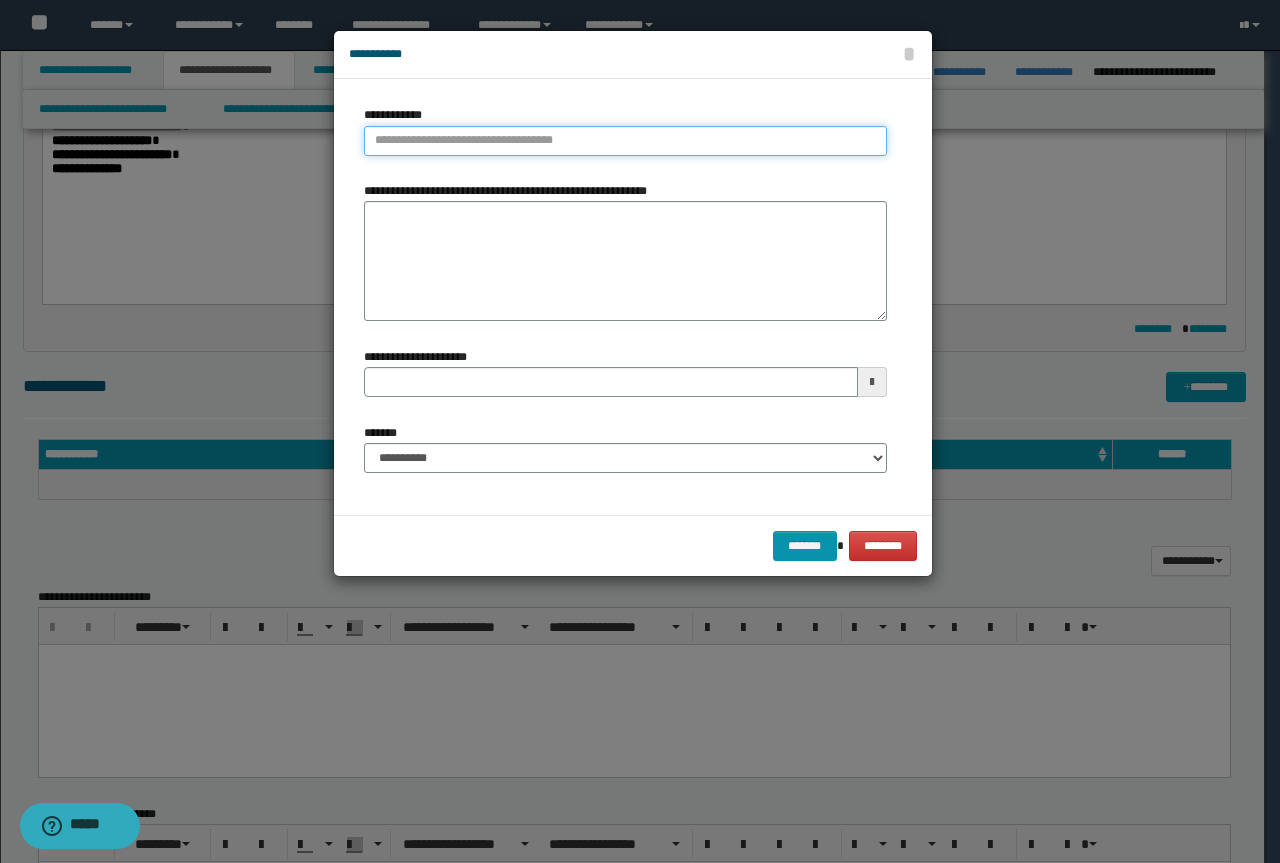 click on "**********" at bounding box center [625, 141] 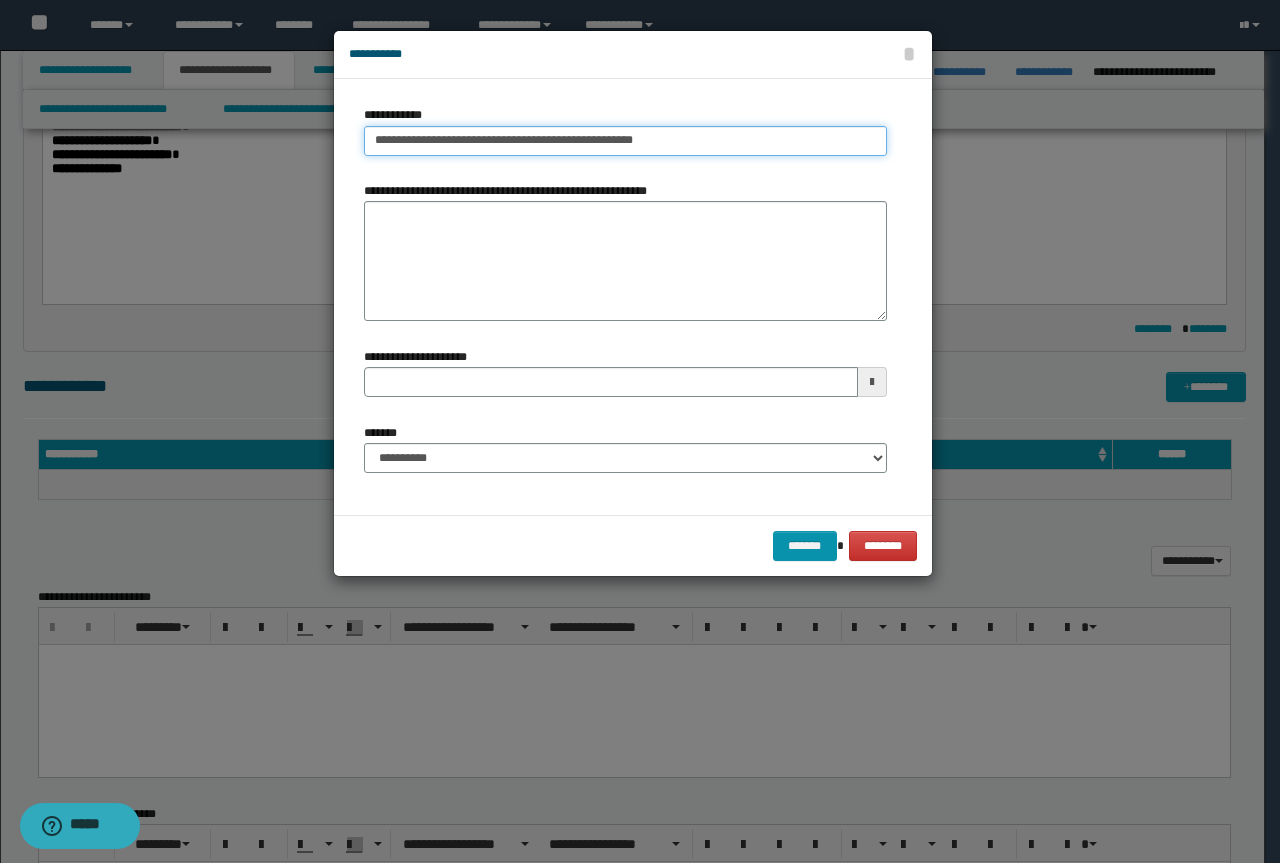 drag, startPoint x: 699, startPoint y: 137, endPoint x: 472, endPoint y: 143, distance: 227.07928 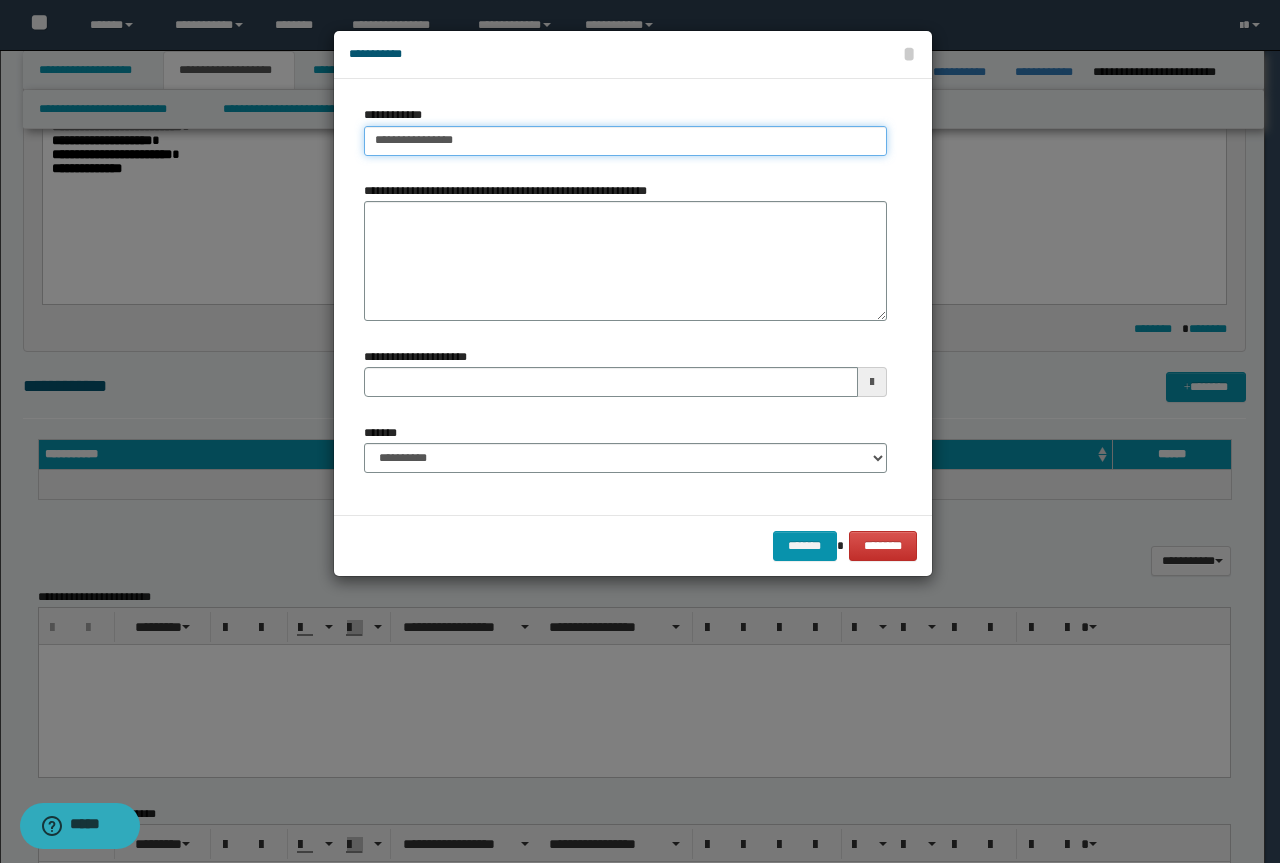 type on "**********" 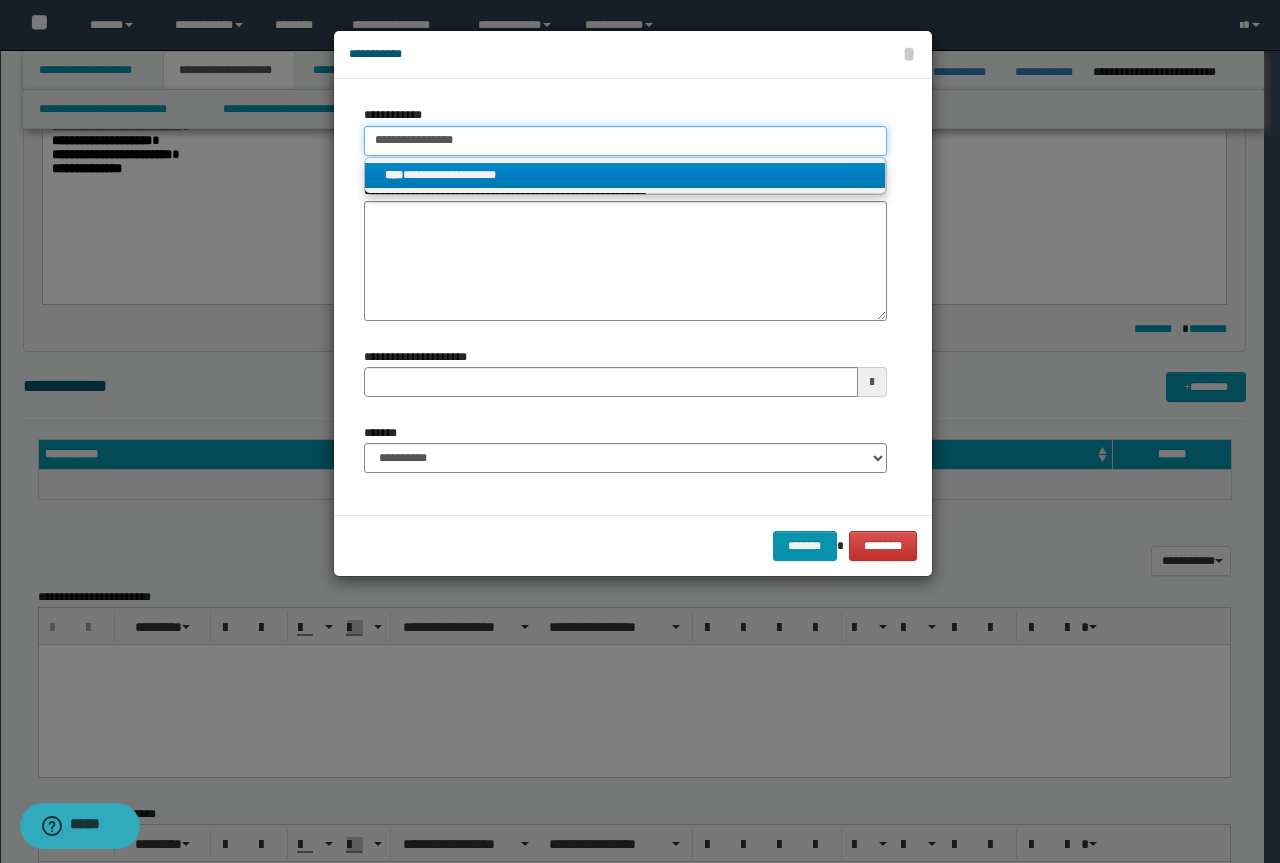 type on "**********" 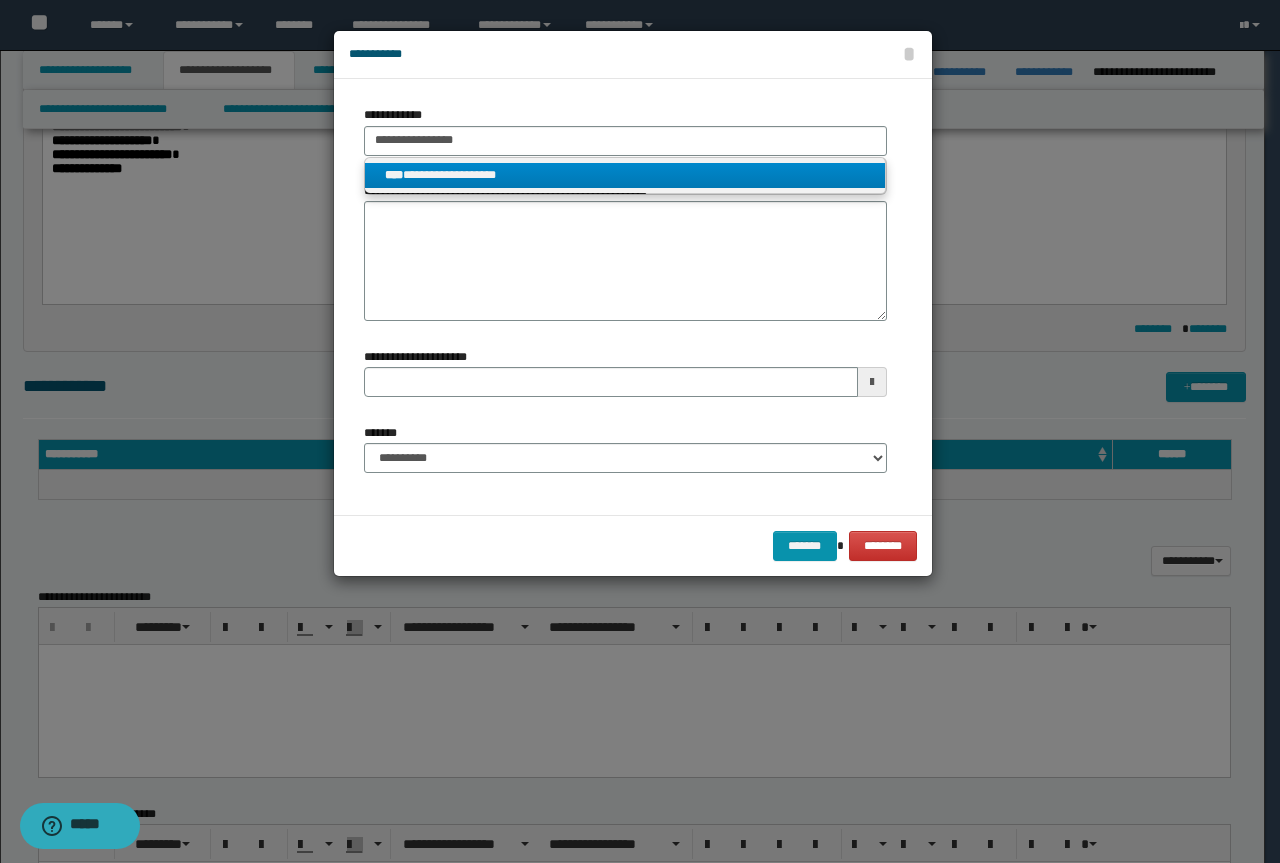 click on "**********" at bounding box center [625, 175] 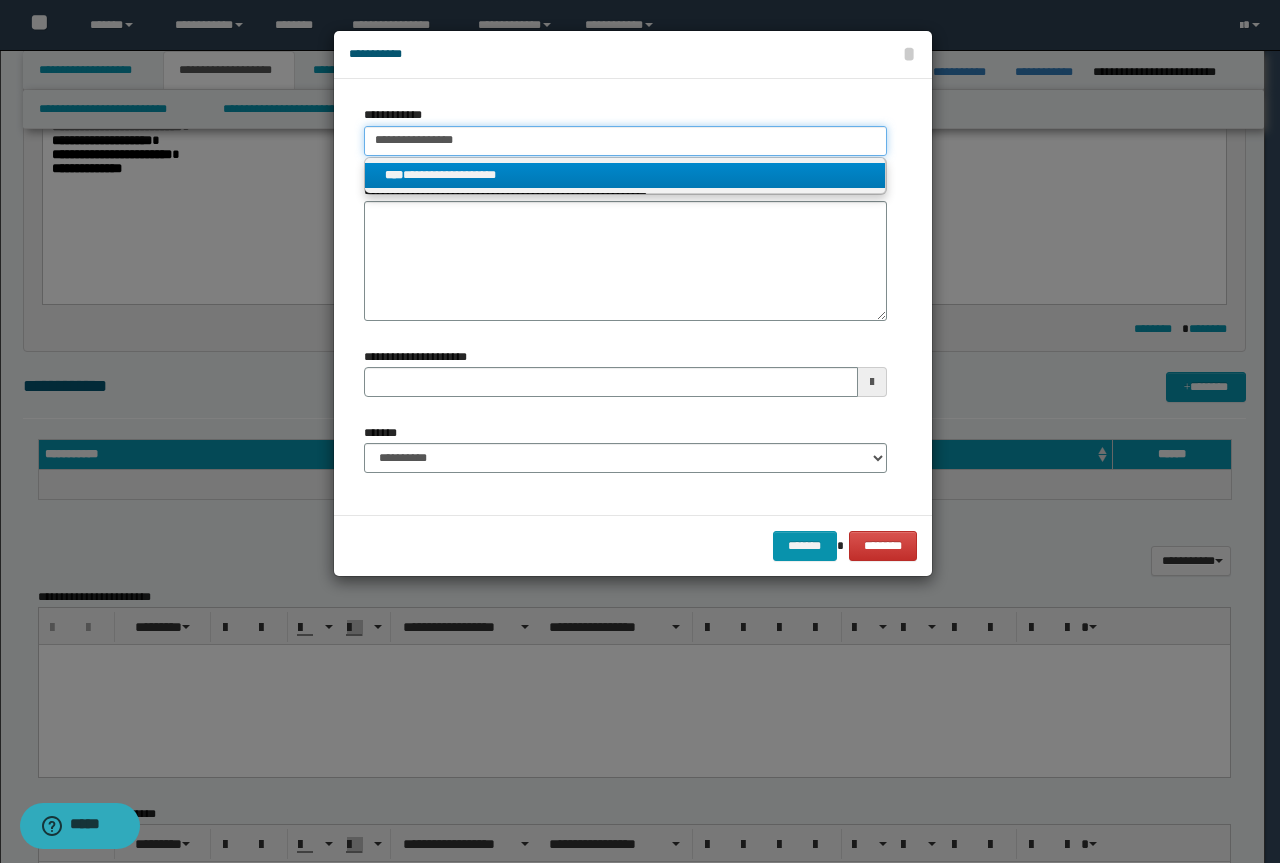 type 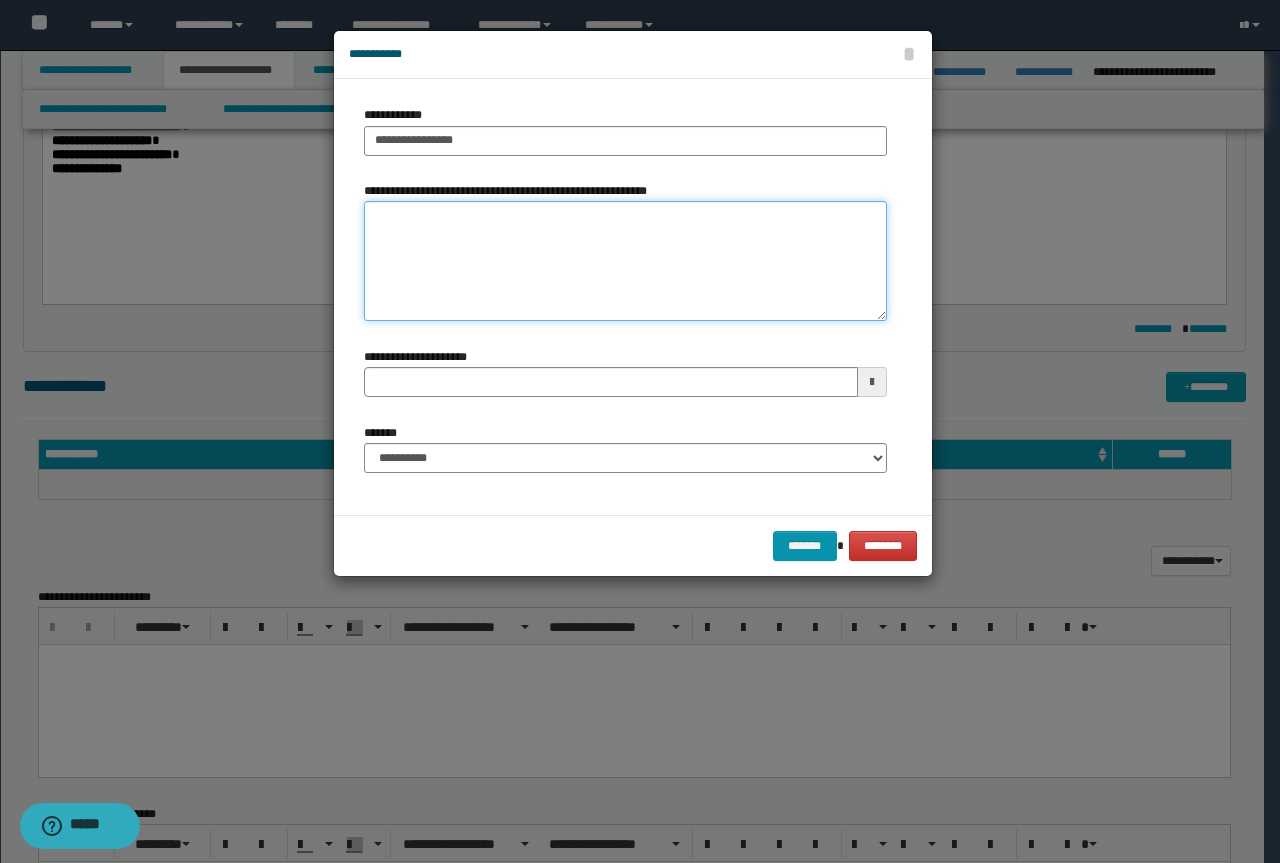 click on "**********" at bounding box center [625, 261] 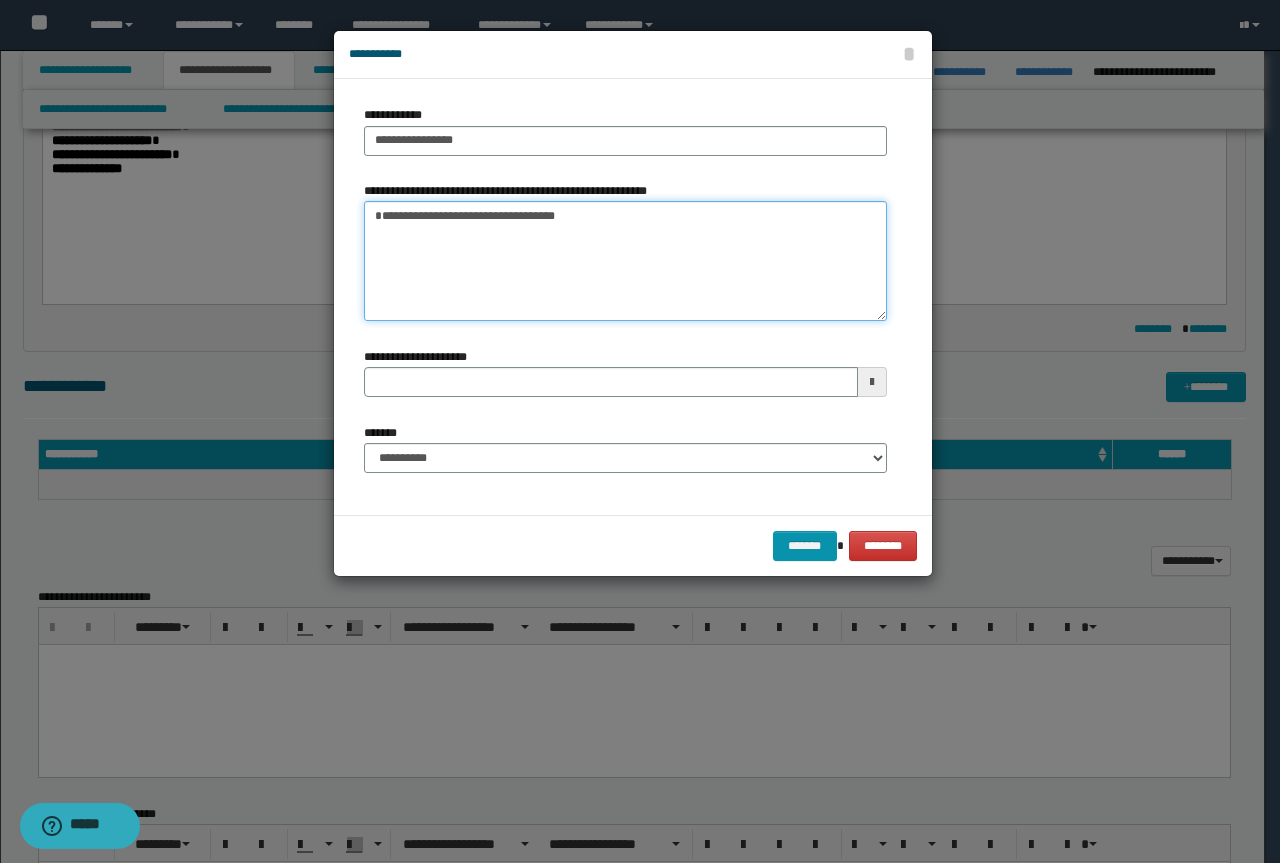 type 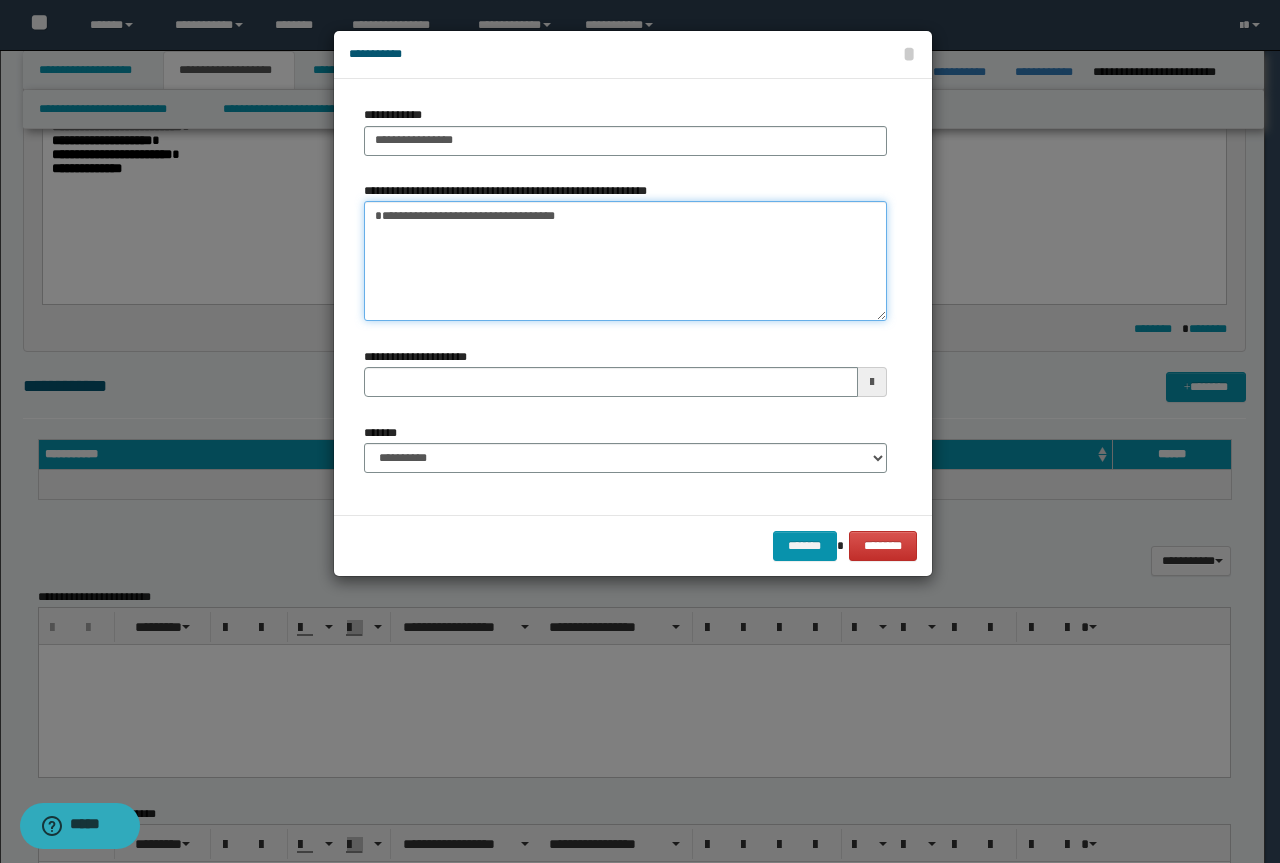 type on "**********" 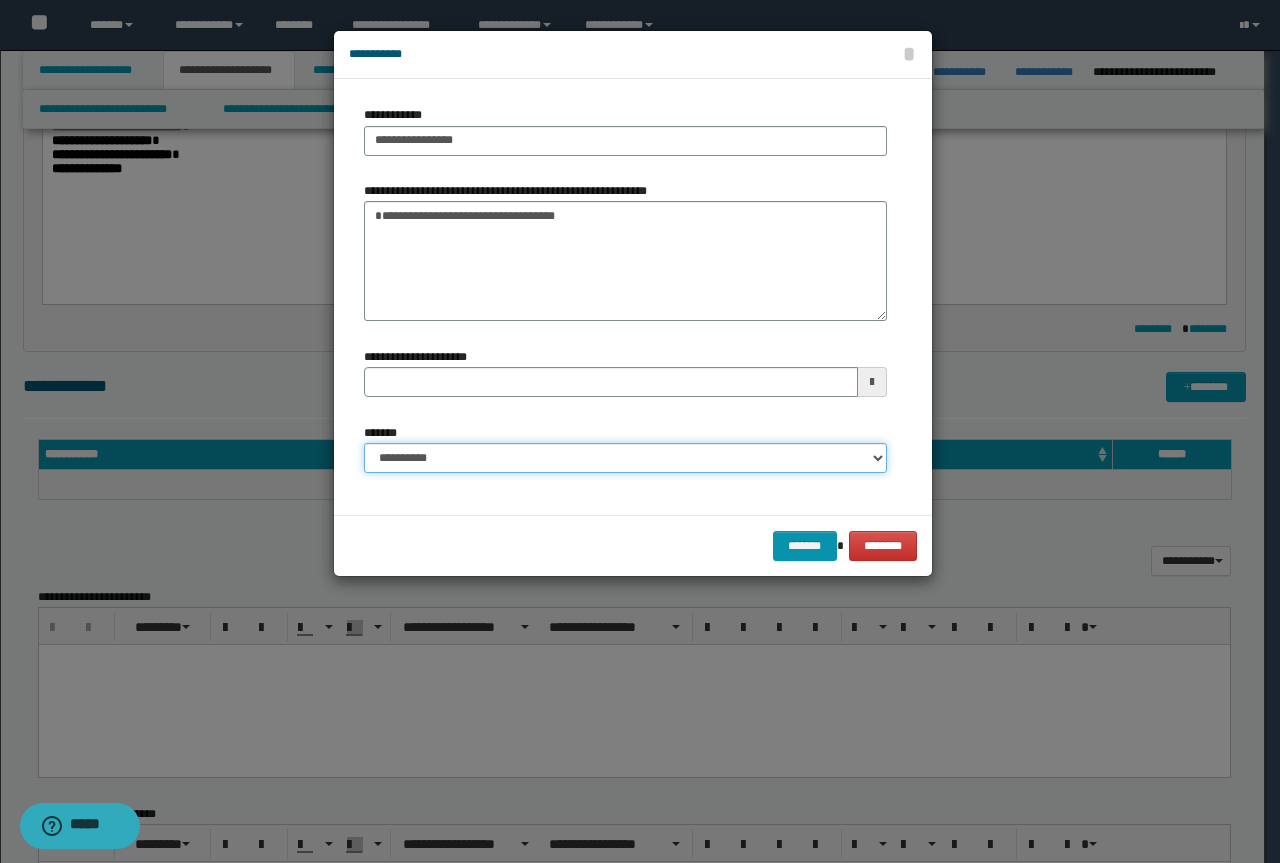 click on "**********" at bounding box center (625, 458) 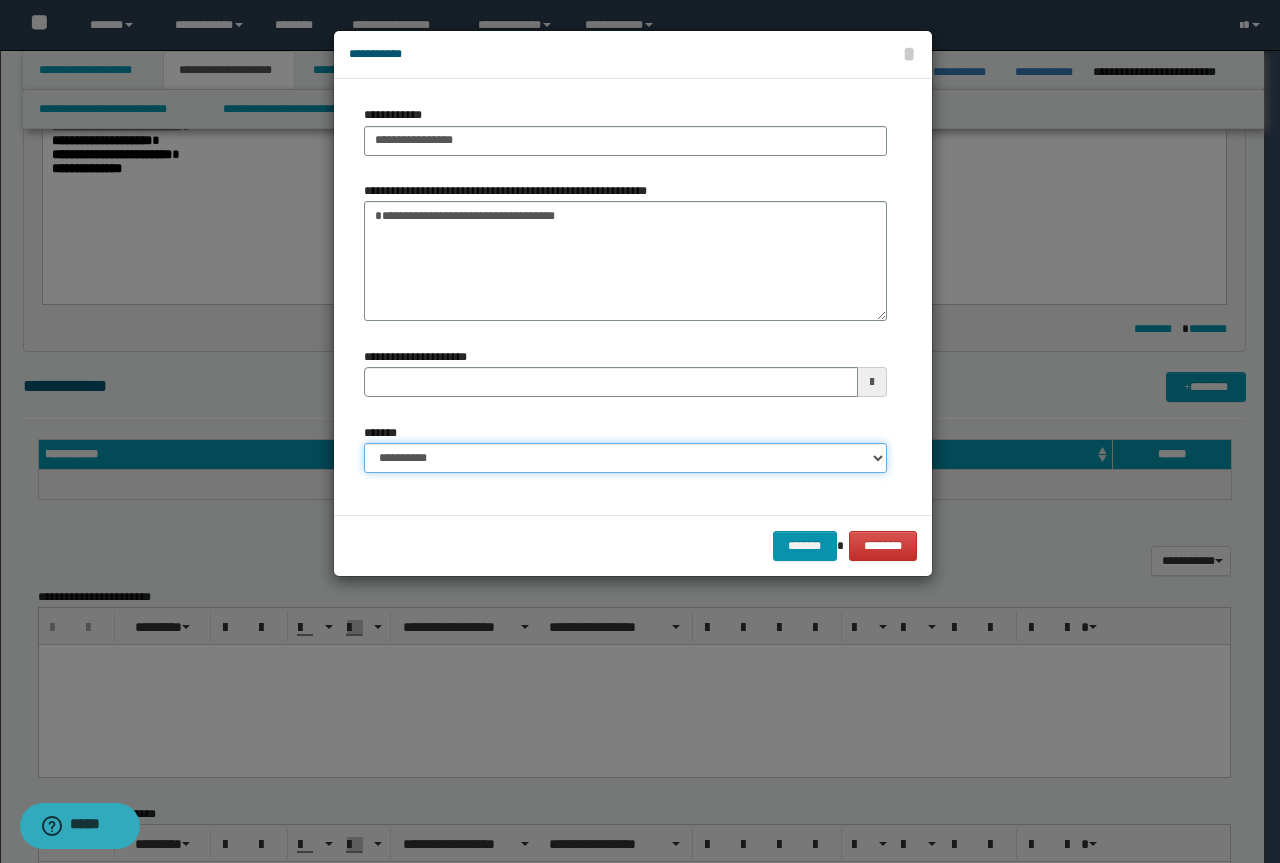 select on "*" 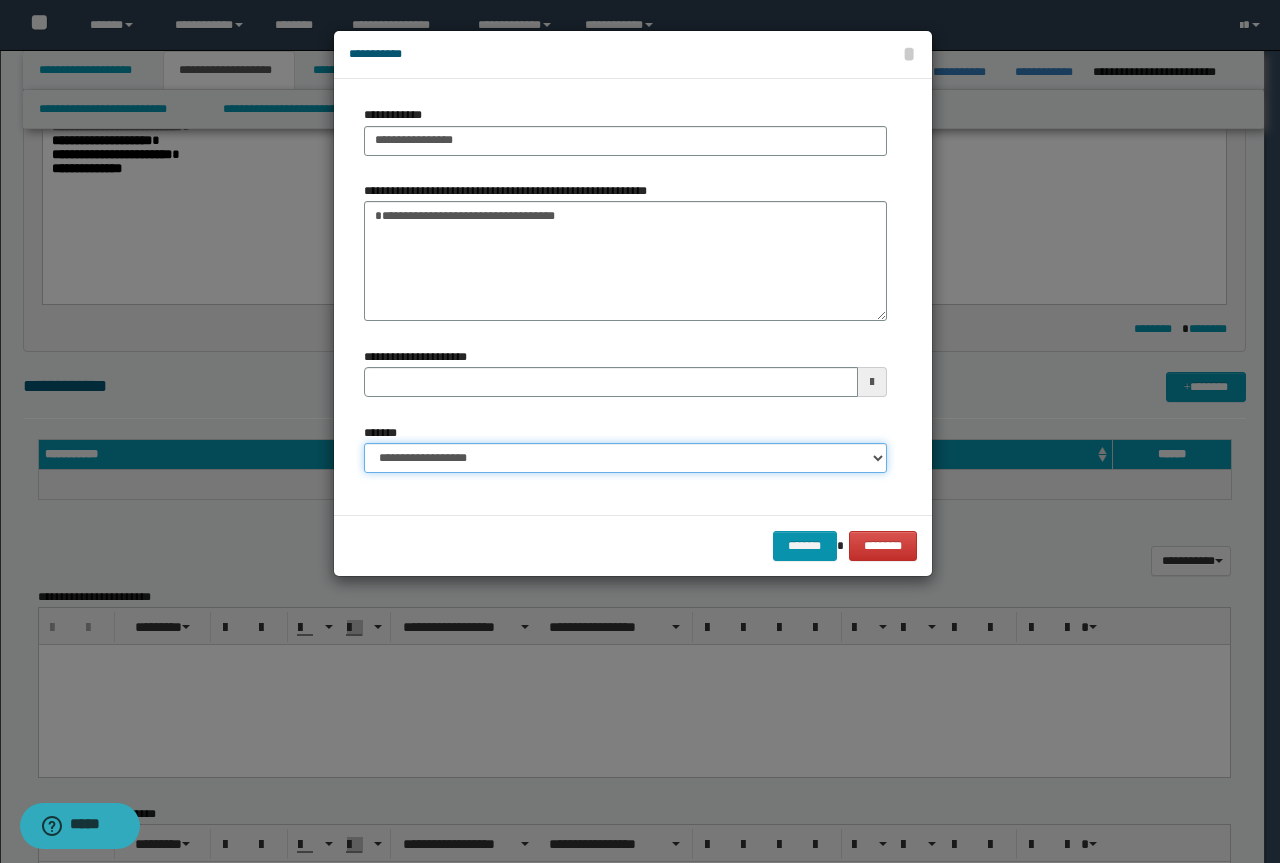 click on "**********" at bounding box center [625, 458] 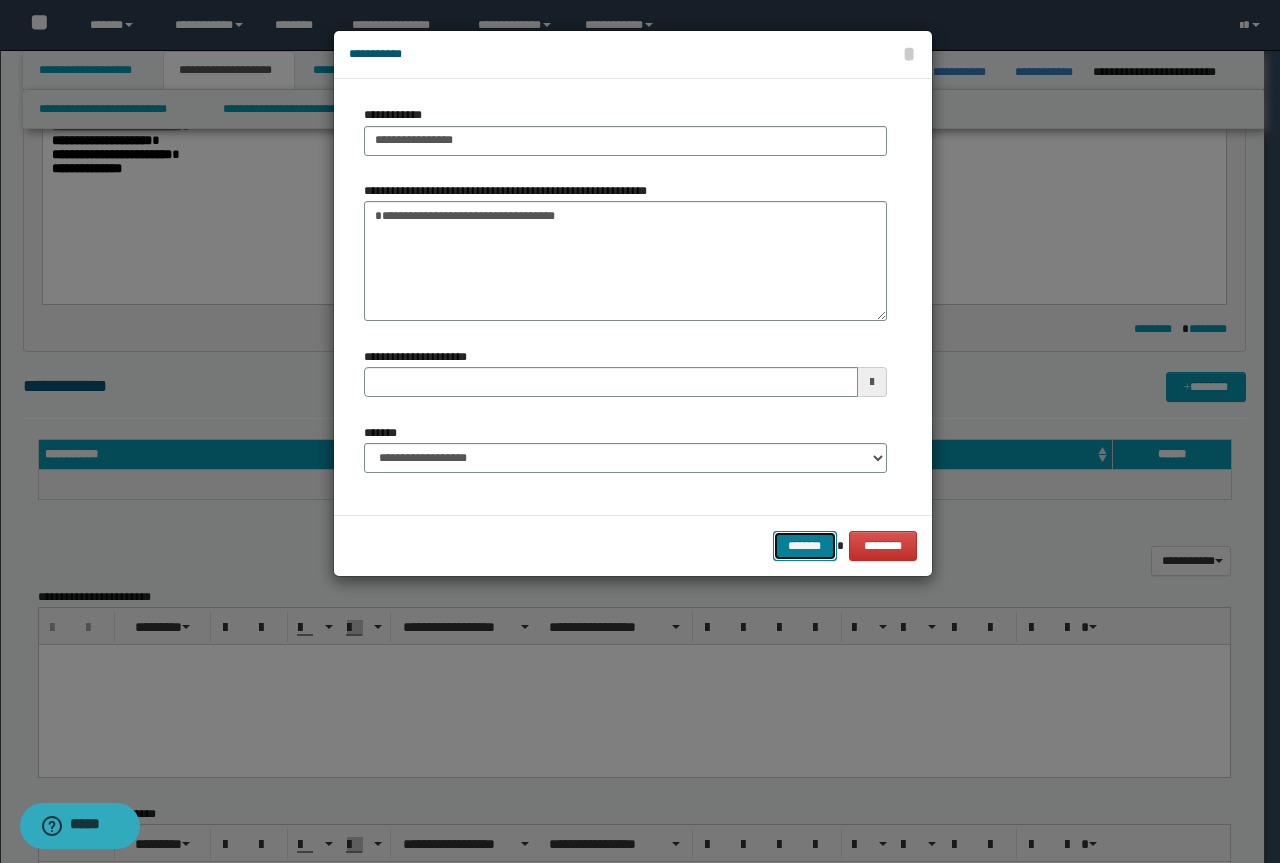 click on "*******" at bounding box center [805, 546] 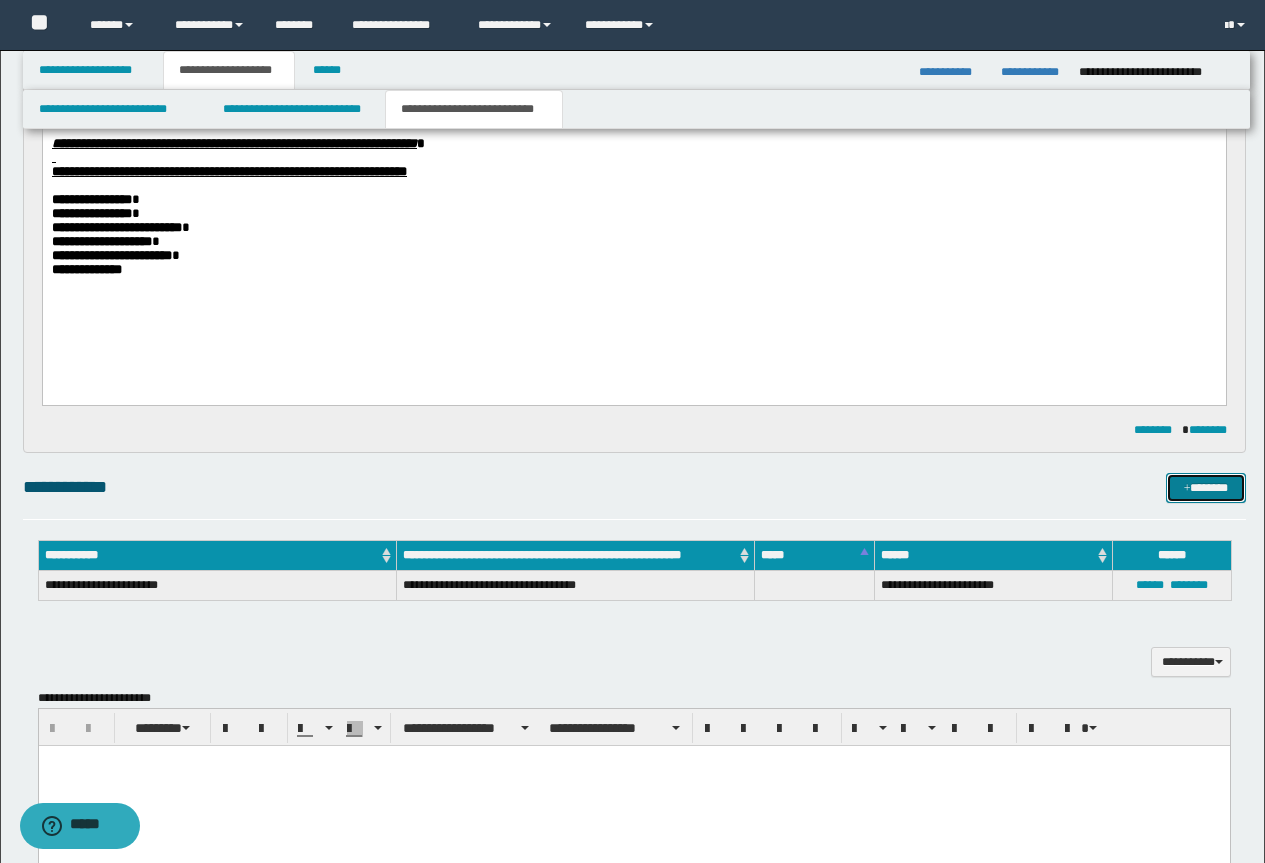 scroll, scrollTop: 199, scrollLeft: 0, axis: vertical 